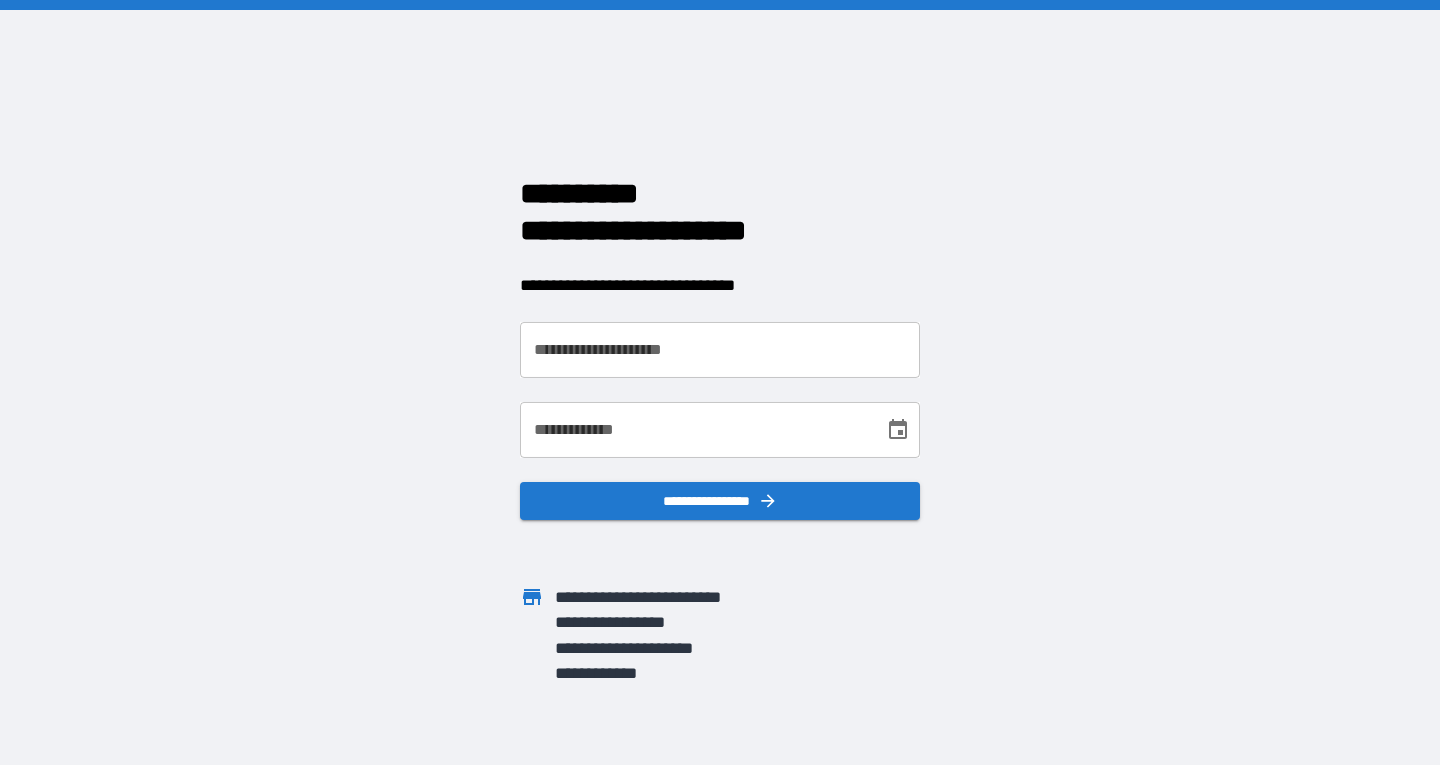 scroll, scrollTop: 0, scrollLeft: 0, axis: both 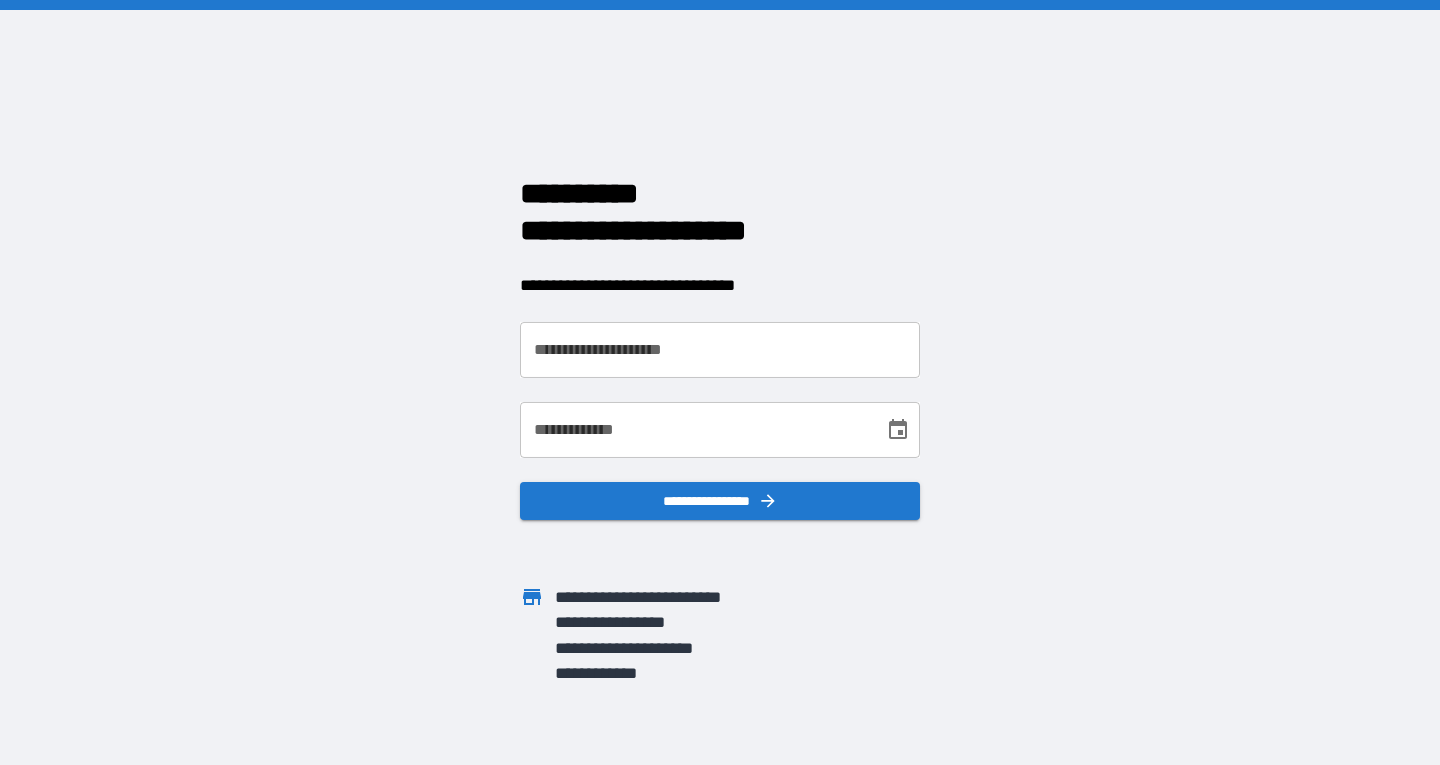 click on "**********" at bounding box center [720, 350] 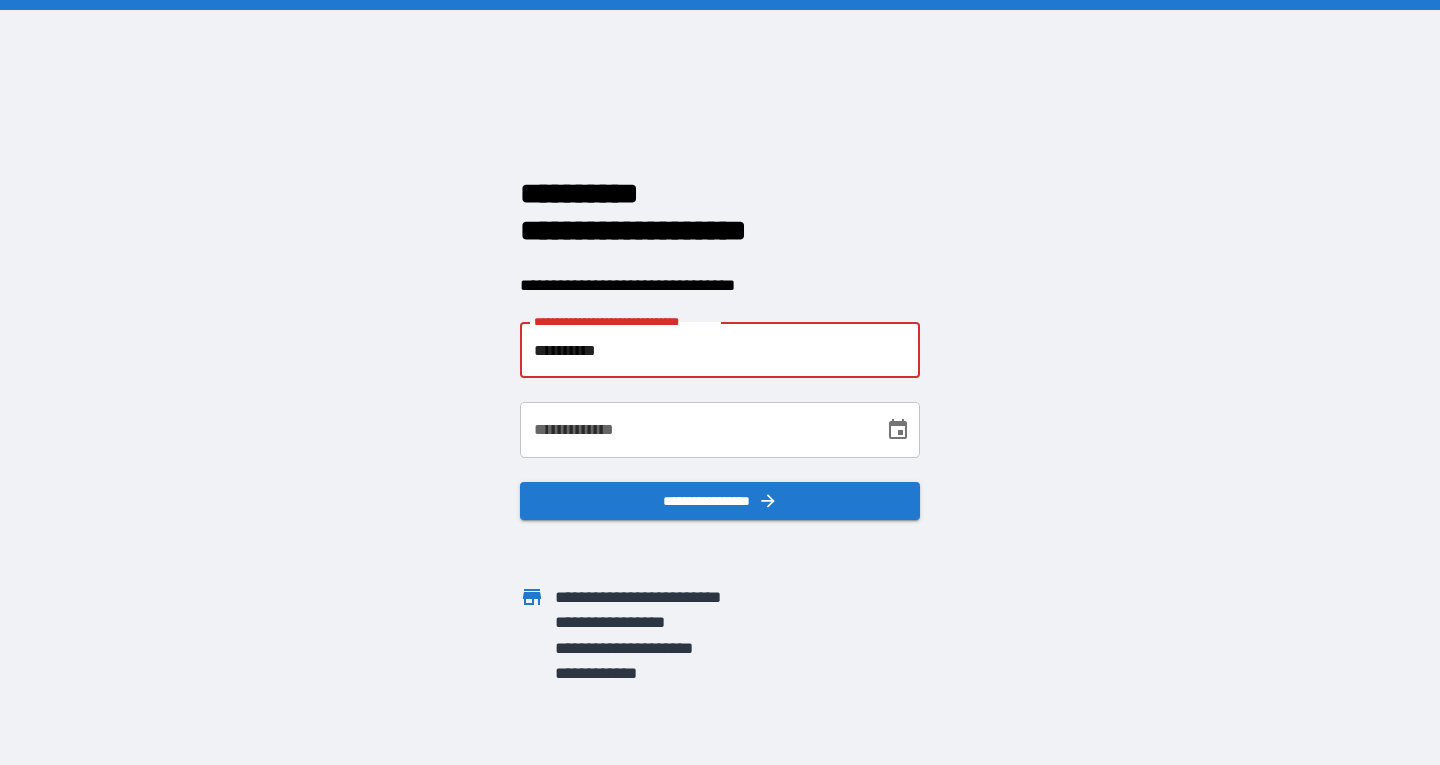 drag, startPoint x: 684, startPoint y: 356, endPoint x: 529, endPoint y: 343, distance: 155.5442 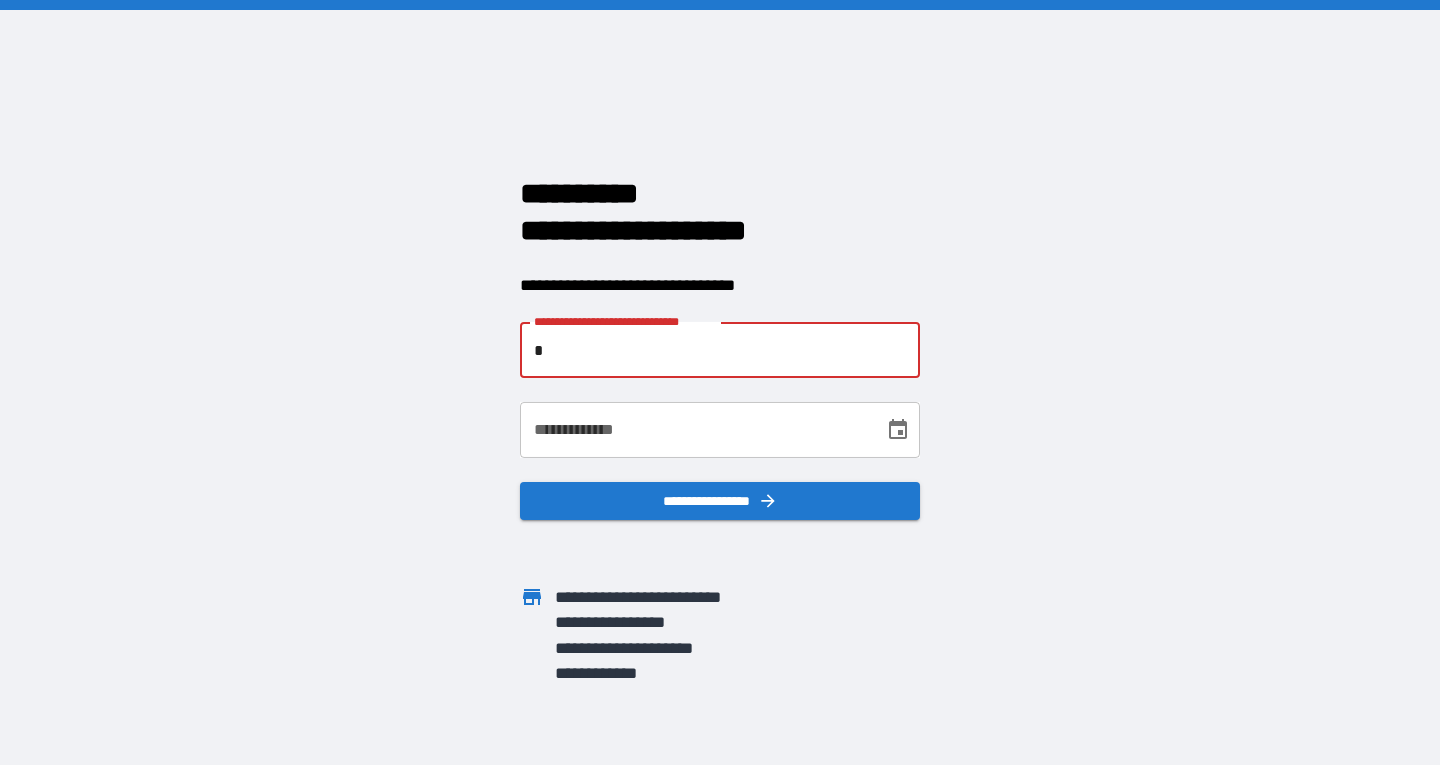 type on "**********" 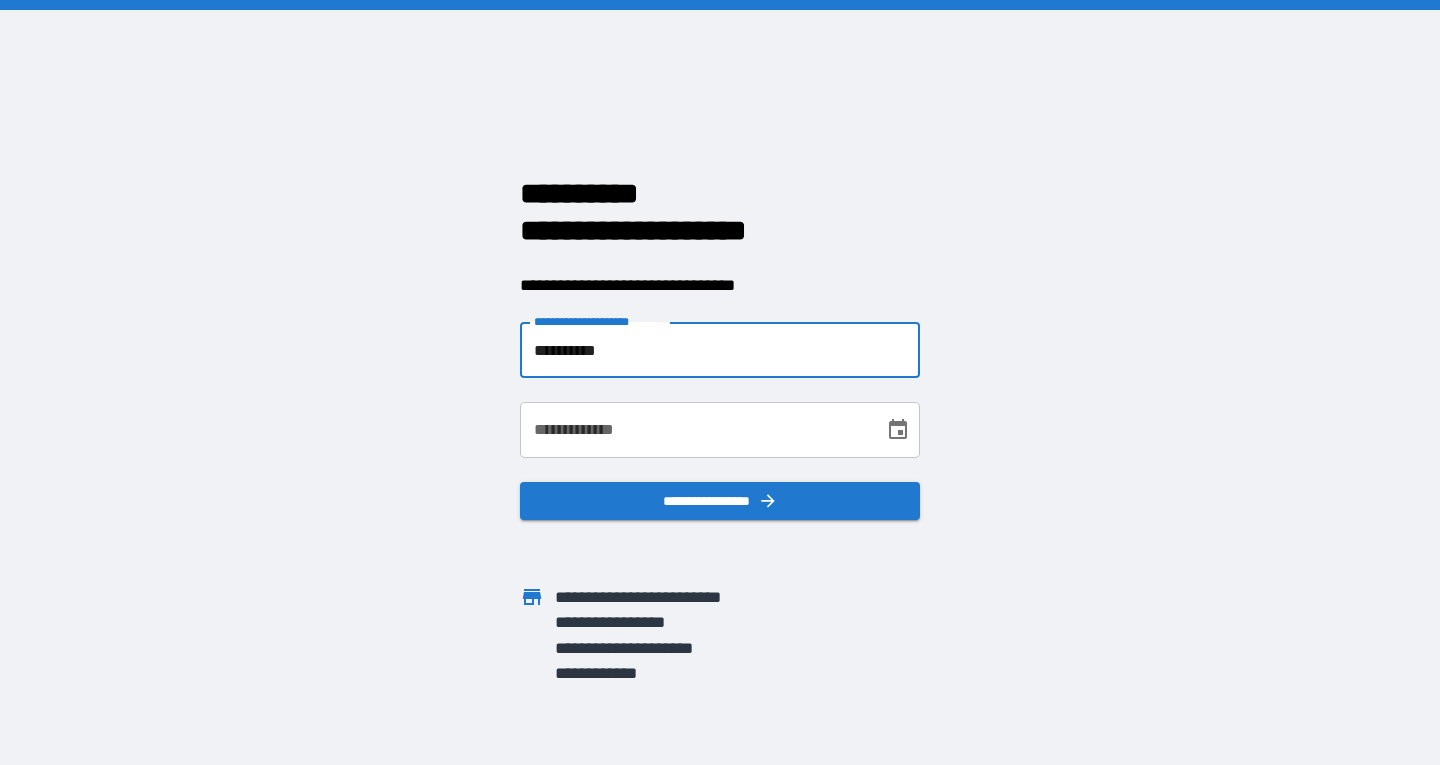 click on "**********" at bounding box center [695, 430] 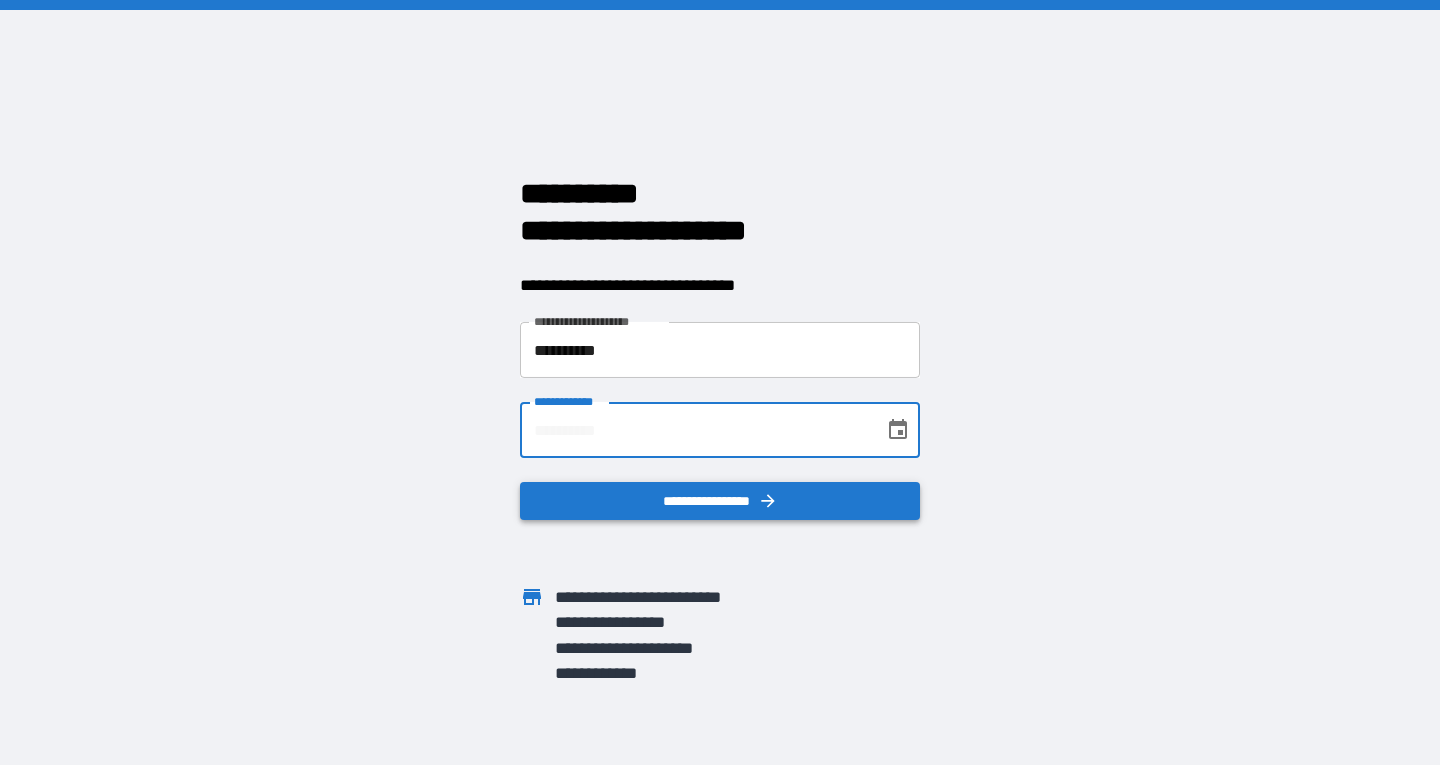type on "**********" 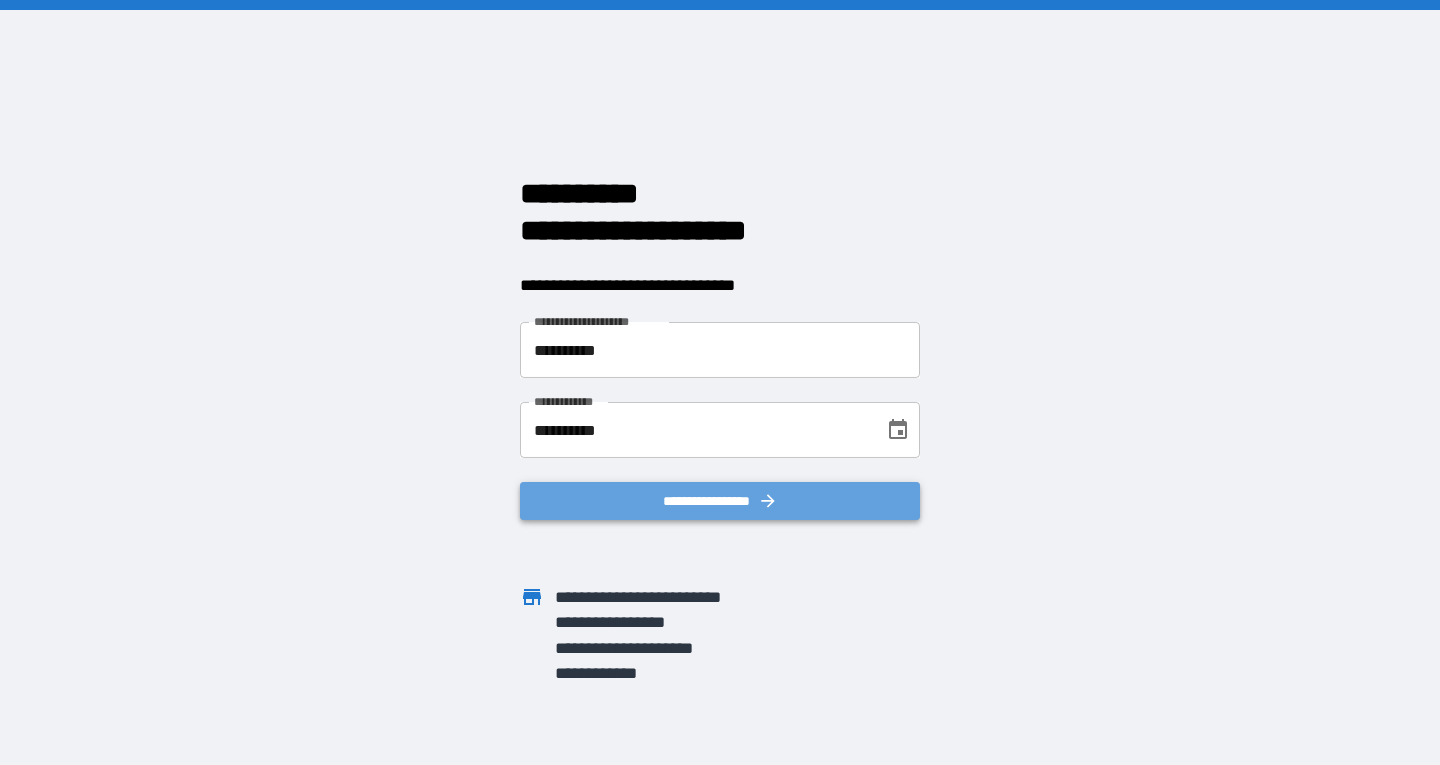 click on "**********" at bounding box center (720, 501) 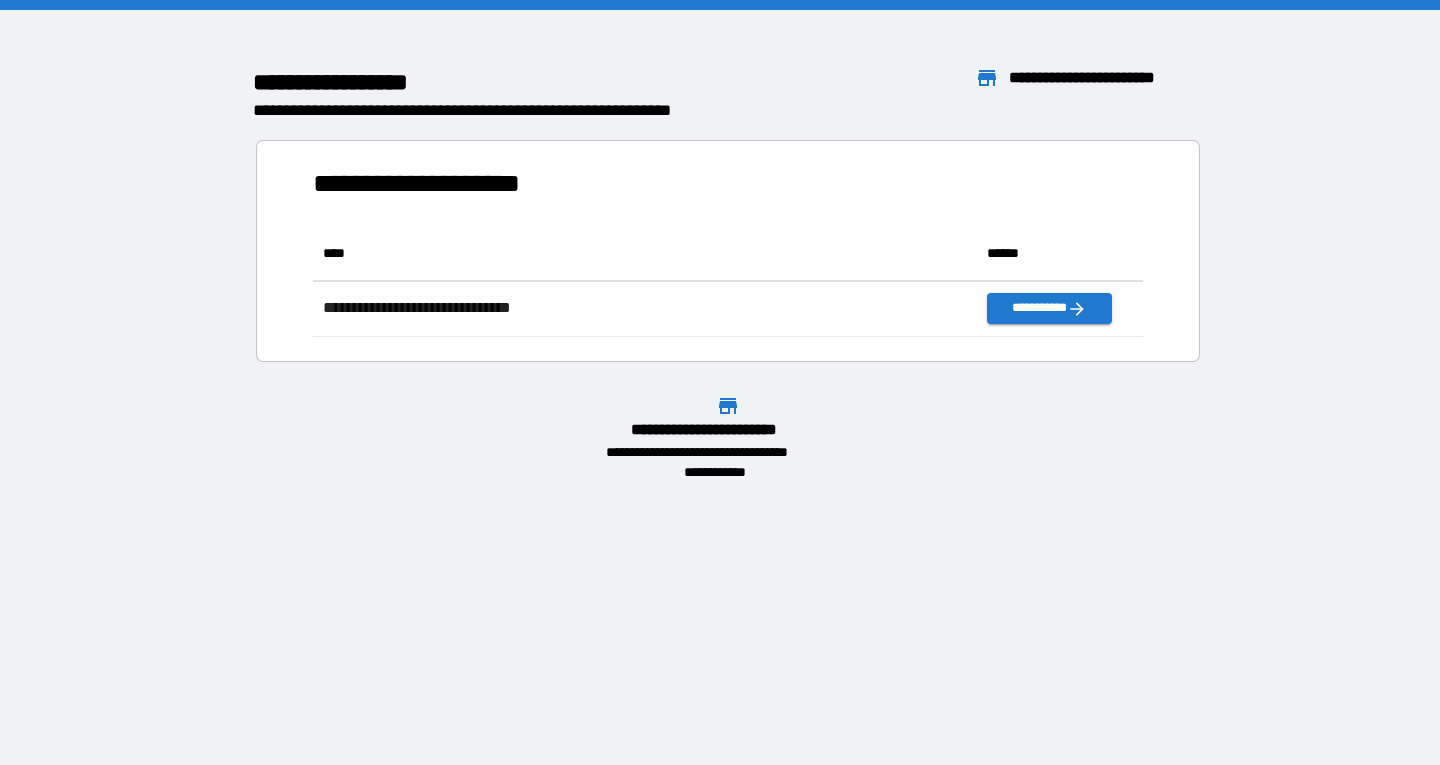 scroll, scrollTop: 16, scrollLeft: 16, axis: both 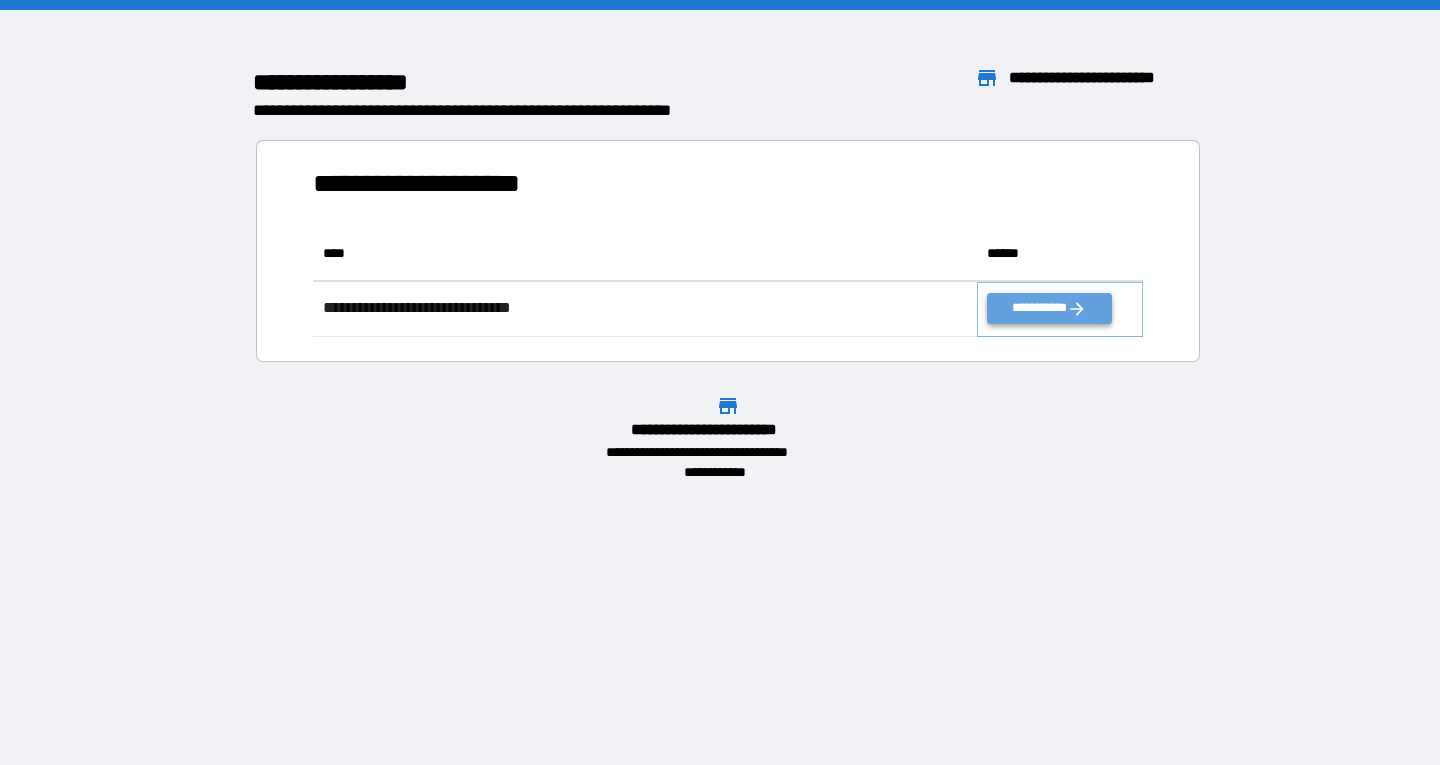 click on "**********" at bounding box center (1049, 308) 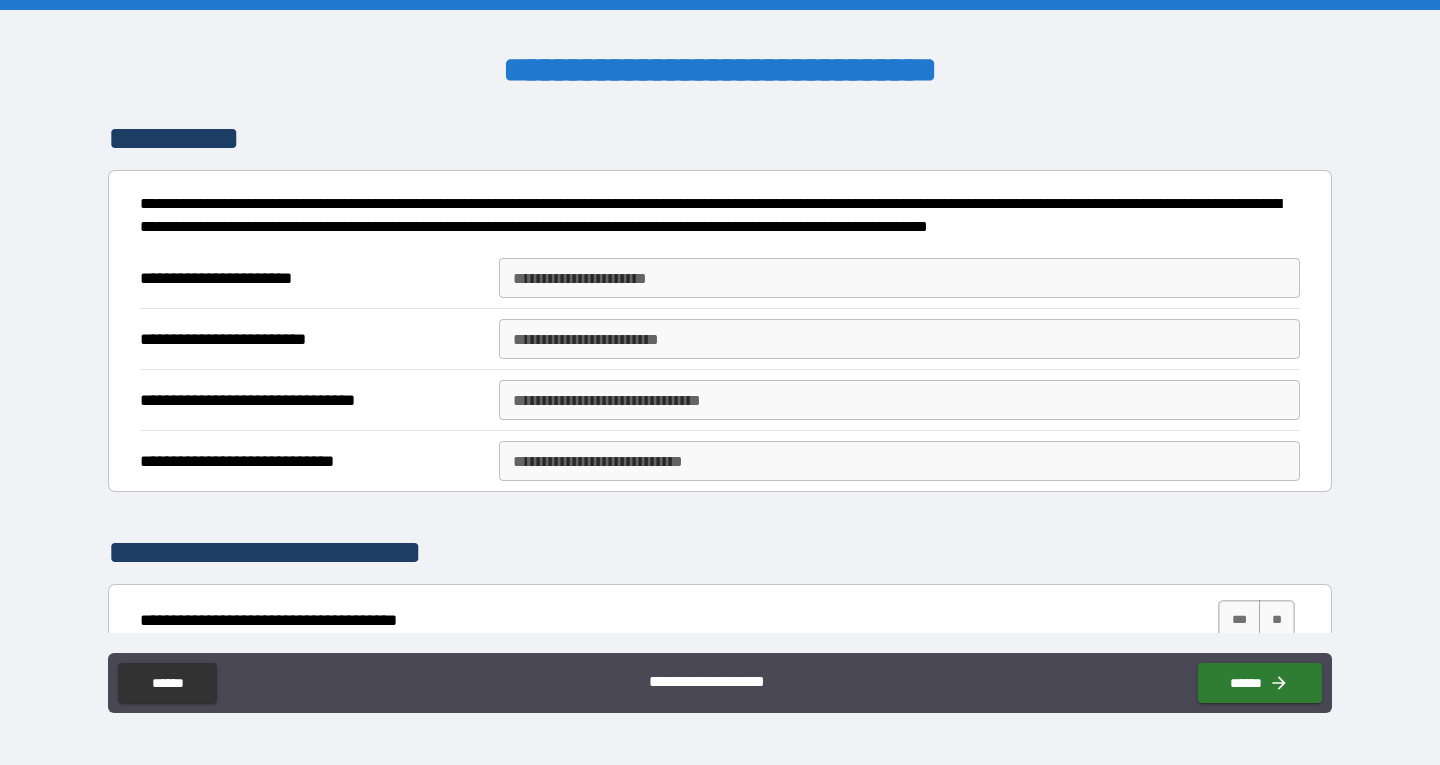 scroll, scrollTop: 166, scrollLeft: 0, axis: vertical 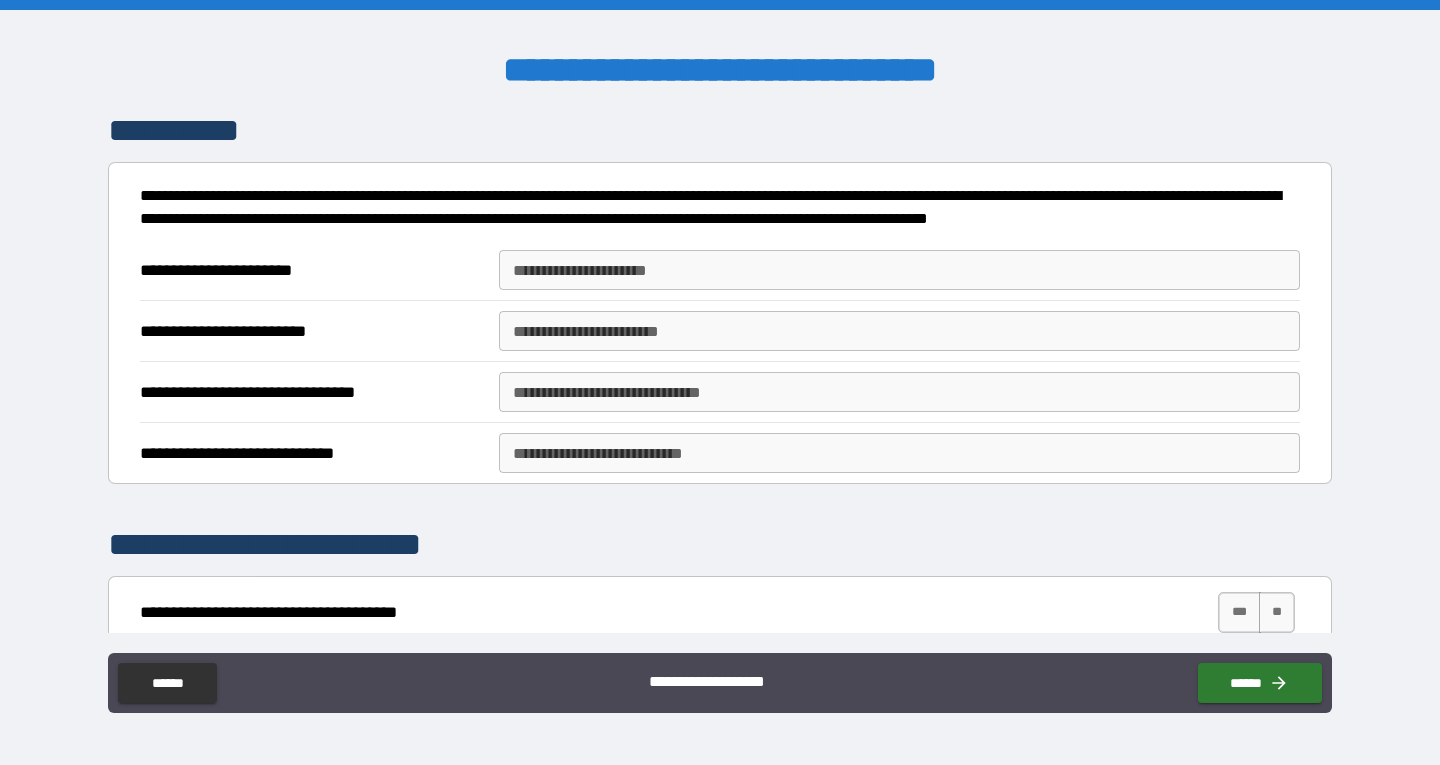 click on "**********" at bounding box center [899, 270] 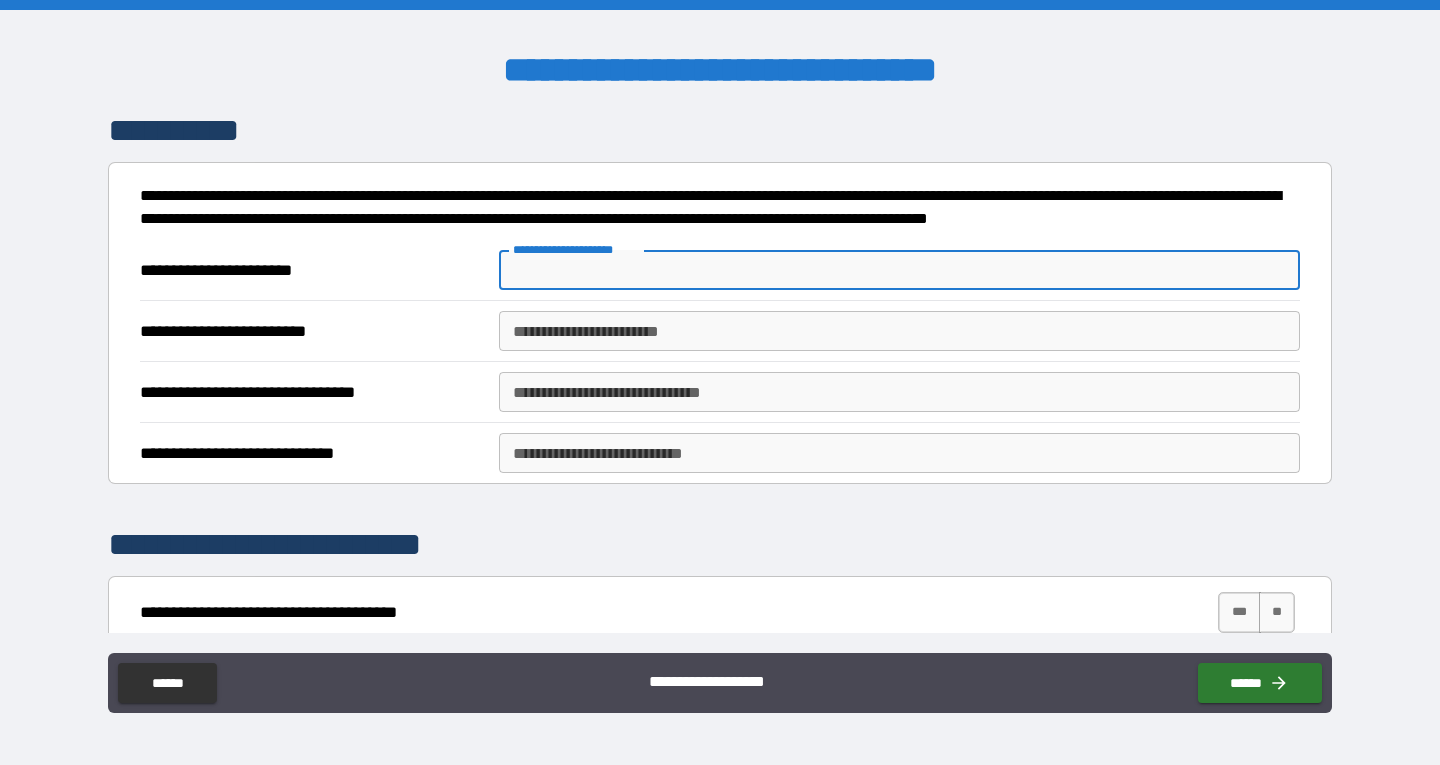 type on "**********" 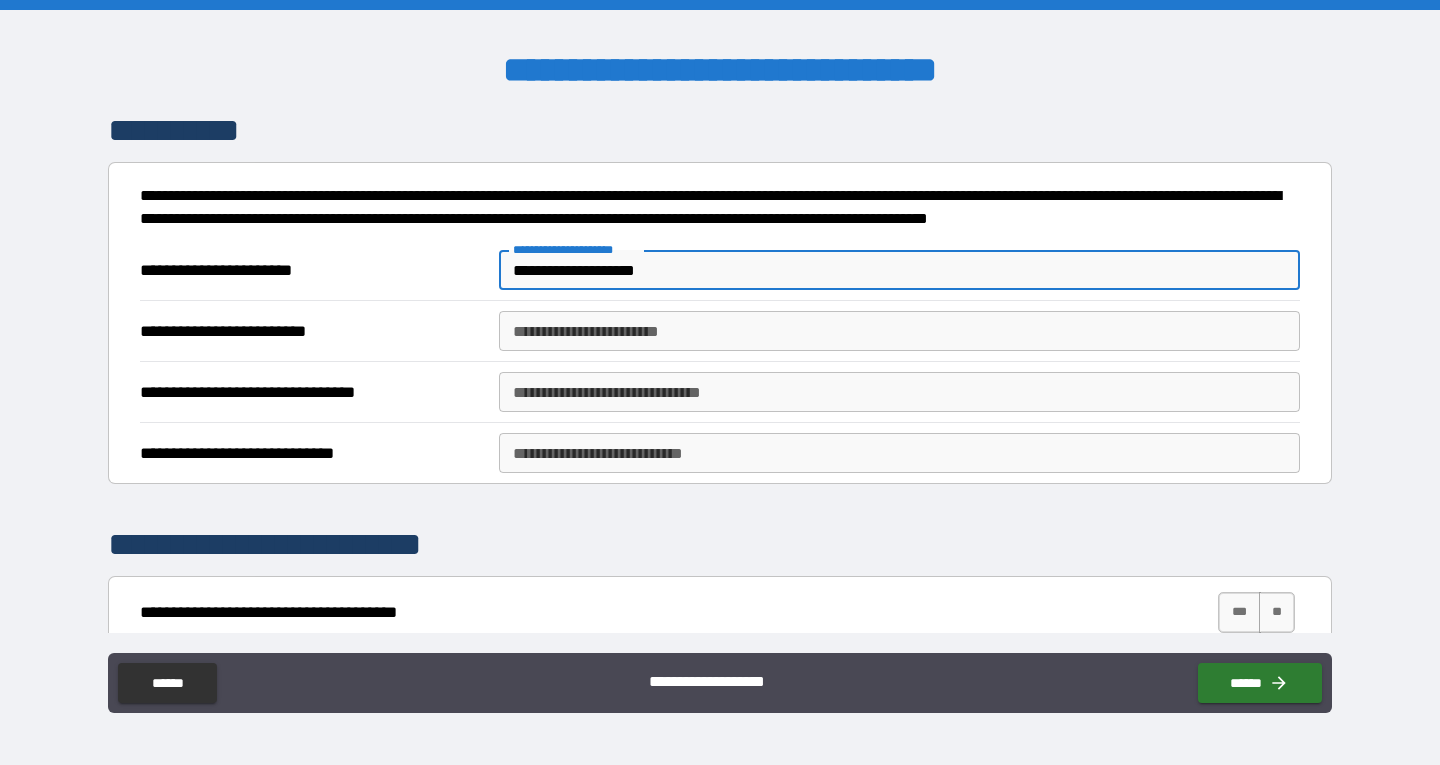 click on "**********" at bounding box center [899, 331] 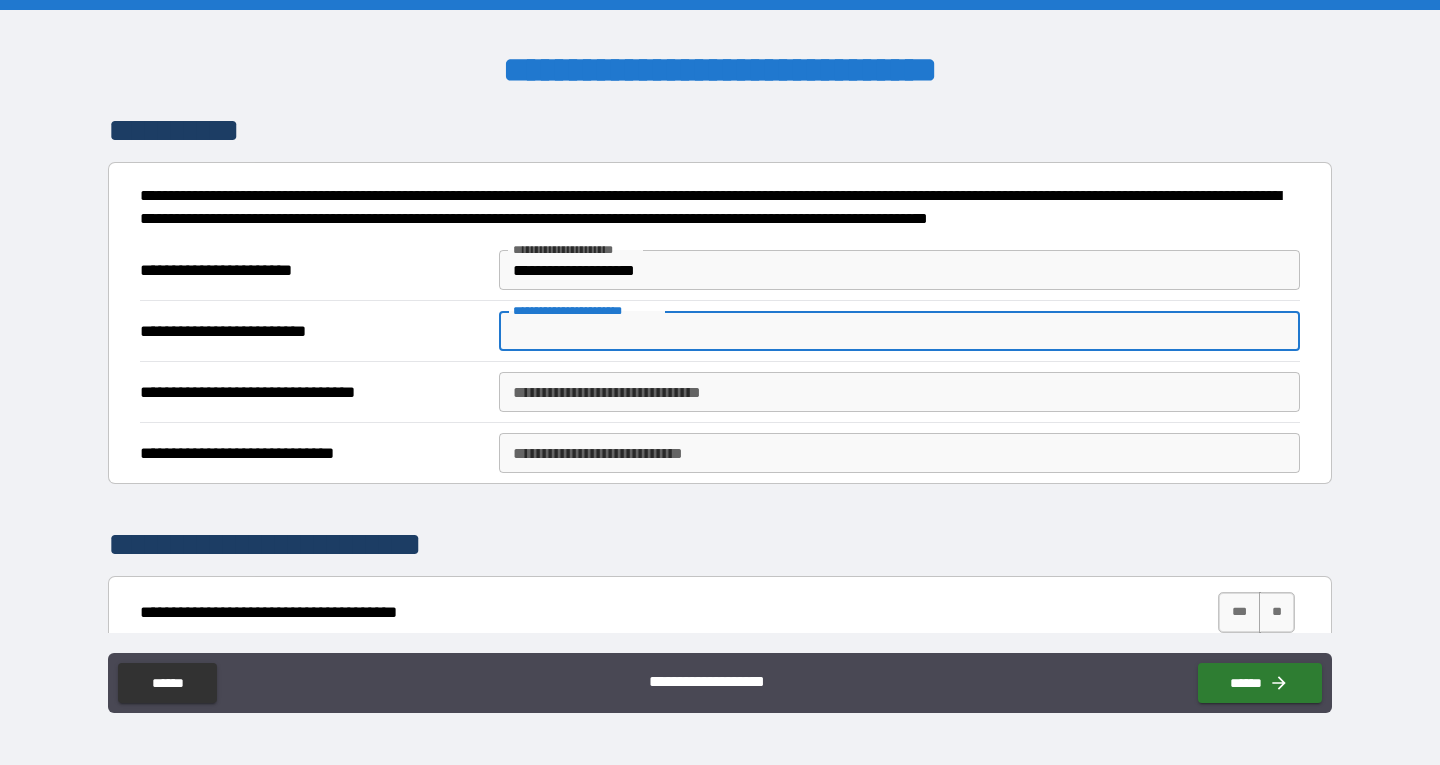 click on "**********" at bounding box center (899, 331) 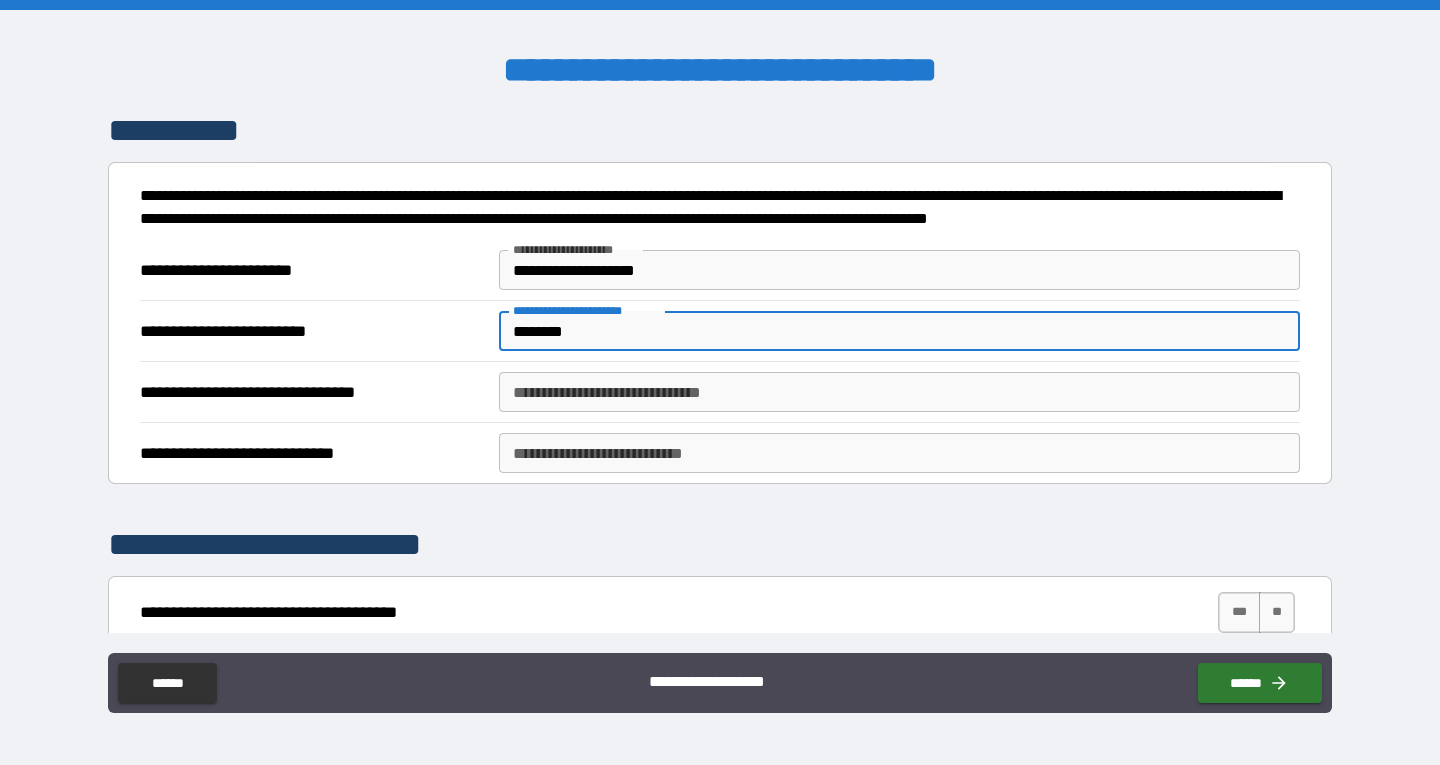 type on "********" 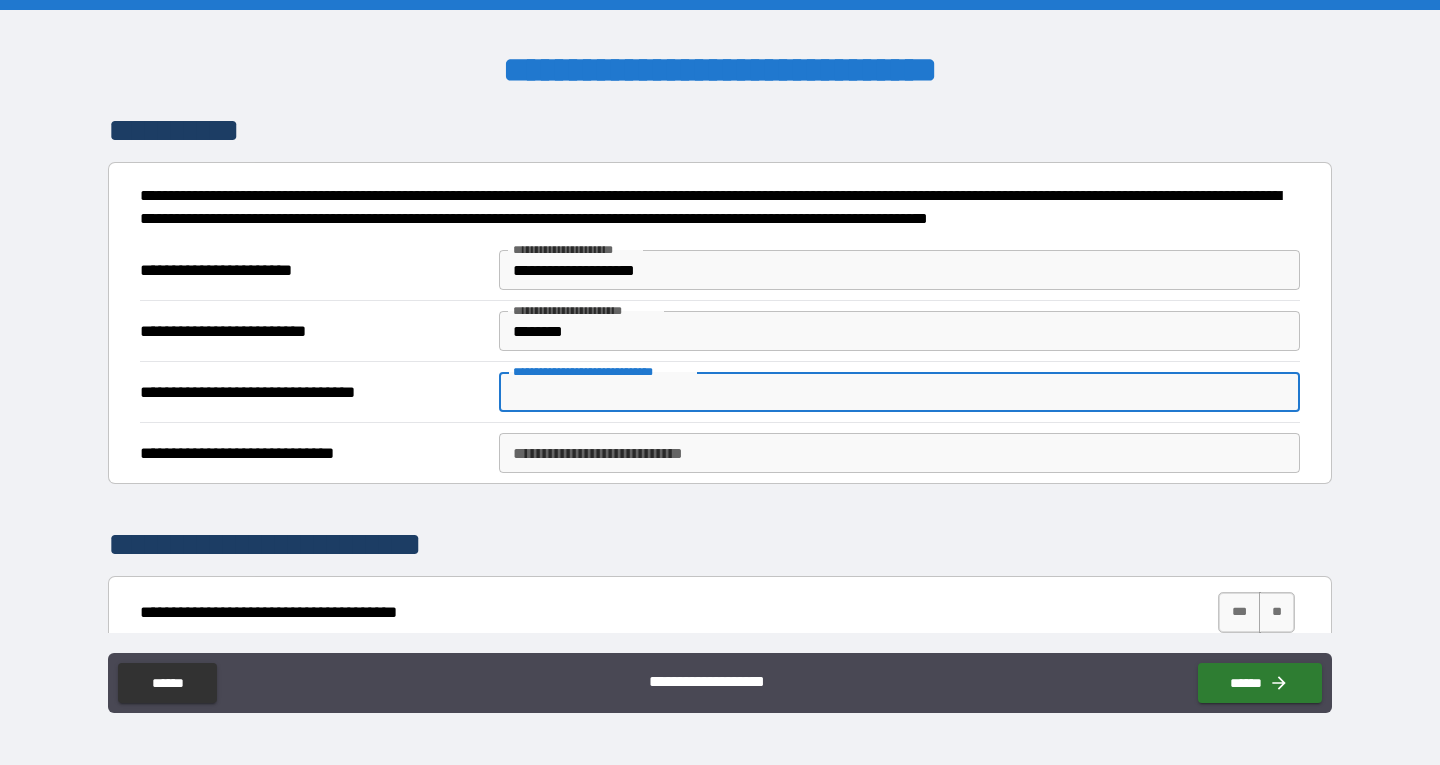 type on "**********" 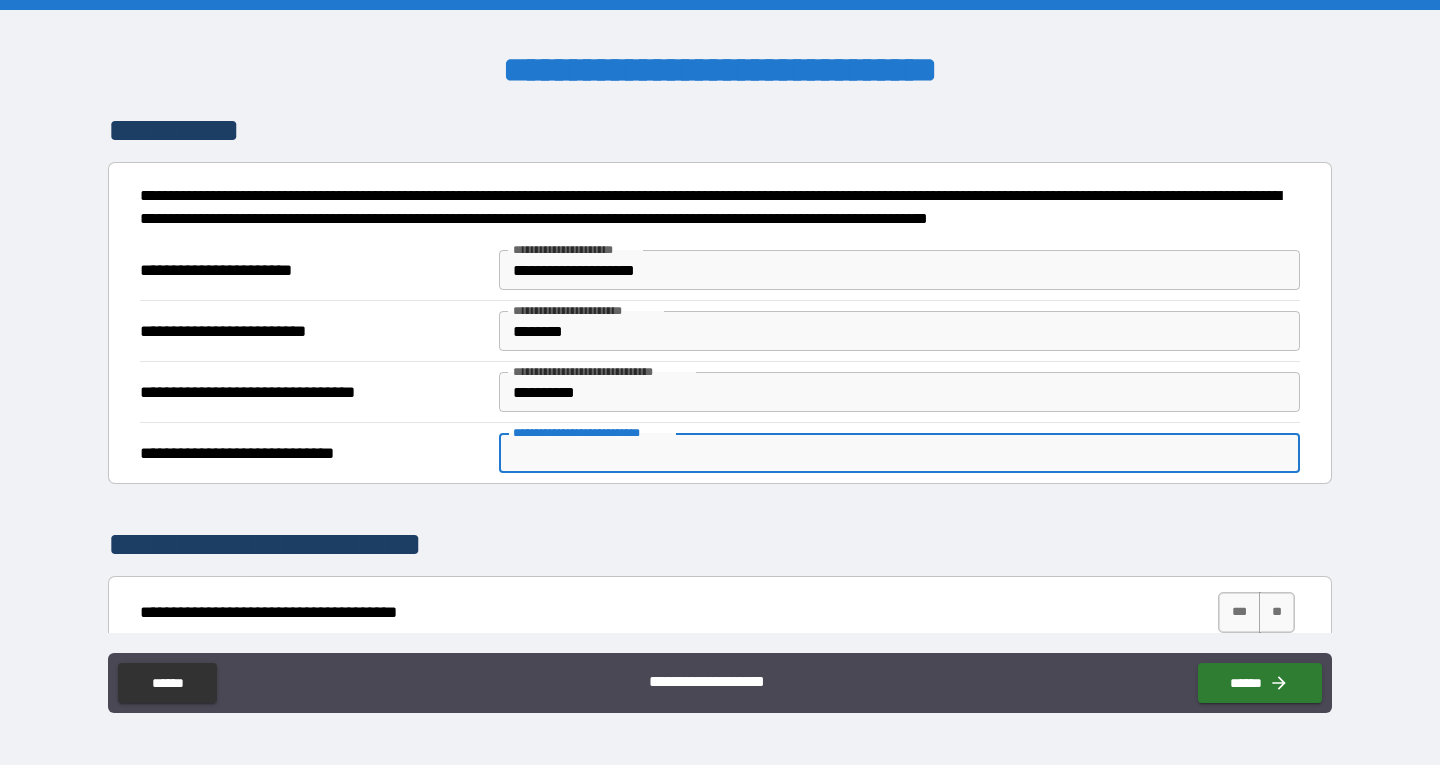 click on "**********" at bounding box center (899, 453) 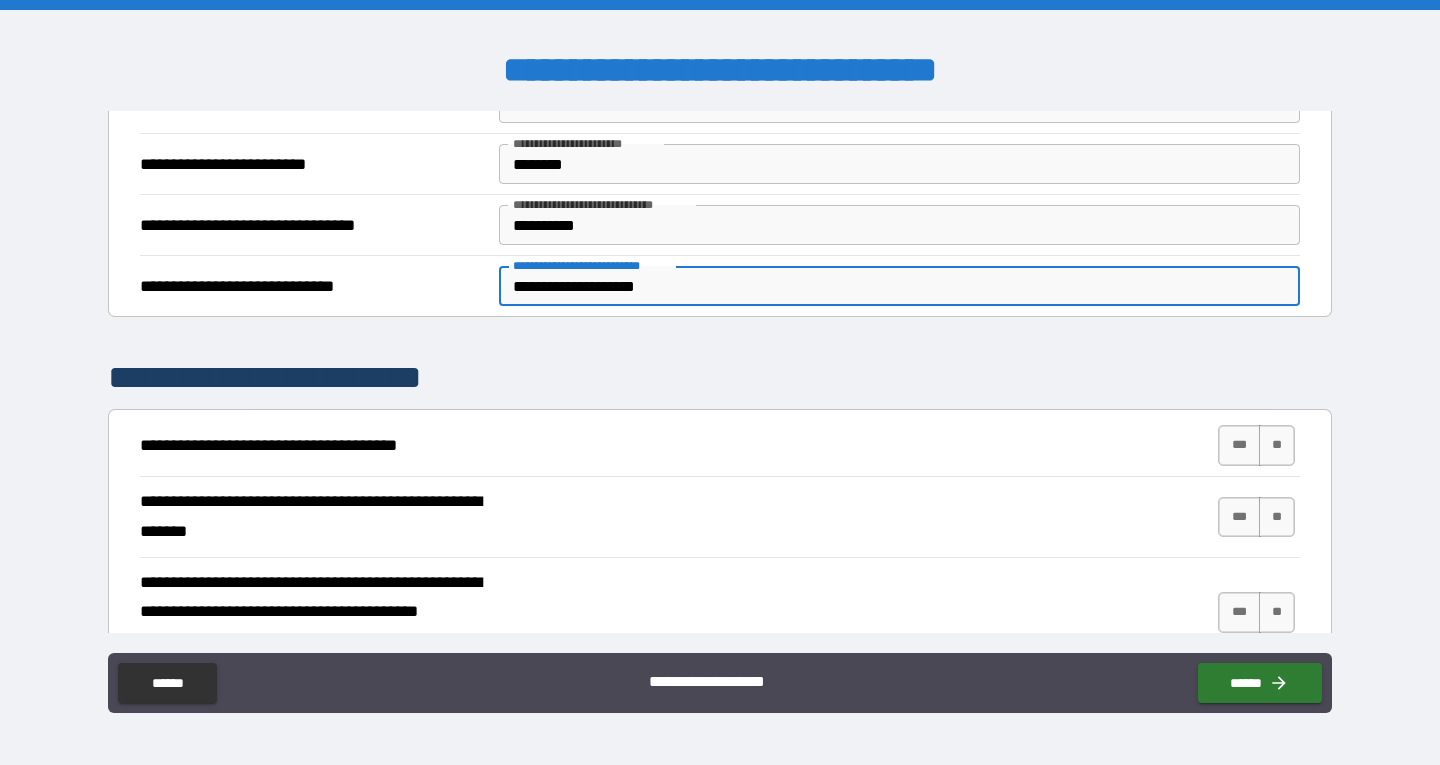 scroll, scrollTop: 500, scrollLeft: 0, axis: vertical 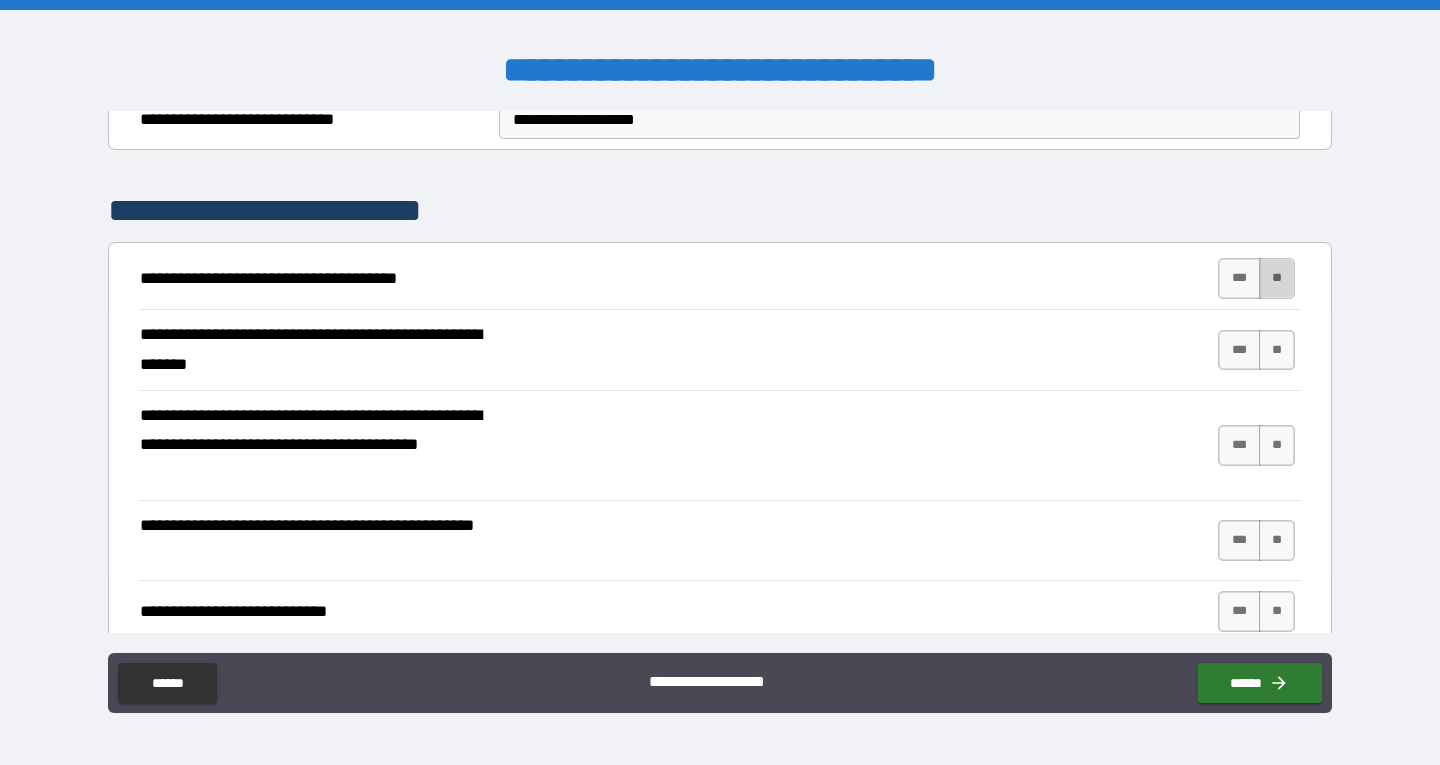 click on "**" at bounding box center [1277, 278] 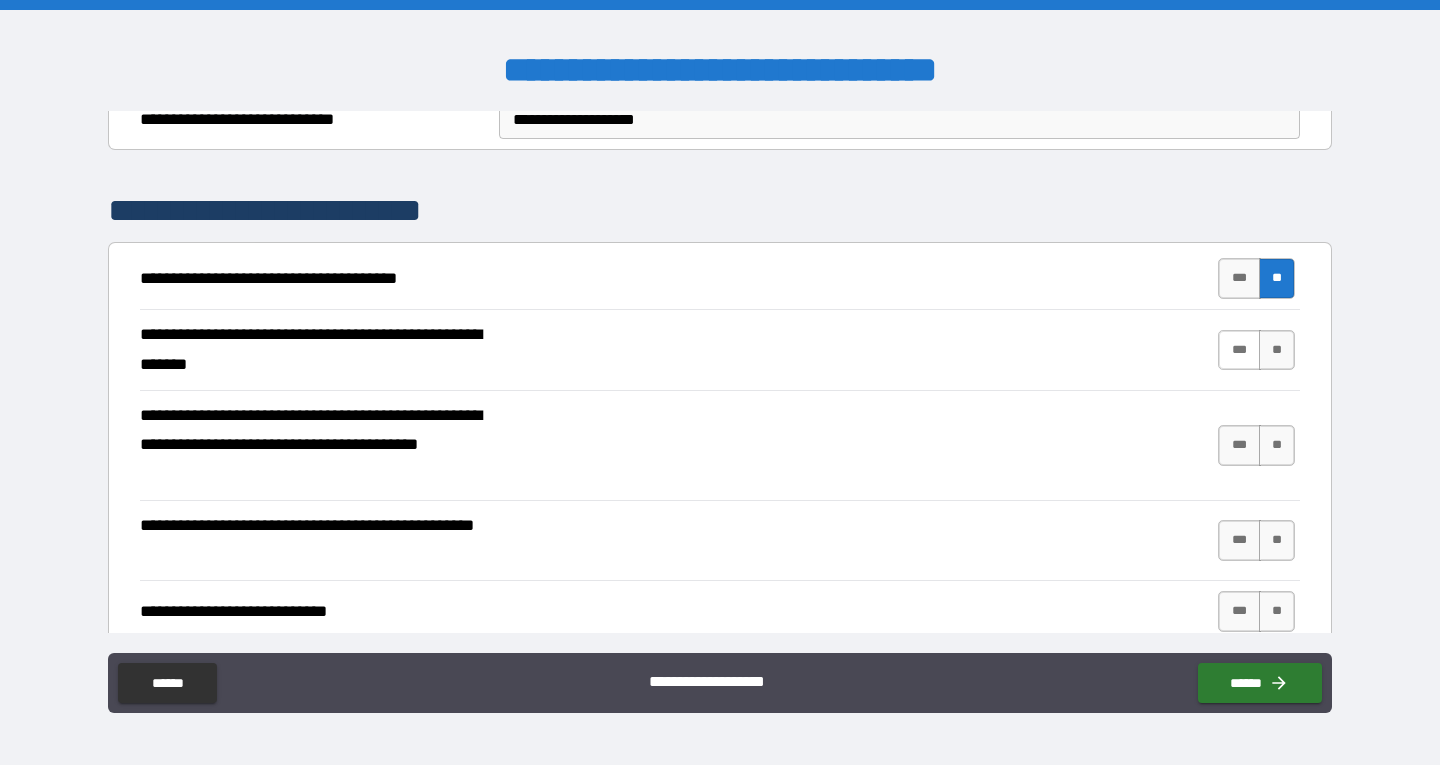 click on "***" at bounding box center (1239, 350) 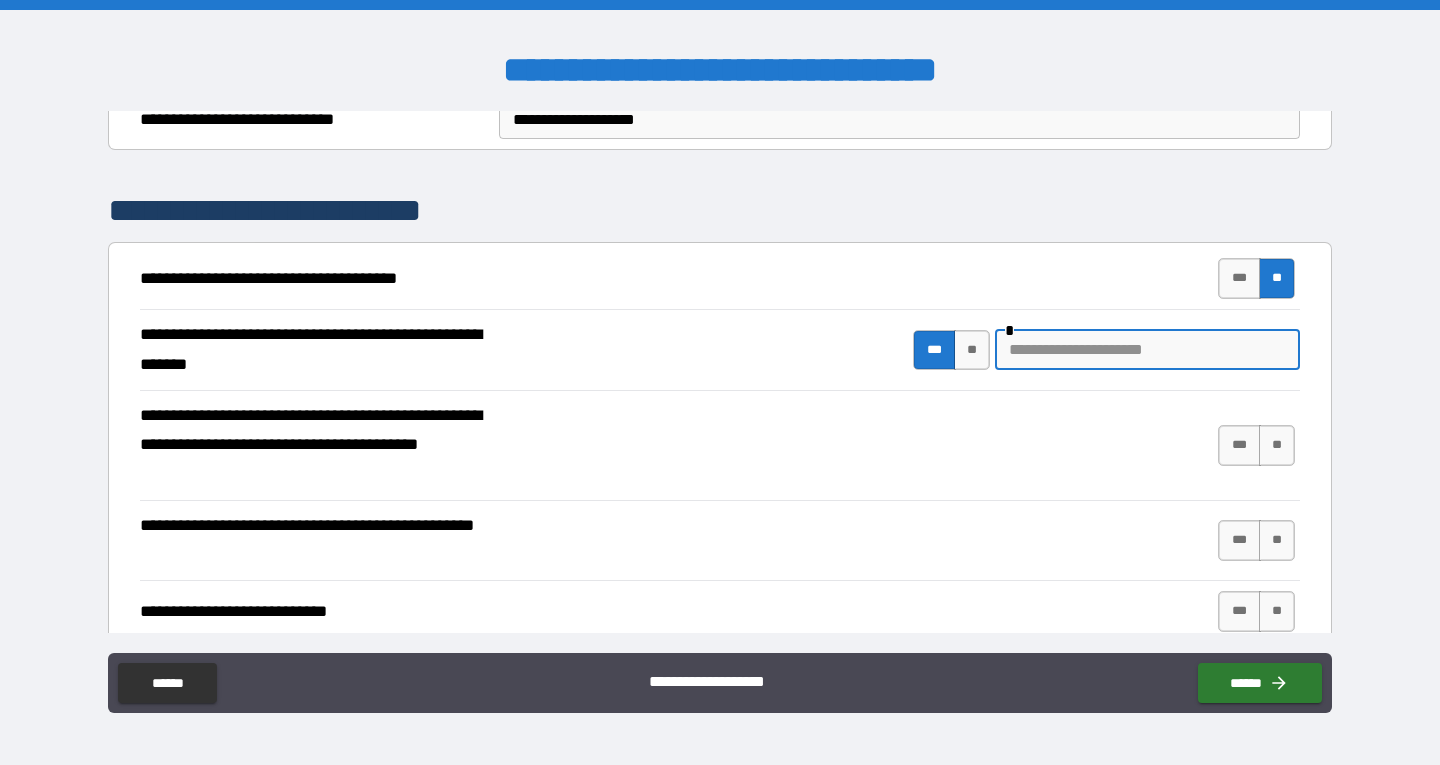 click at bounding box center [1147, 350] 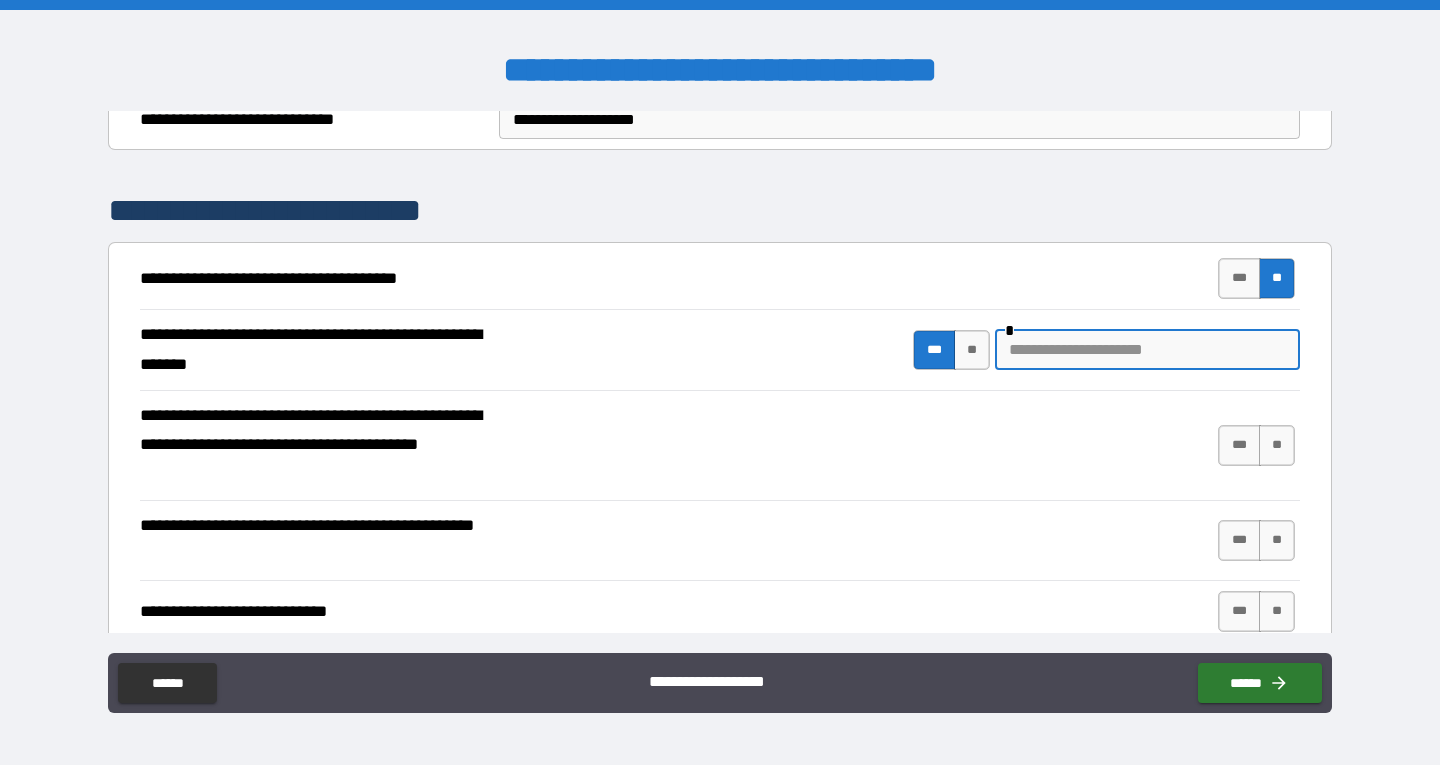 type on "**********" 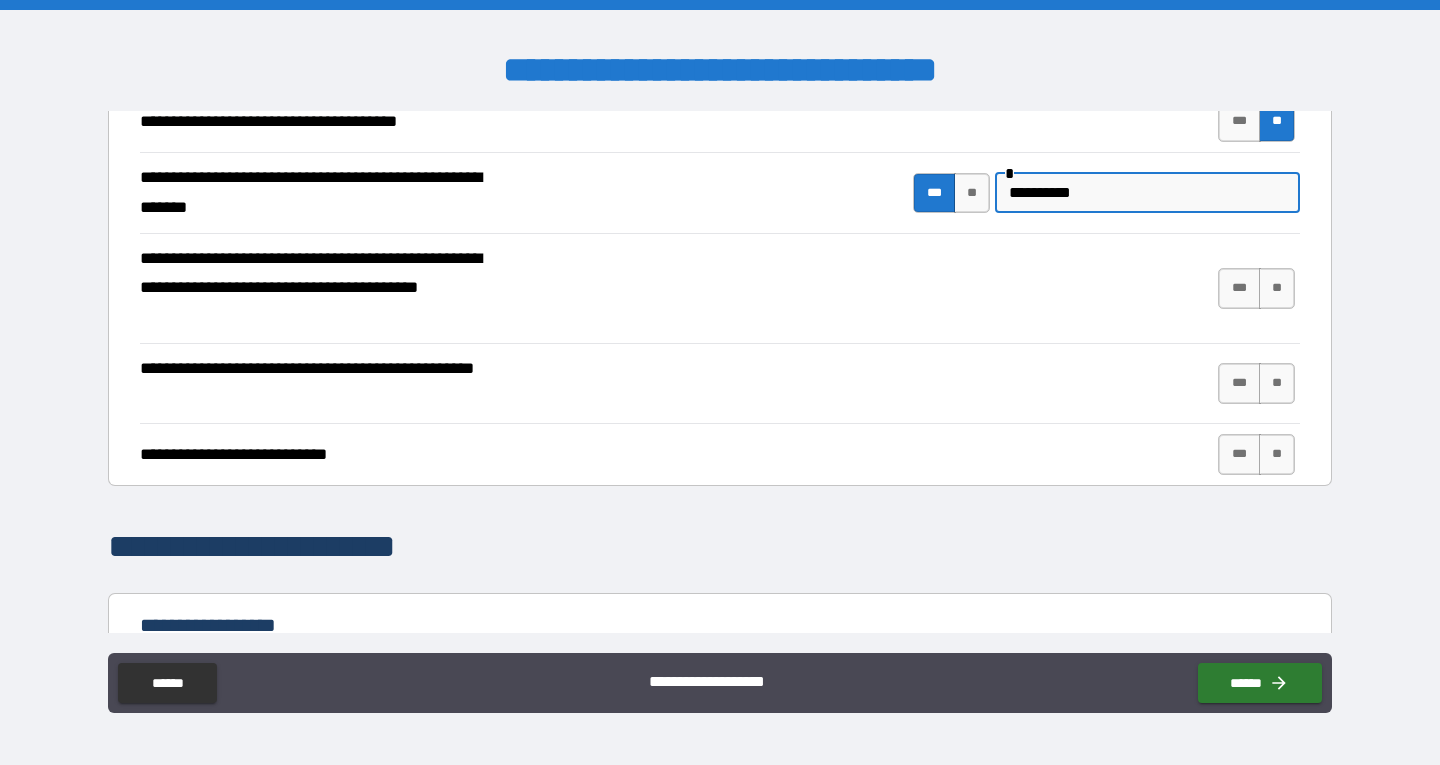 scroll, scrollTop: 666, scrollLeft: 0, axis: vertical 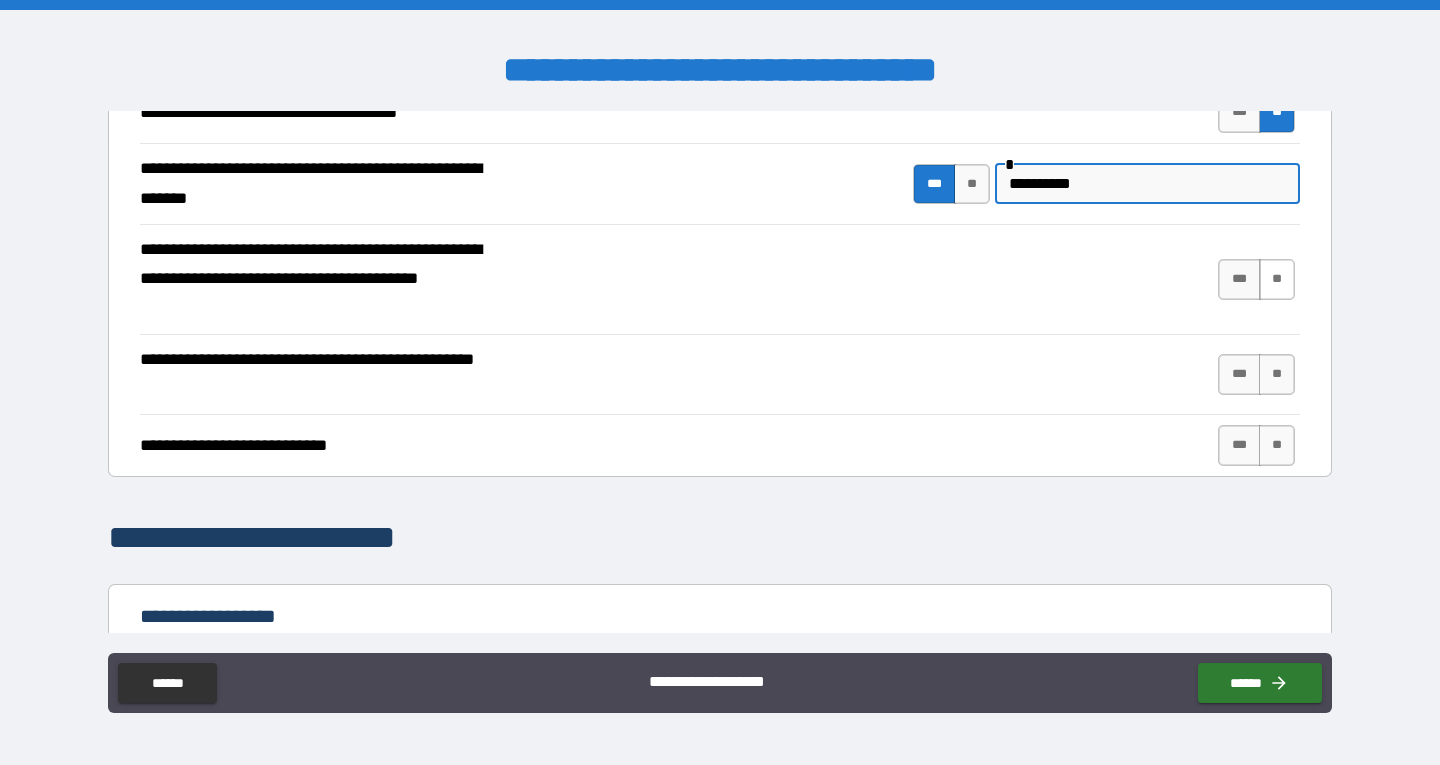 click on "**" at bounding box center [1277, 279] 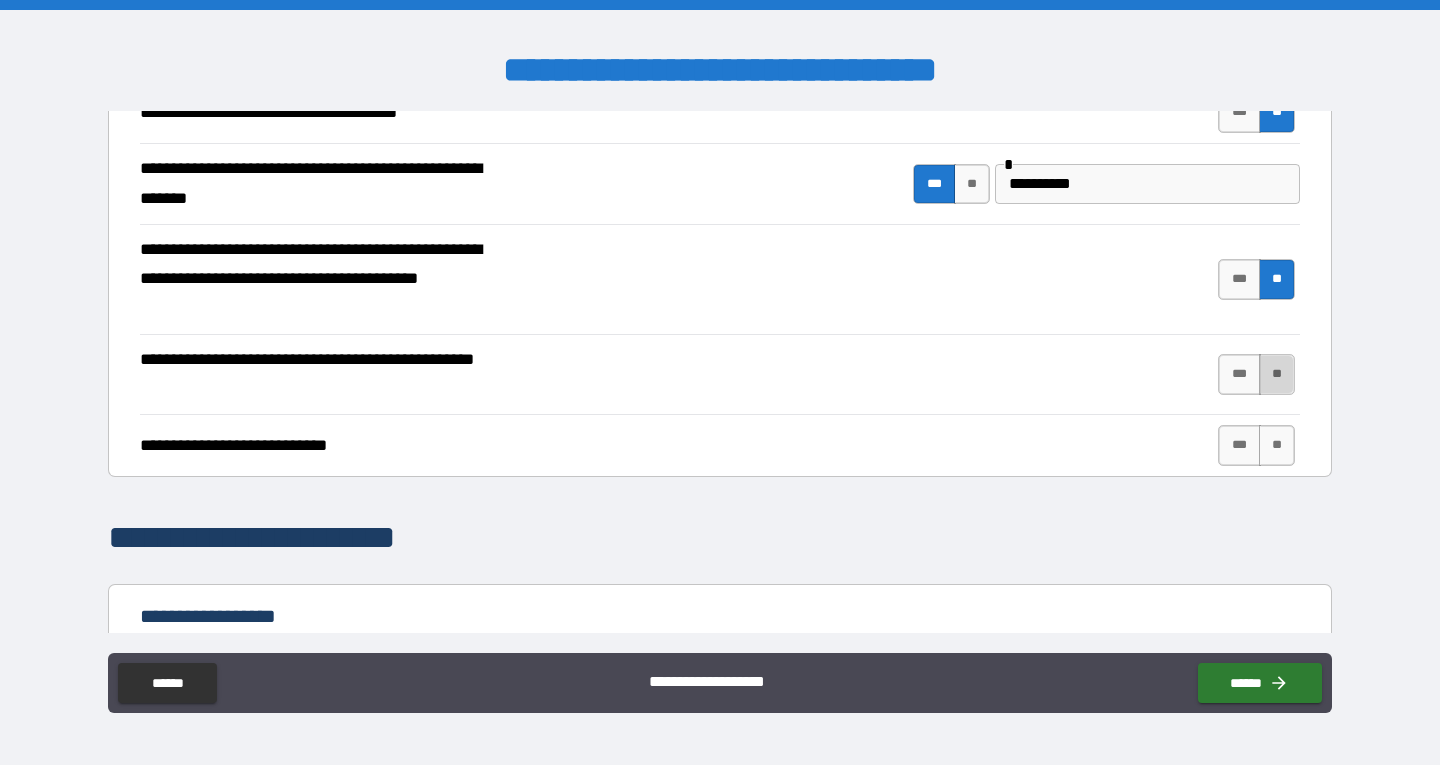 click on "**" at bounding box center [1277, 374] 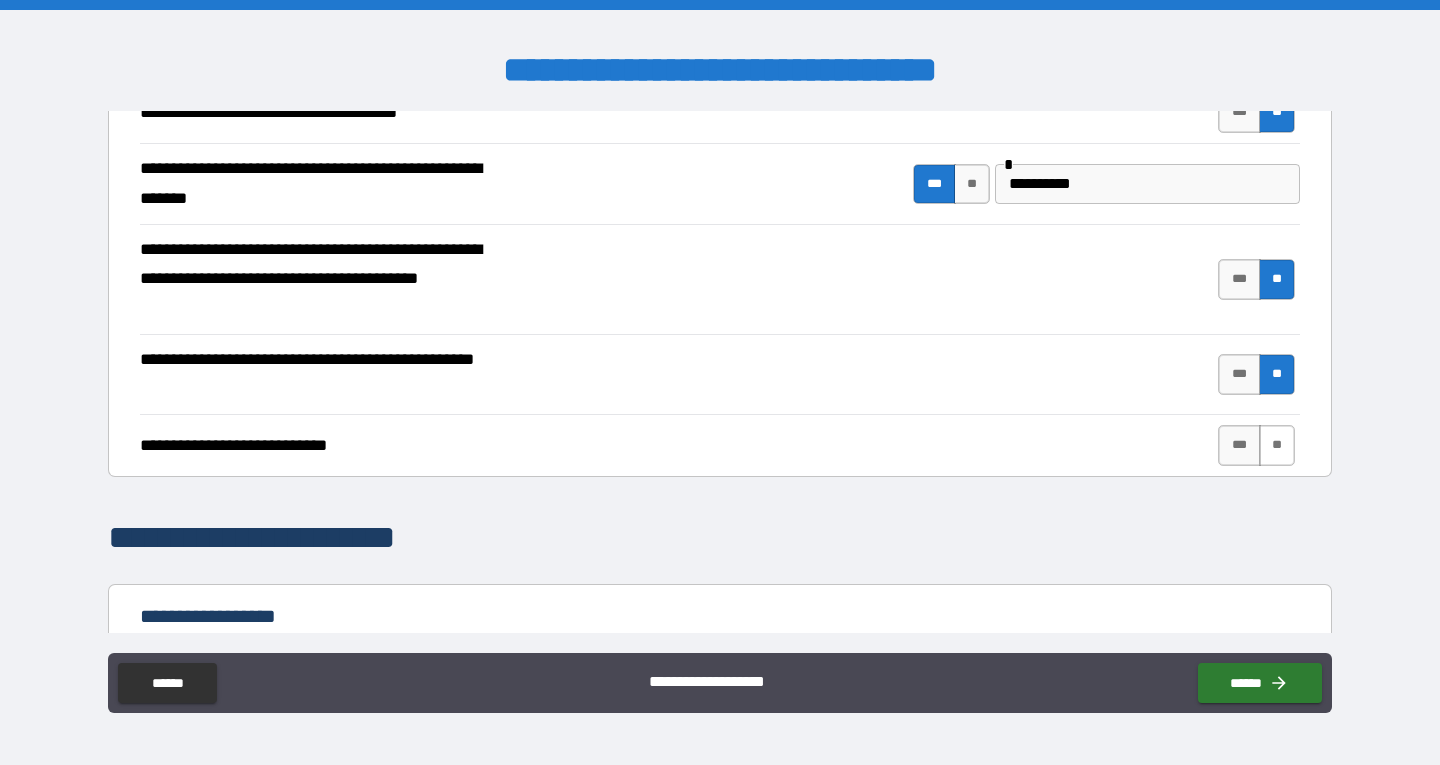 click on "**" at bounding box center [1277, 445] 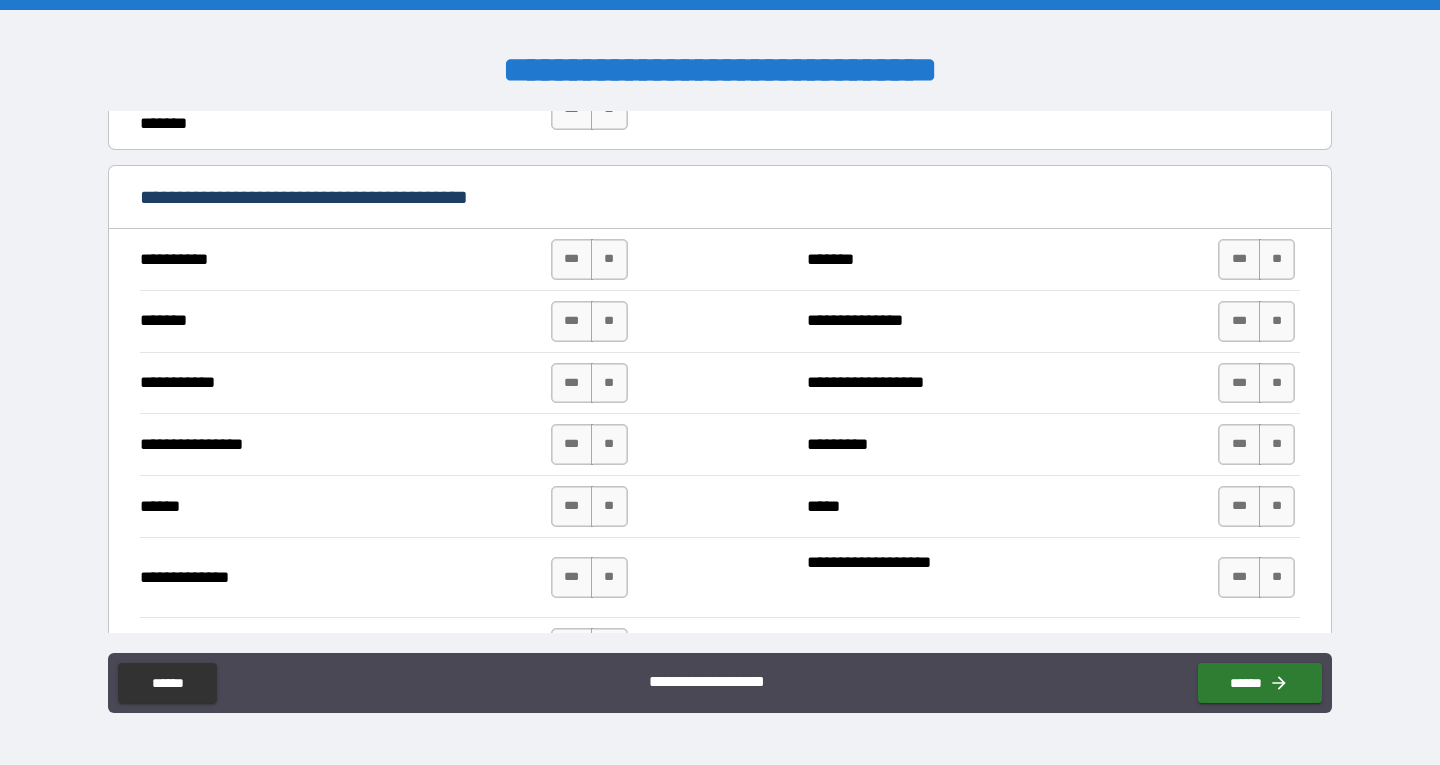 scroll, scrollTop: 1333, scrollLeft: 0, axis: vertical 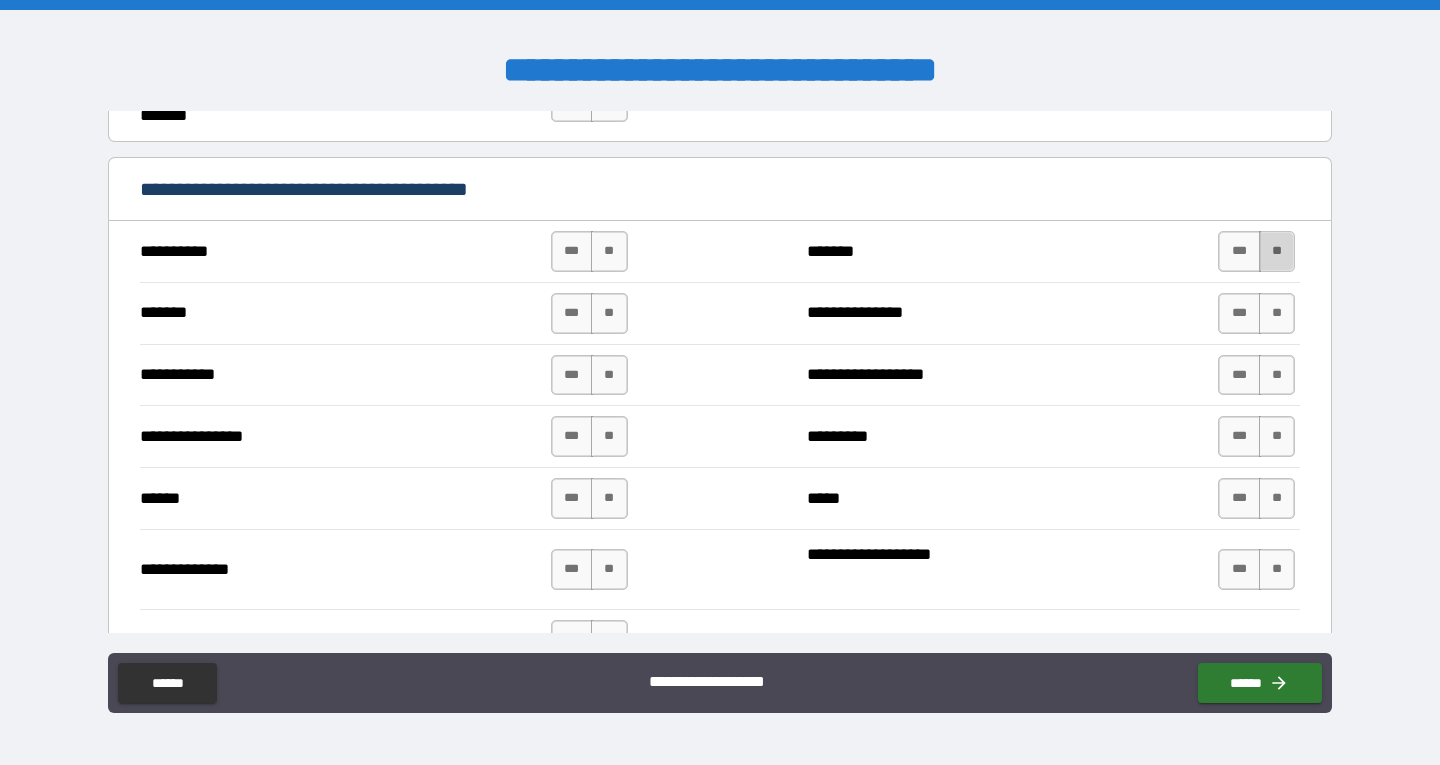 click on "**" at bounding box center (1277, 251) 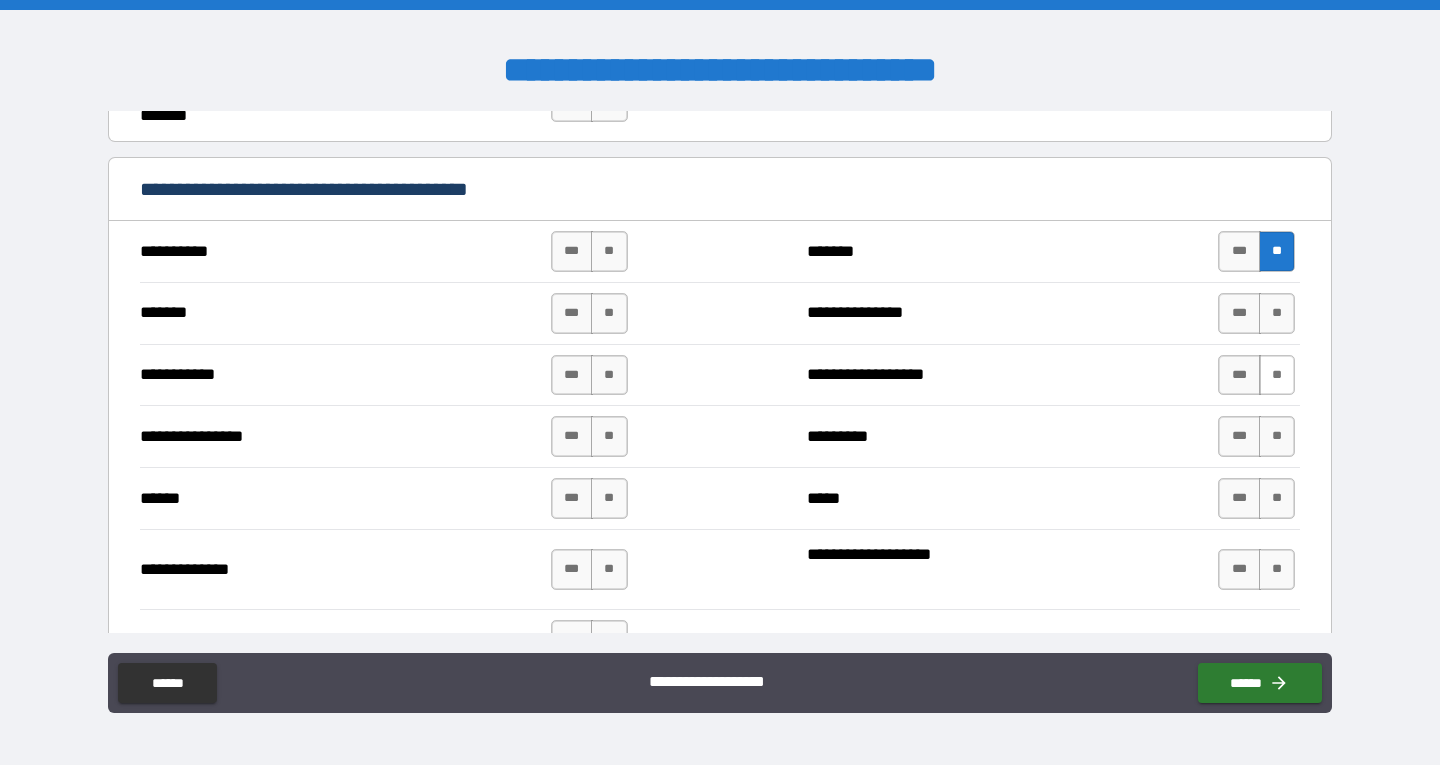 drag, startPoint x: 1262, startPoint y: 306, endPoint x: 1271, endPoint y: 361, distance: 55.7315 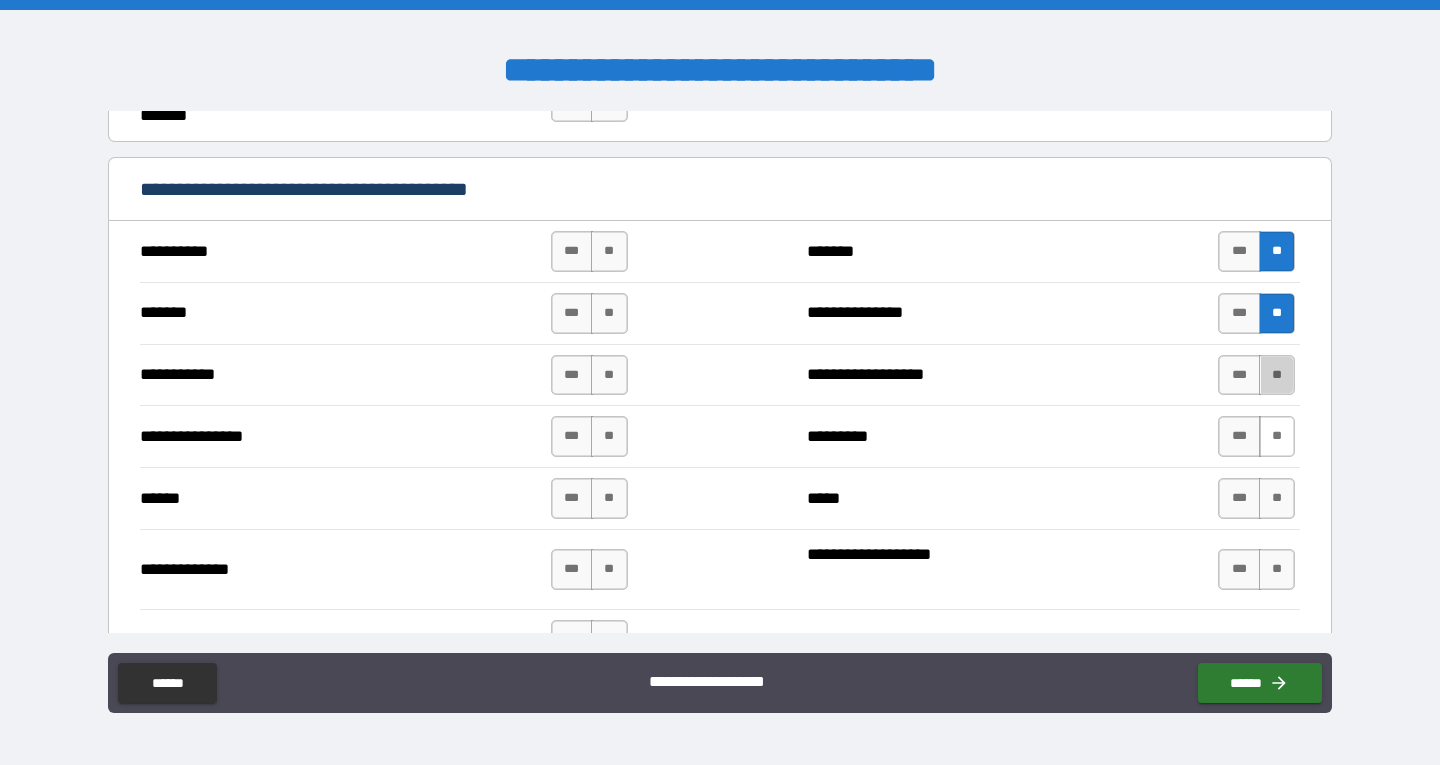 drag, startPoint x: 1273, startPoint y: 373, endPoint x: 1278, endPoint y: 422, distance: 49.25444 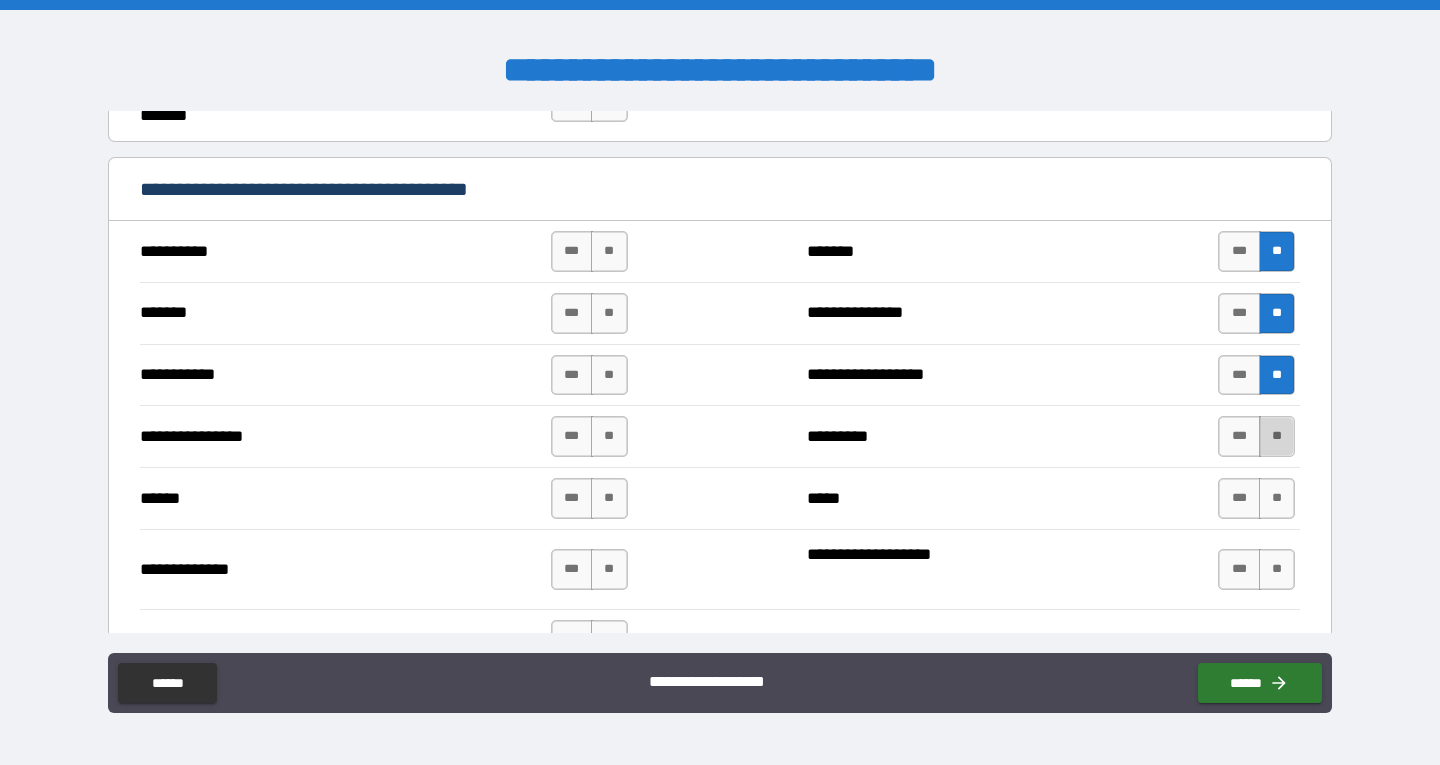 drag, startPoint x: 1279, startPoint y: 439, endPoint x: 1278, endPoint y: 462, distance: 23.021729 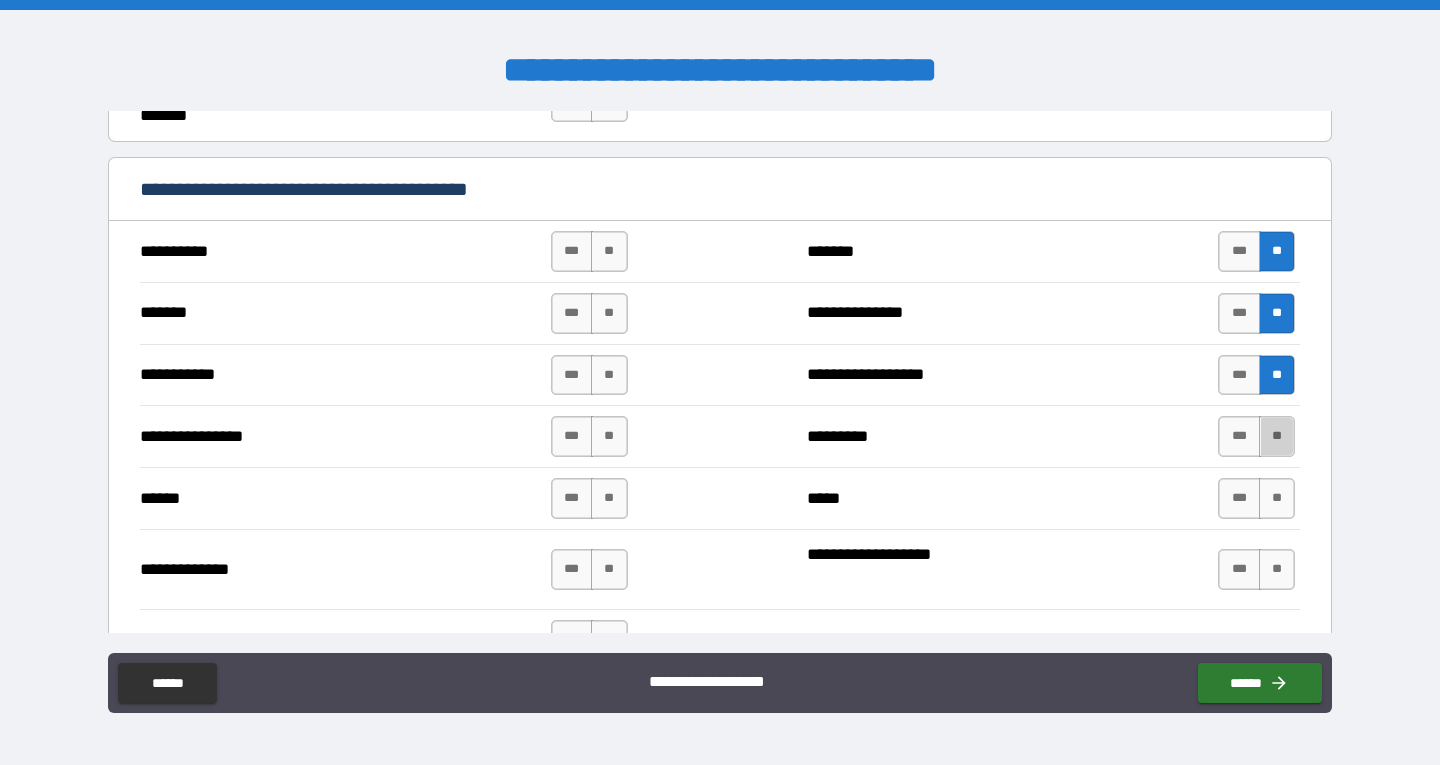 click on "**" at bounding box center [1277, 436] 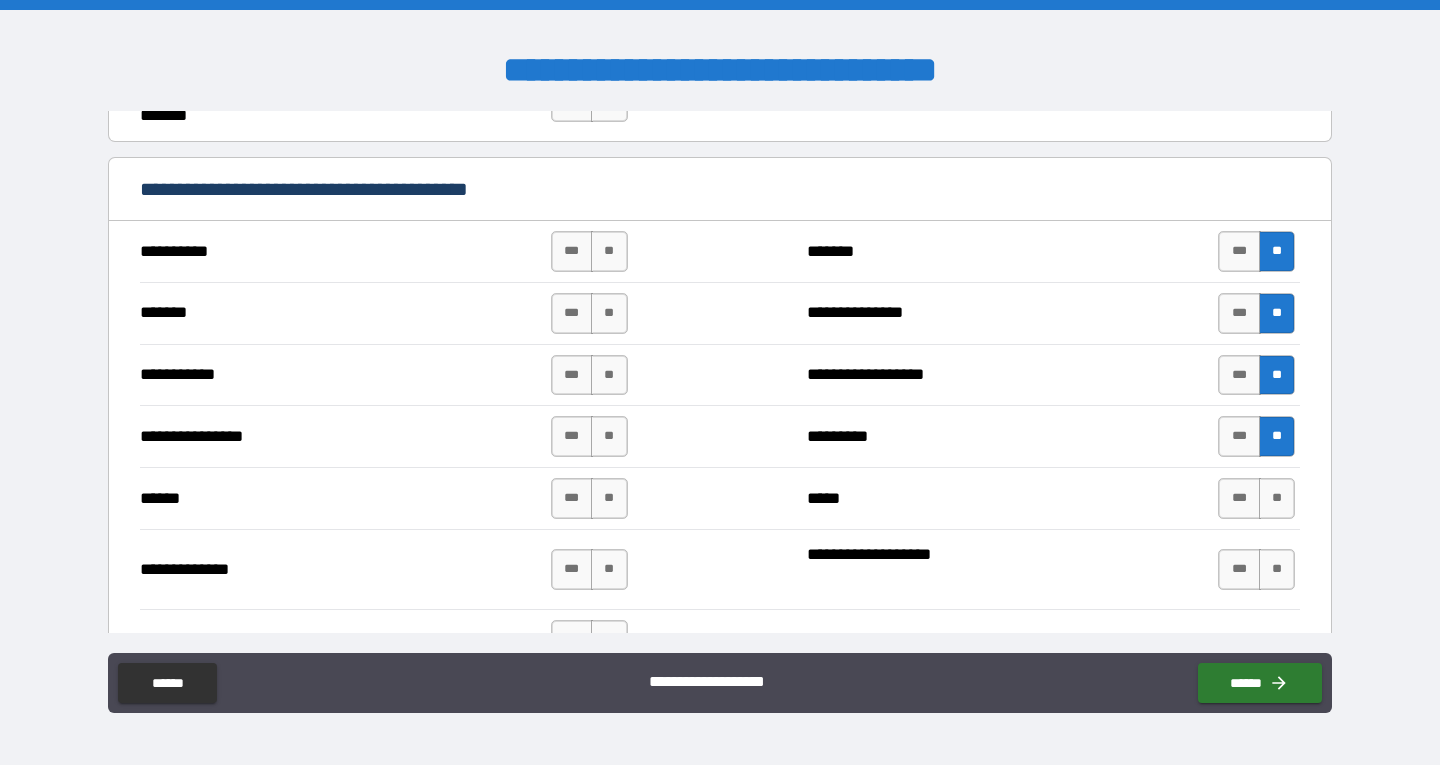 drag, startPoint x: 1268, startPoint y: 496, endPoint x: 1268, endPoint y: 519, distance: 23 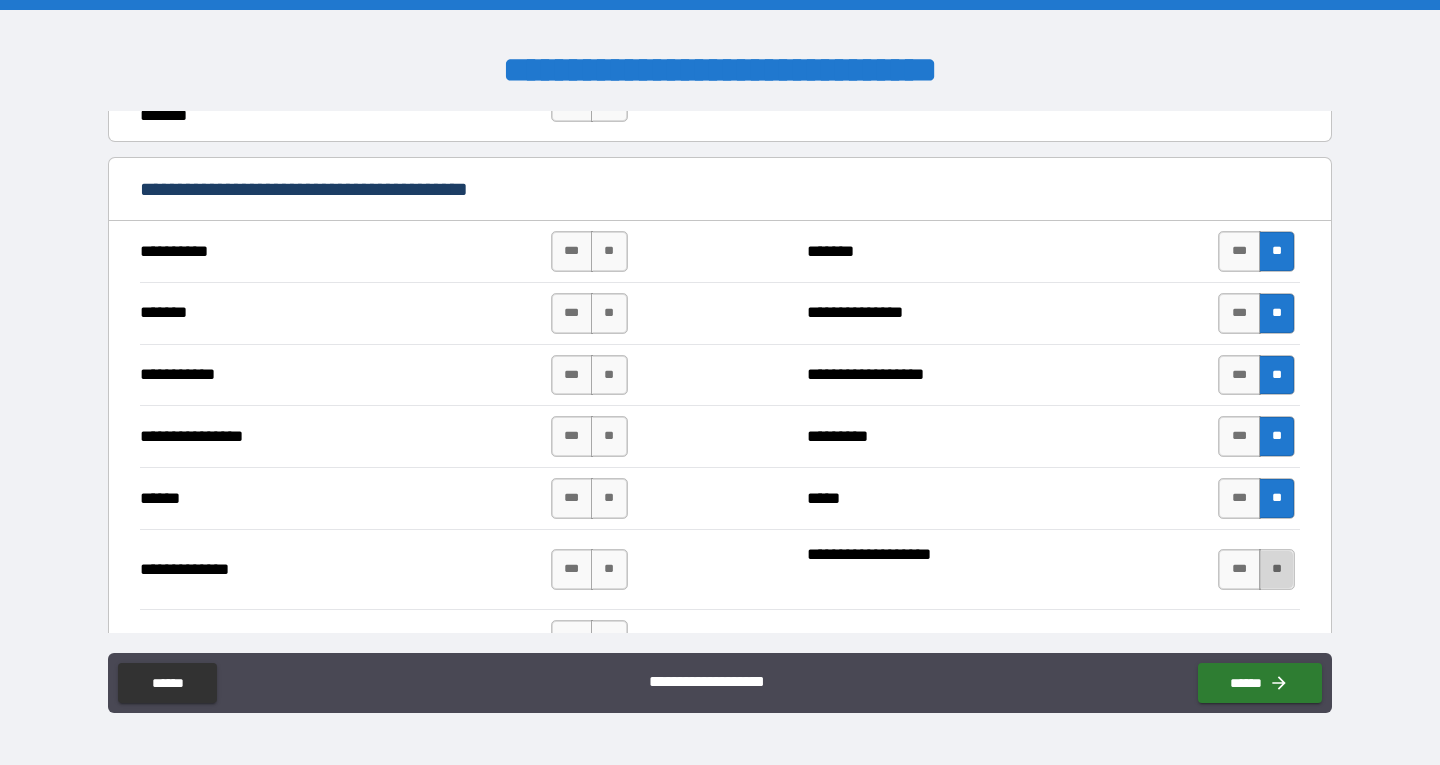click on "**" at bounding box center [1277, 569] 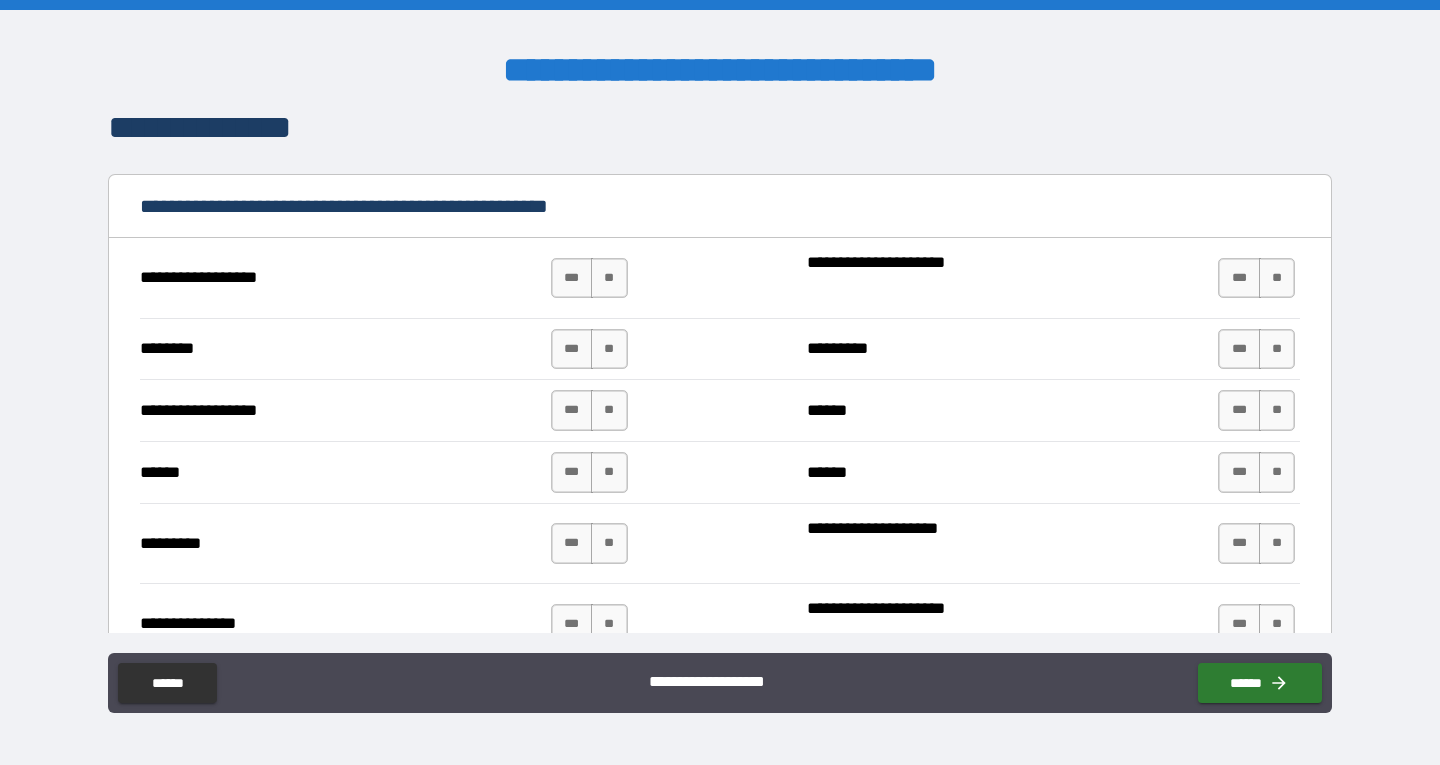 scroll, scrollTop: 2000, scrollLeft: 0, axis: vertical 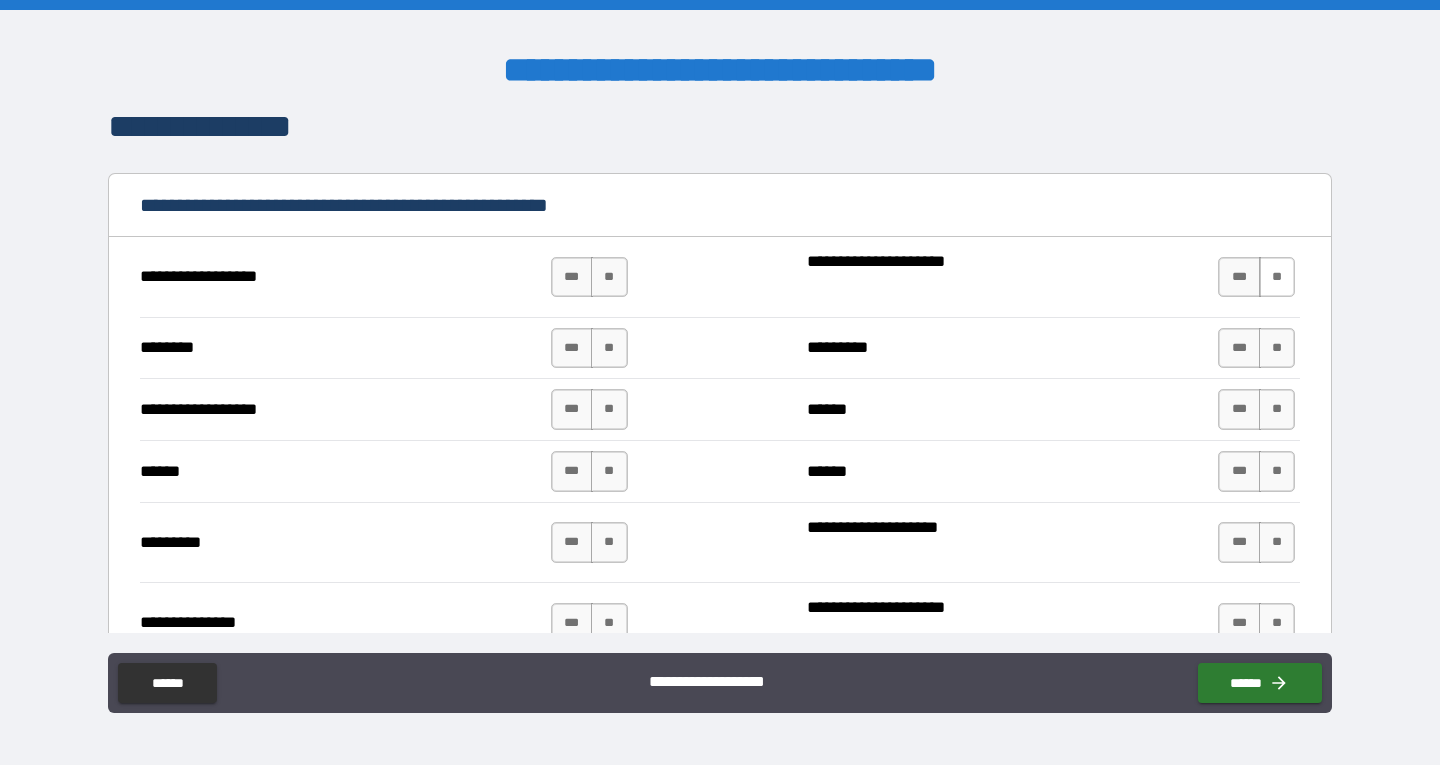 click on "**" at bounding box center [1277, 277] 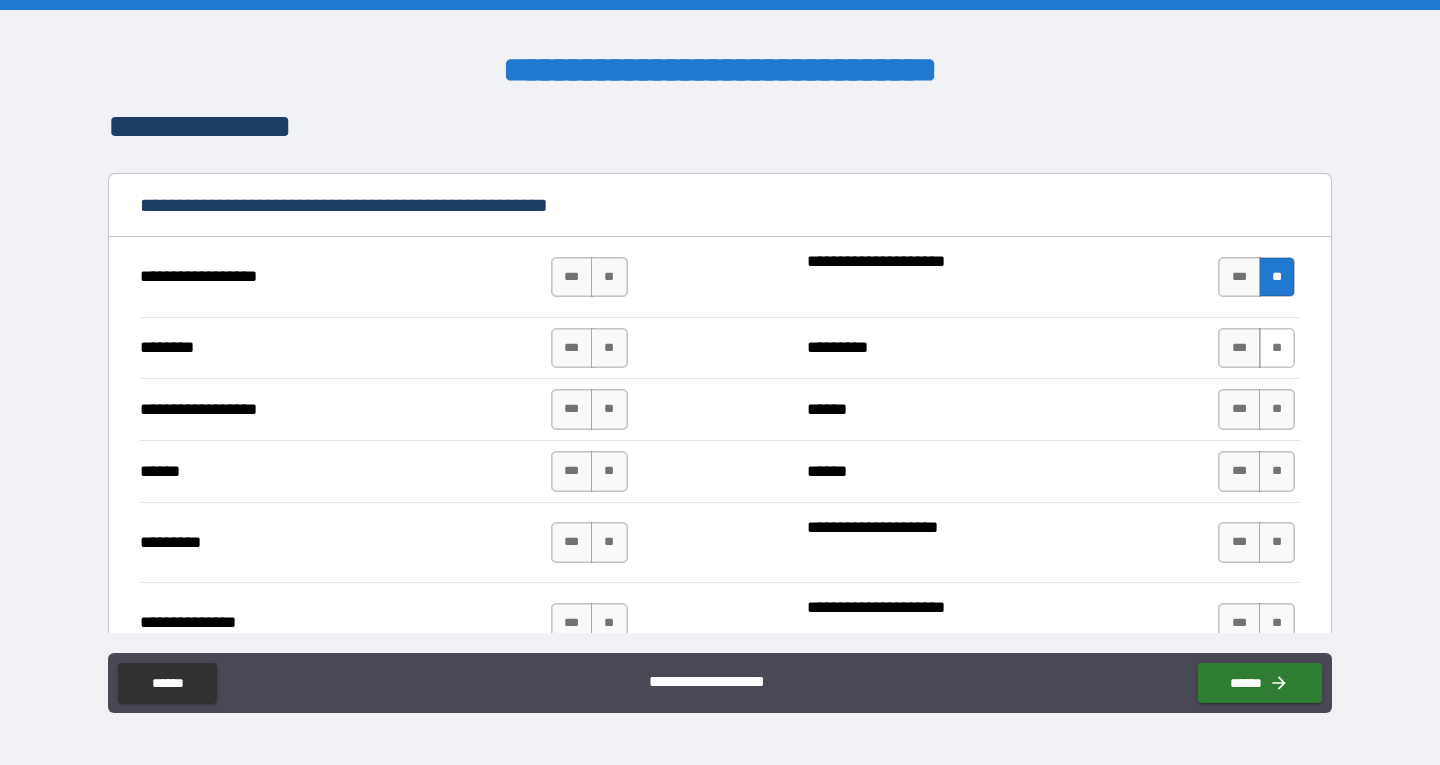 click on "**" at bounding box center [1277, 348] 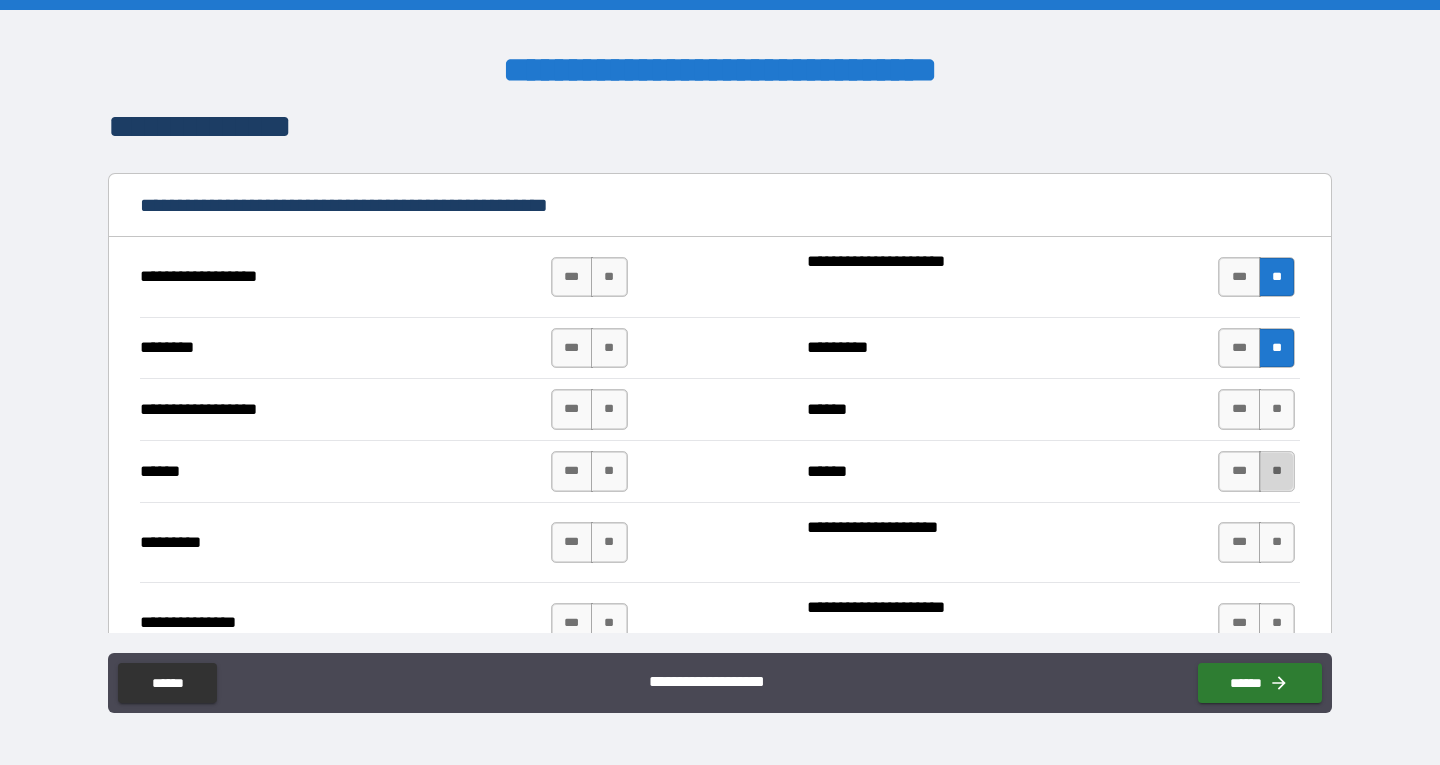 click on "**" at bounding box center [1277, 471] 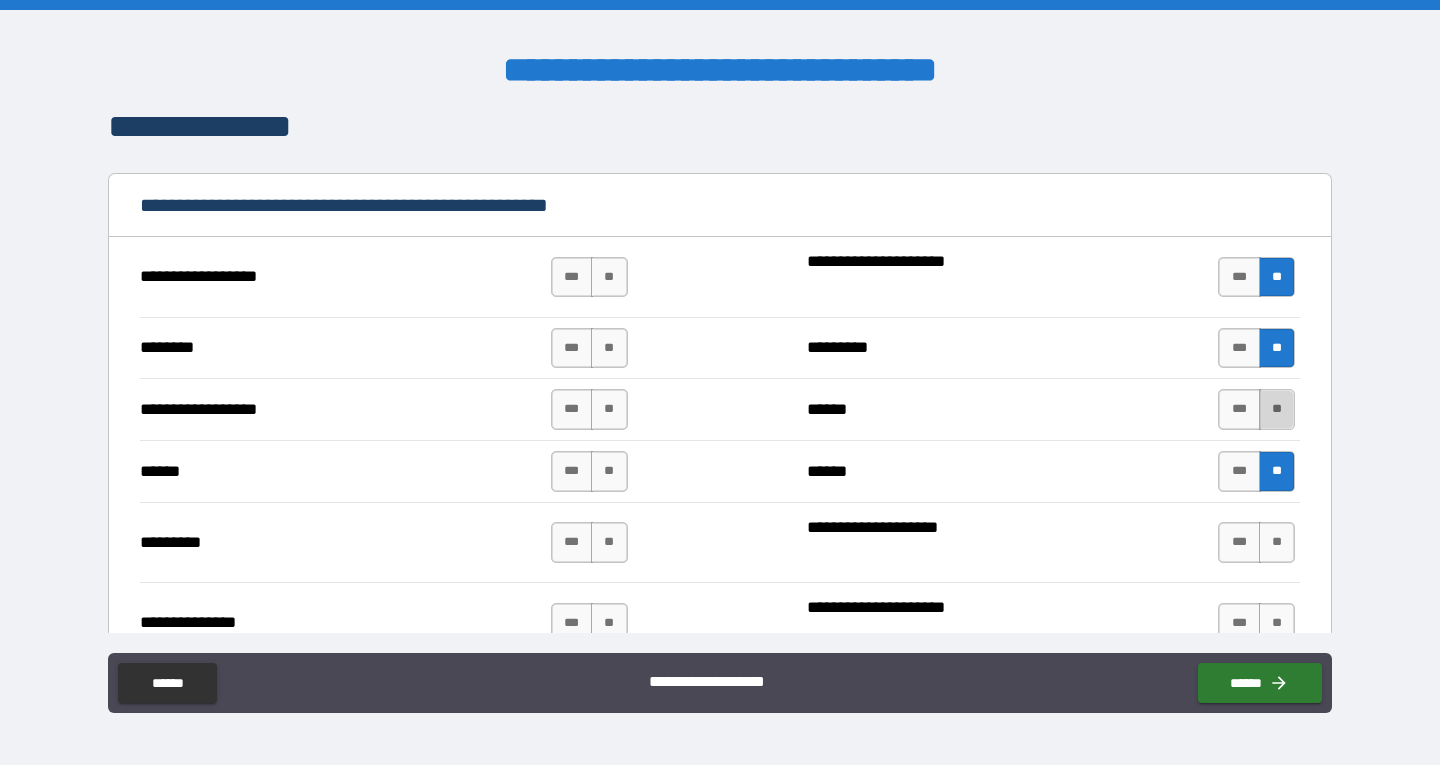 click on "**" at bounding box center [1277, 409] 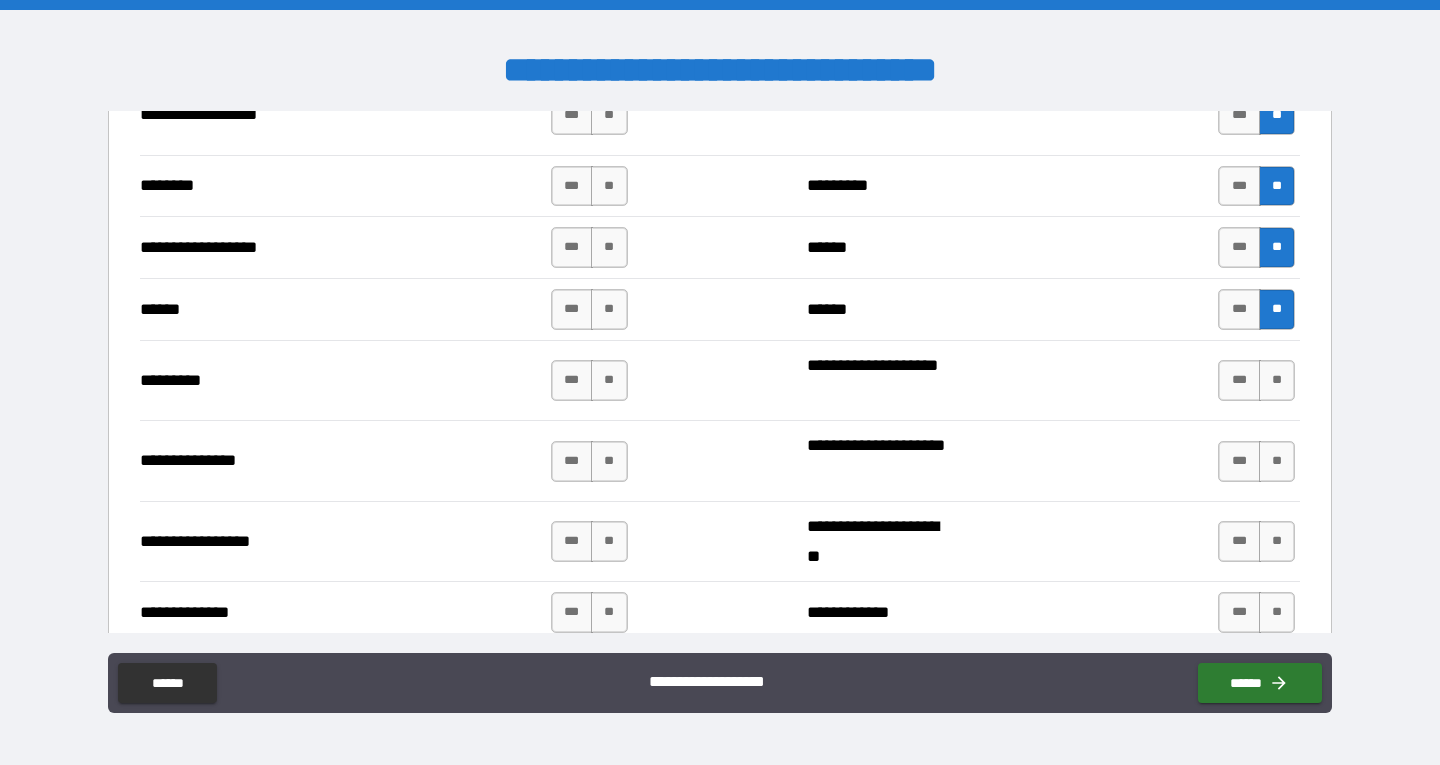 scroll, scrollTop: 2333, scrollLeft: 0, axis: vertical 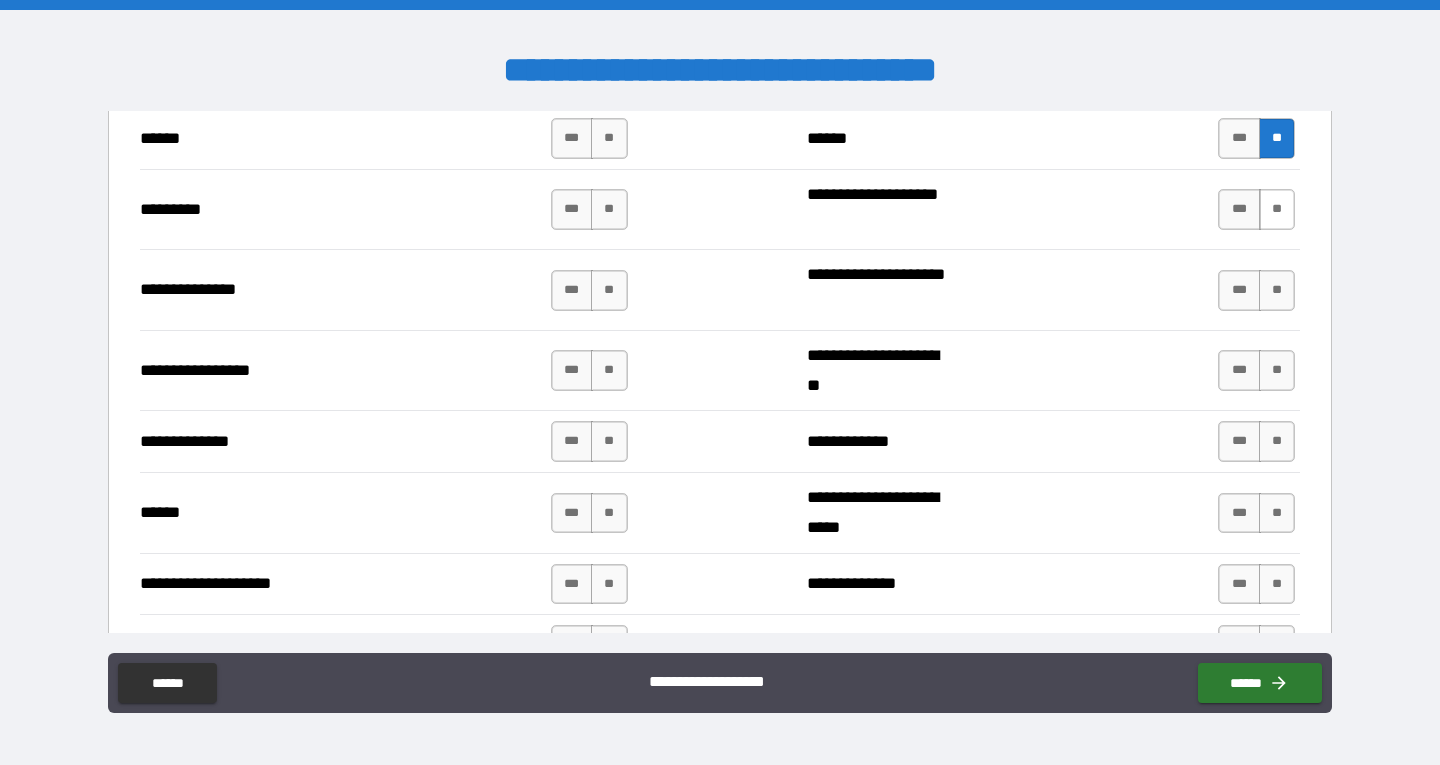 click on "**" at bounding box center (1277, 209) 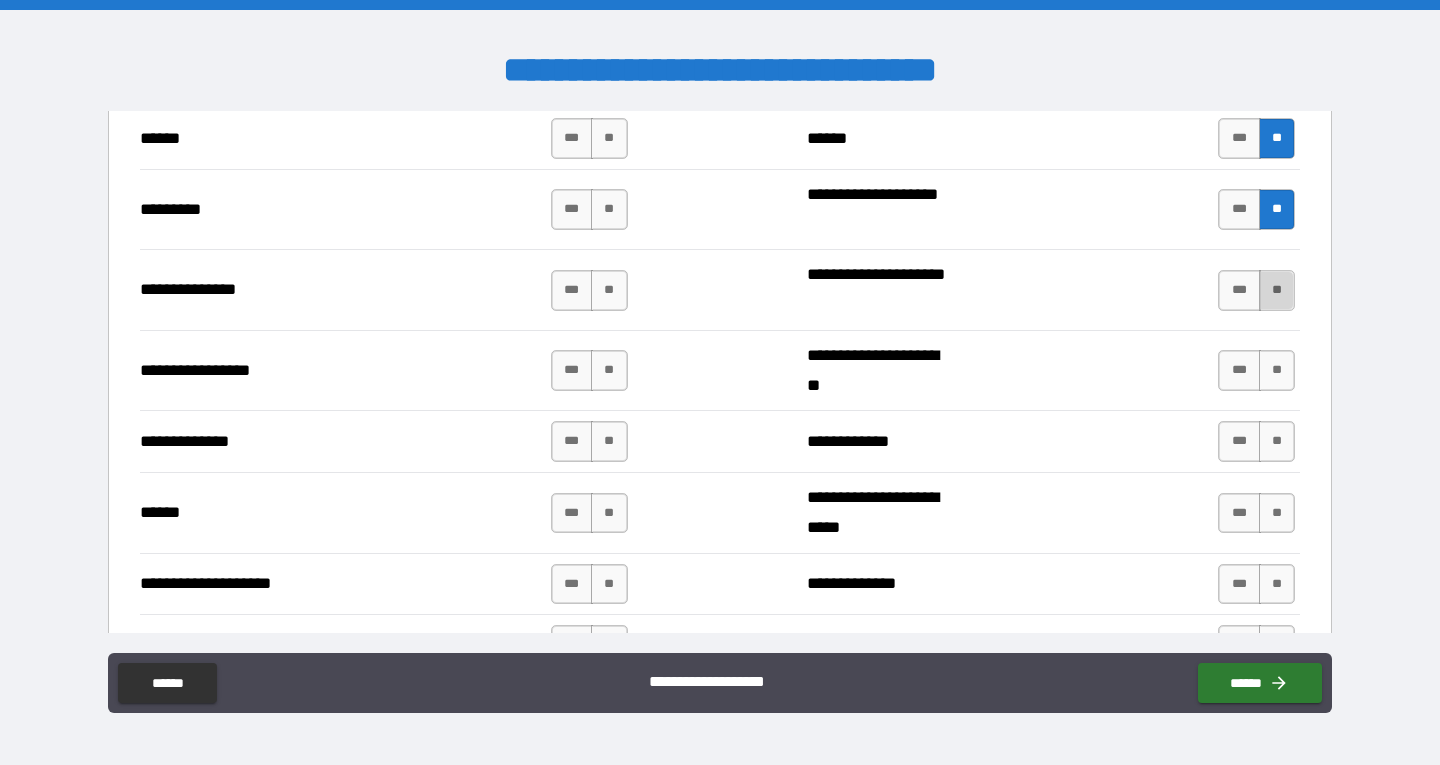 click on "**" at bounding box center (1277, 290) 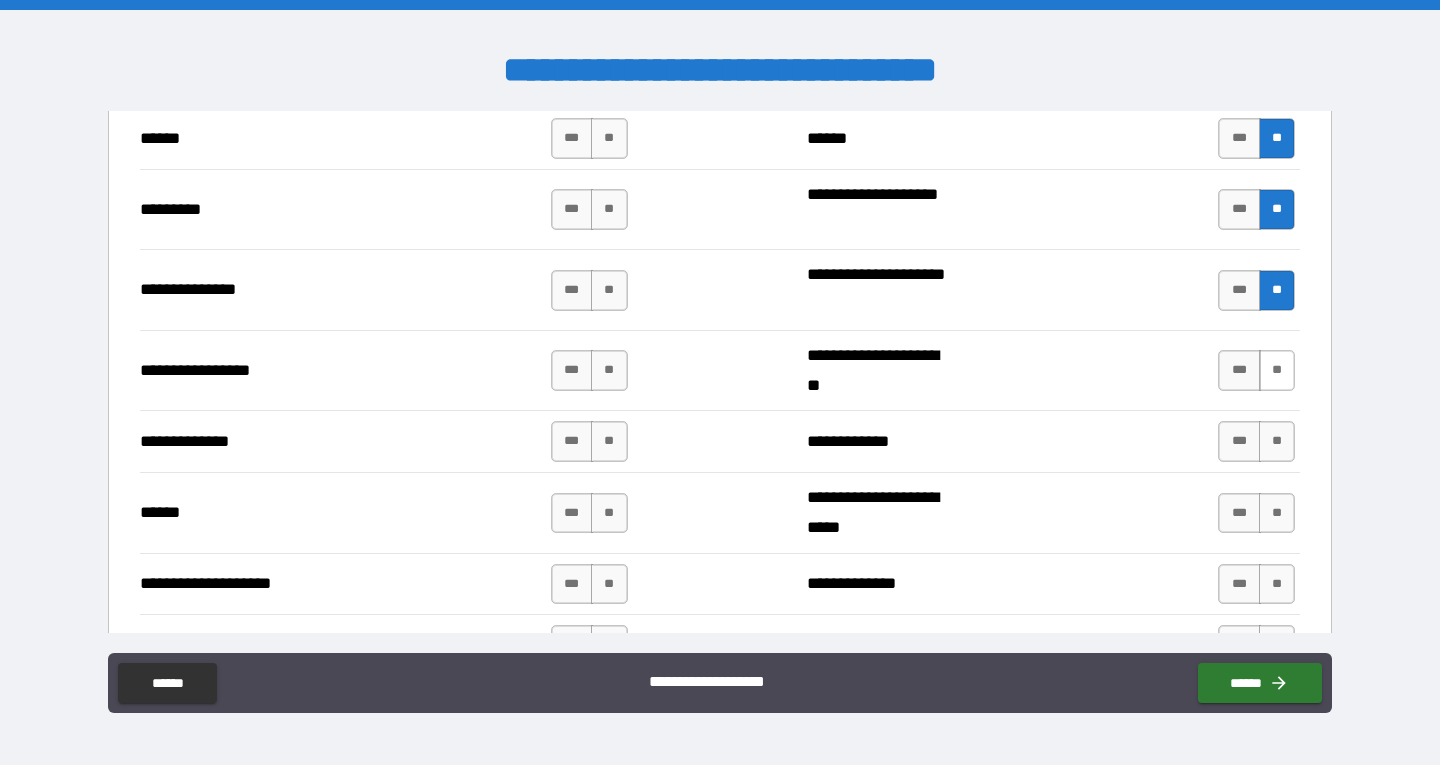 click on "**" at bounding box center [1277, 370] 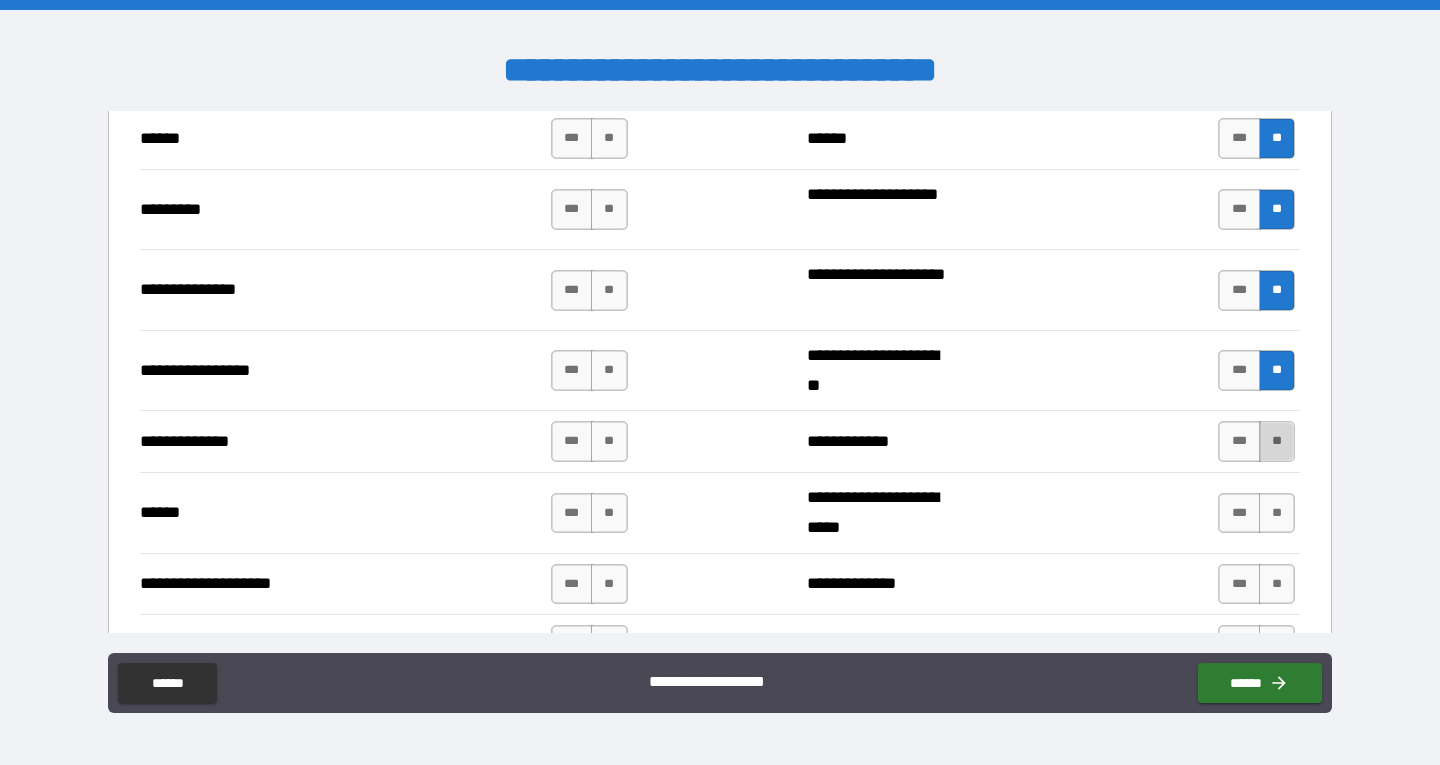 click on "**" at bounding box center (1277, 441) 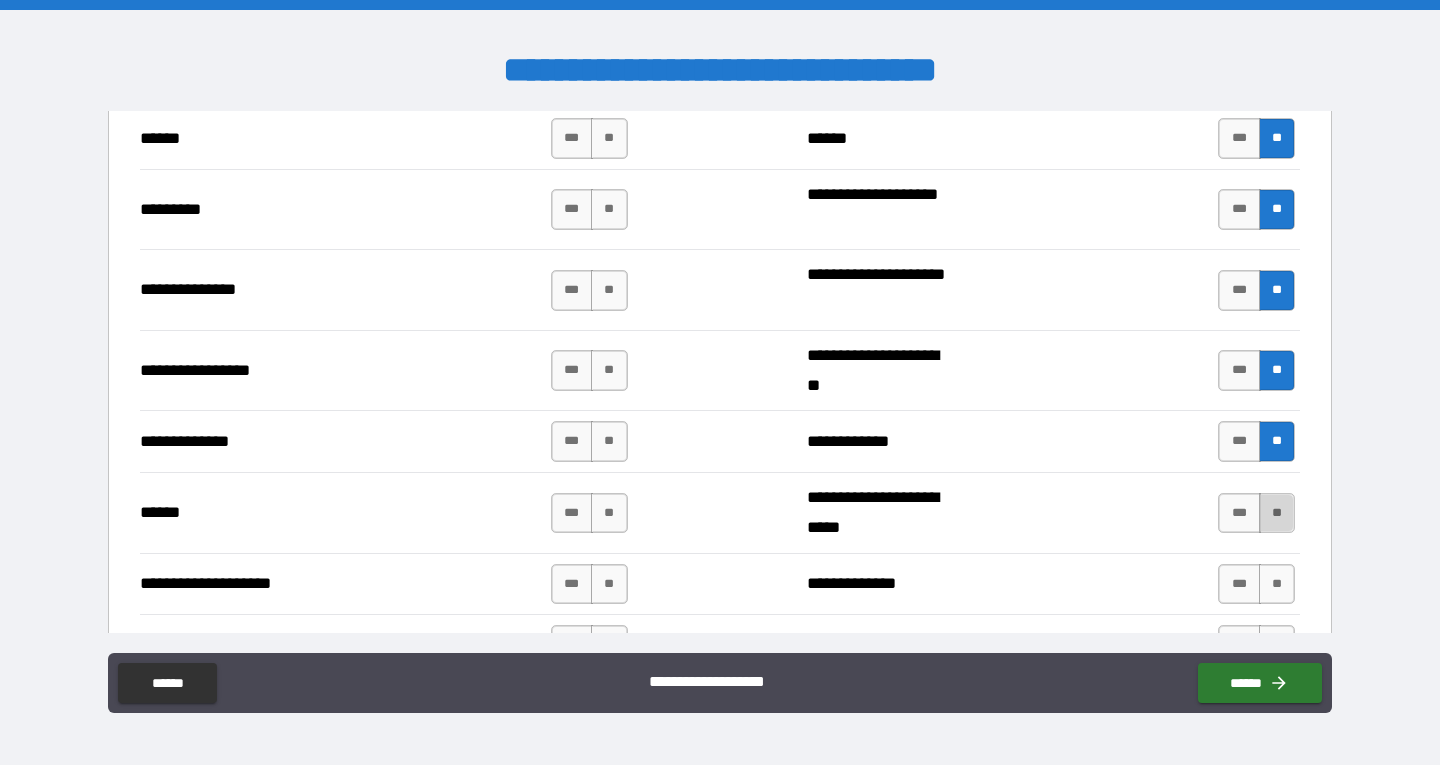 click on "**" at bounding box center [1277, 513] 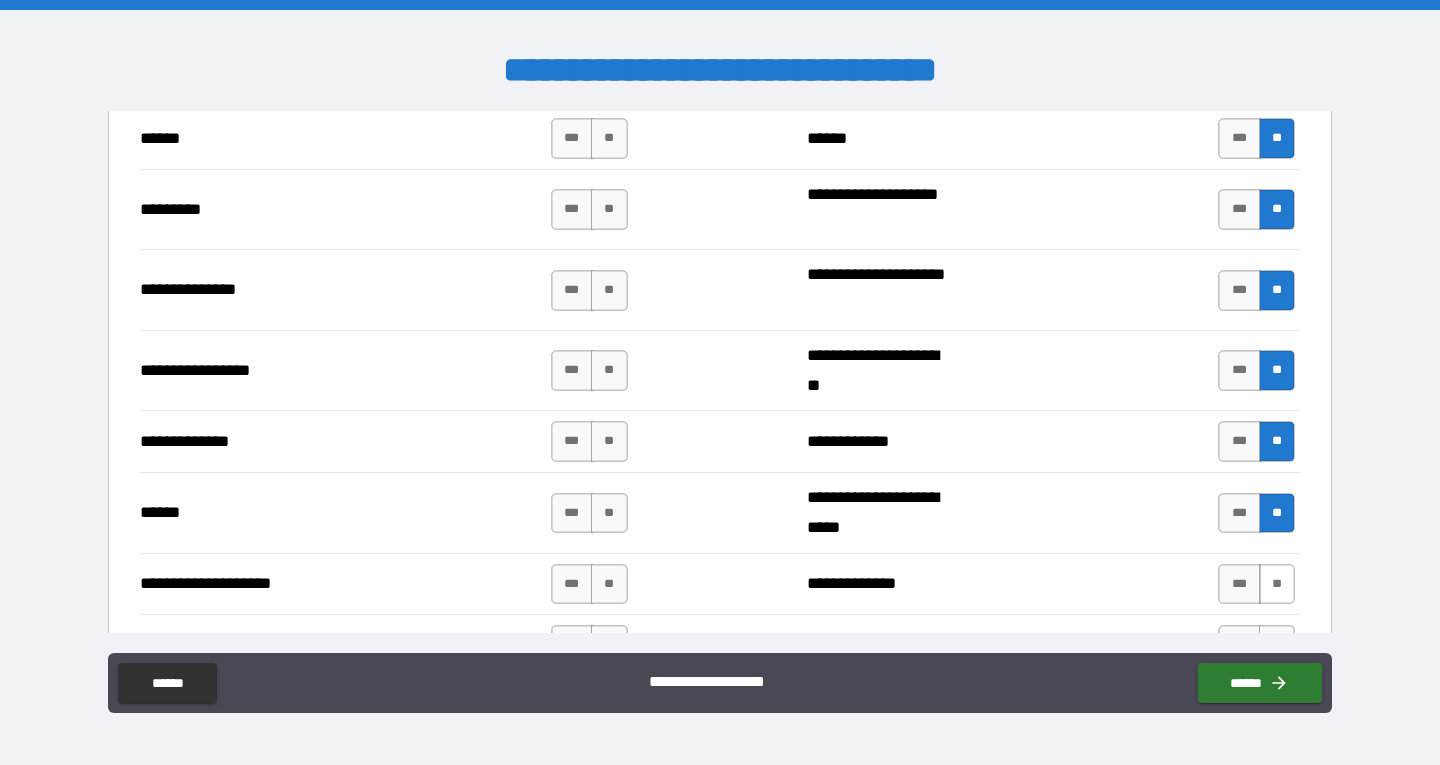 click on "**" at bounding box center (1277, 584) 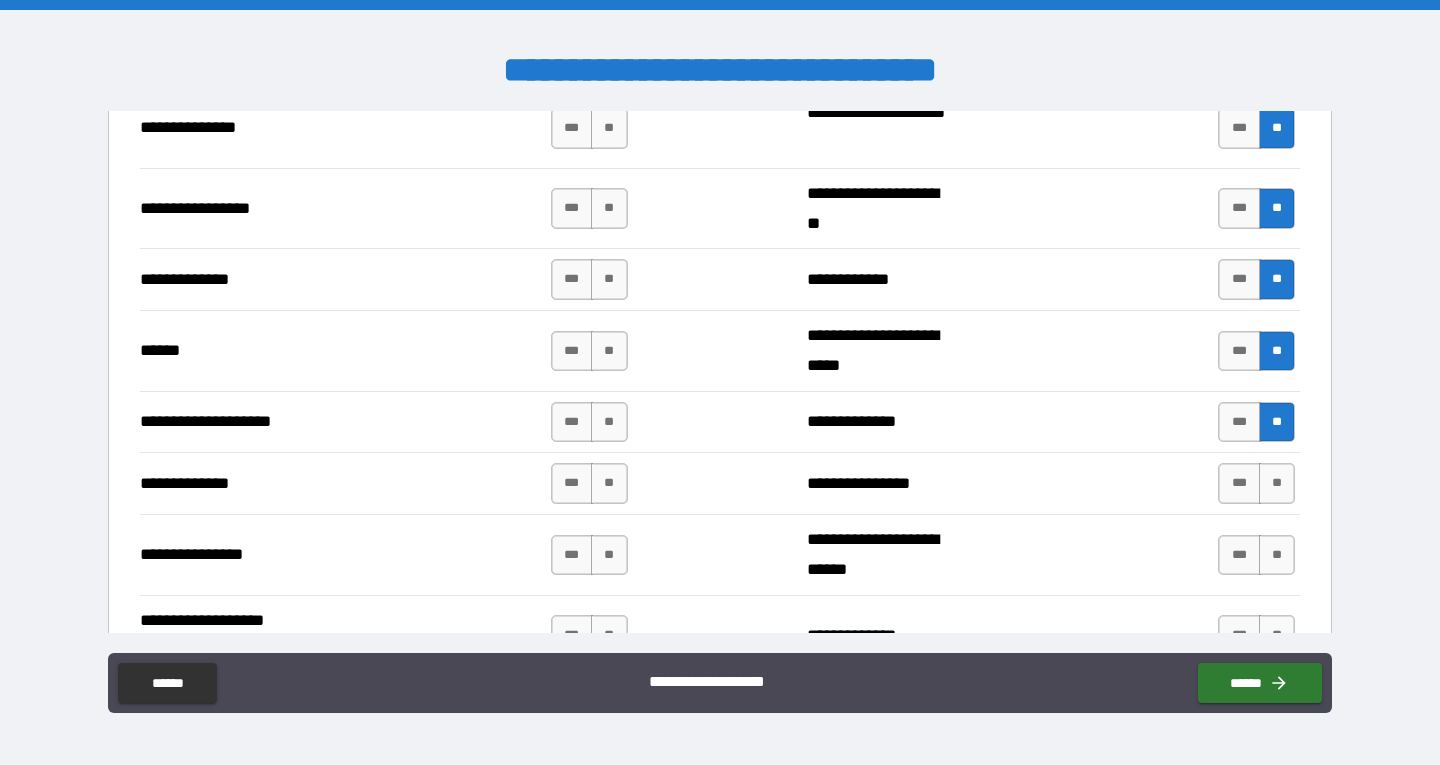 scroll, scrollTop: 2666, scrollLeft: 0, axis: vertical 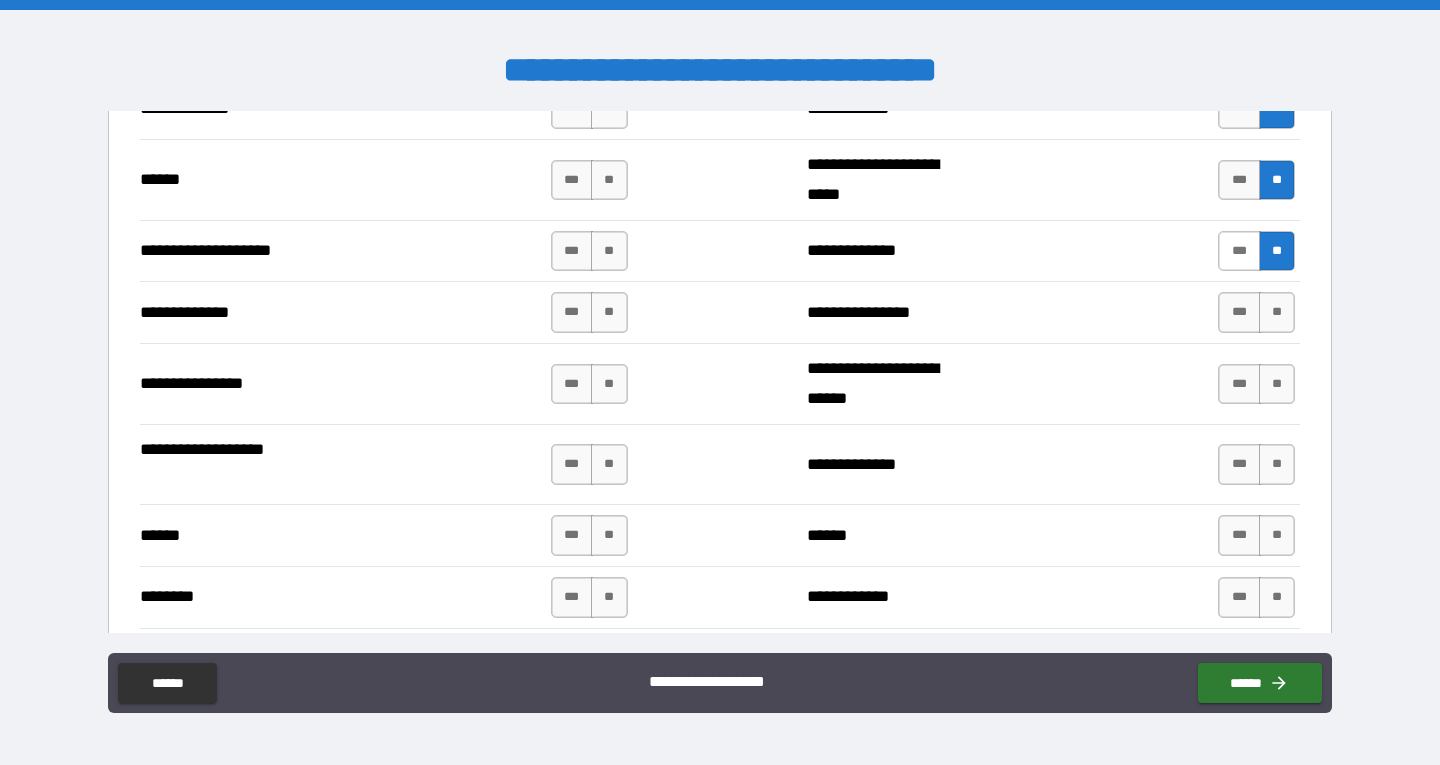 click on "***" at bounding box center (1239, 251) 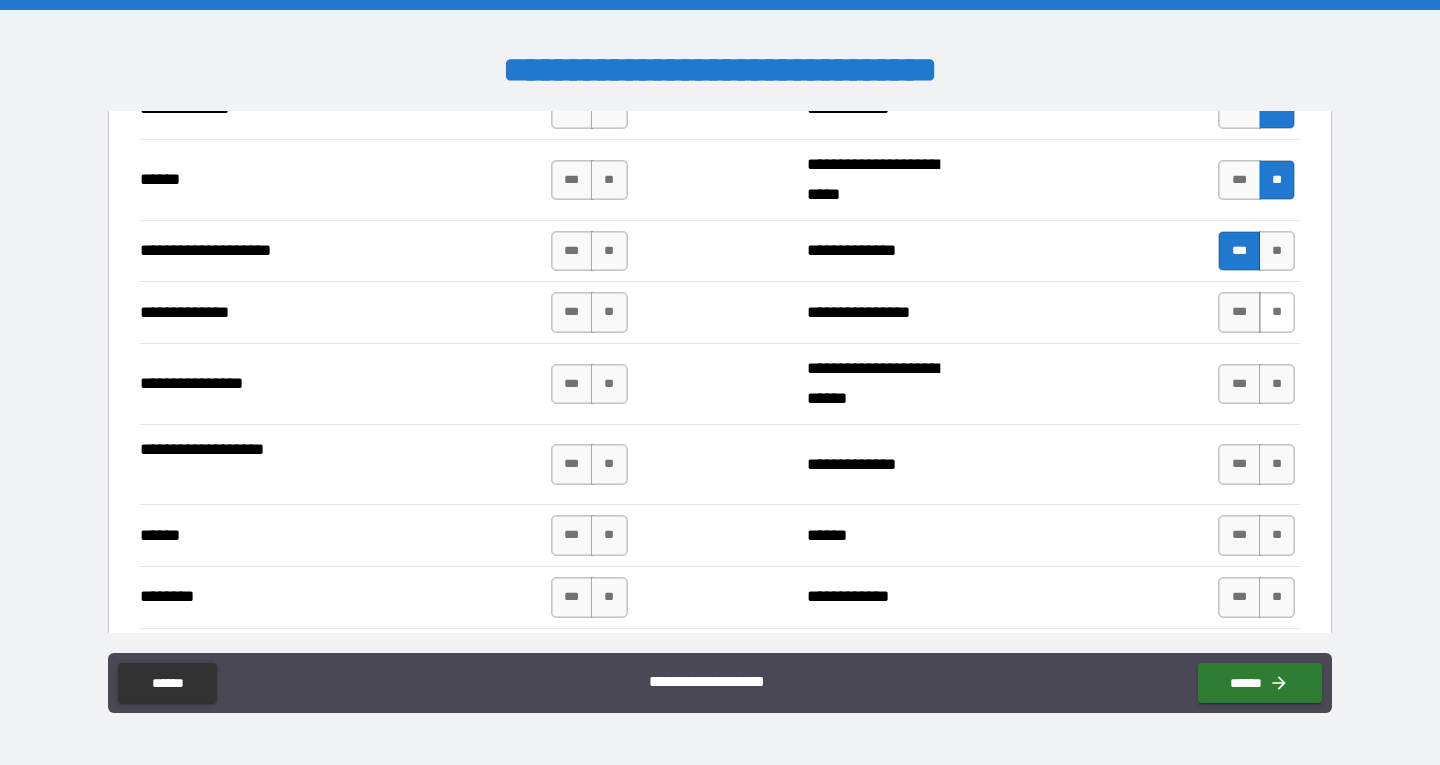 click on "**" at bounding box center [1277, 312] 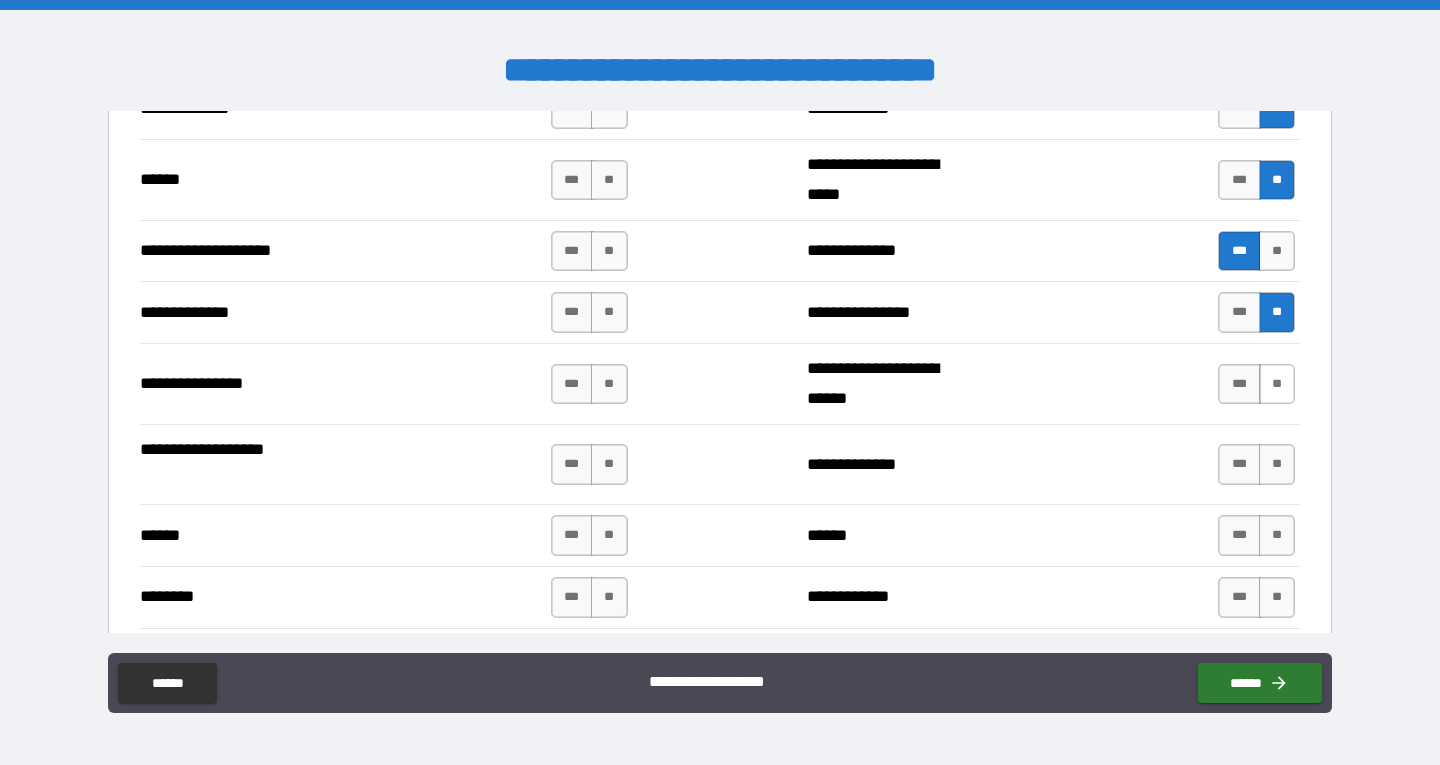 click on "**" at bounding box center [1277, 384] 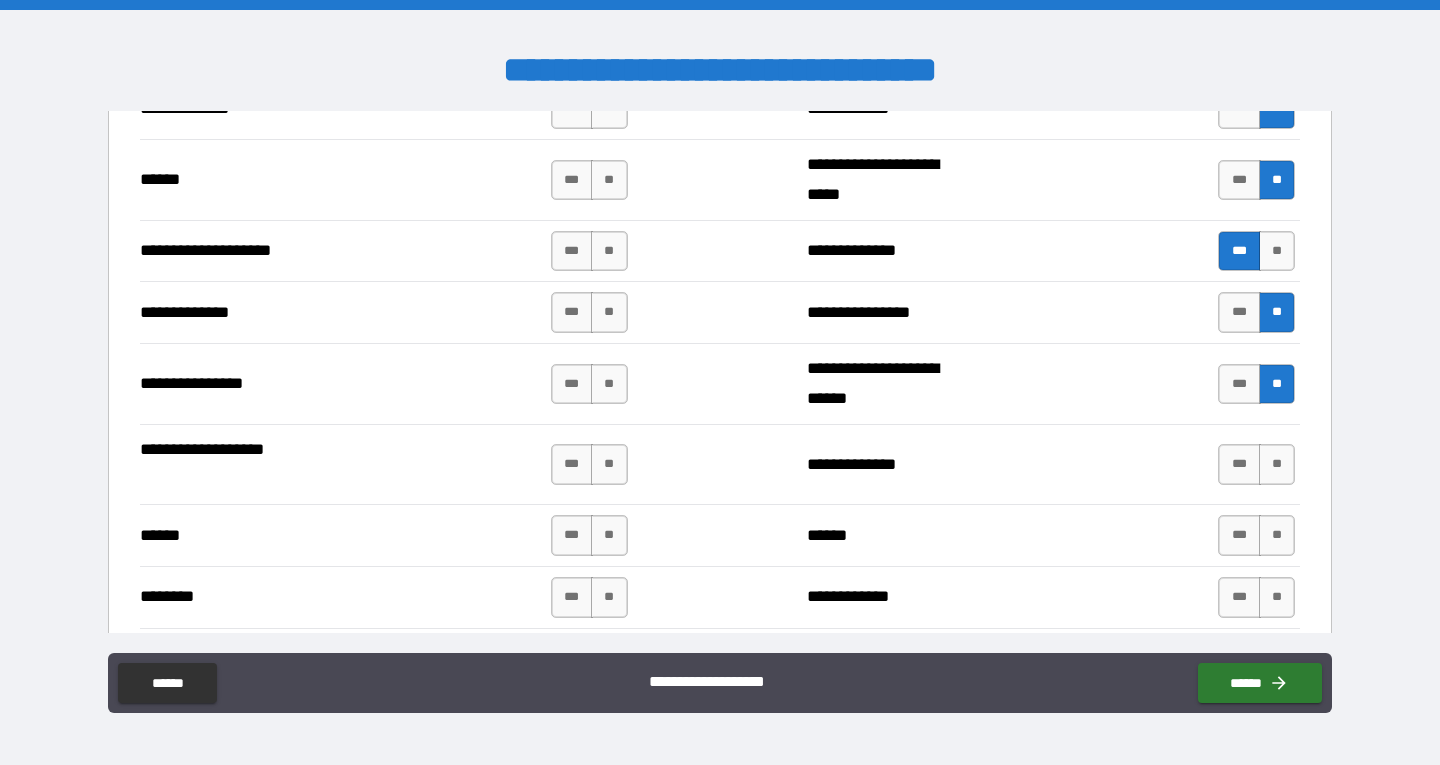 drag, startPoint x: 1270, startPoint y: 454, endPoint x: 1270, endPoint y: 486, distance: 32 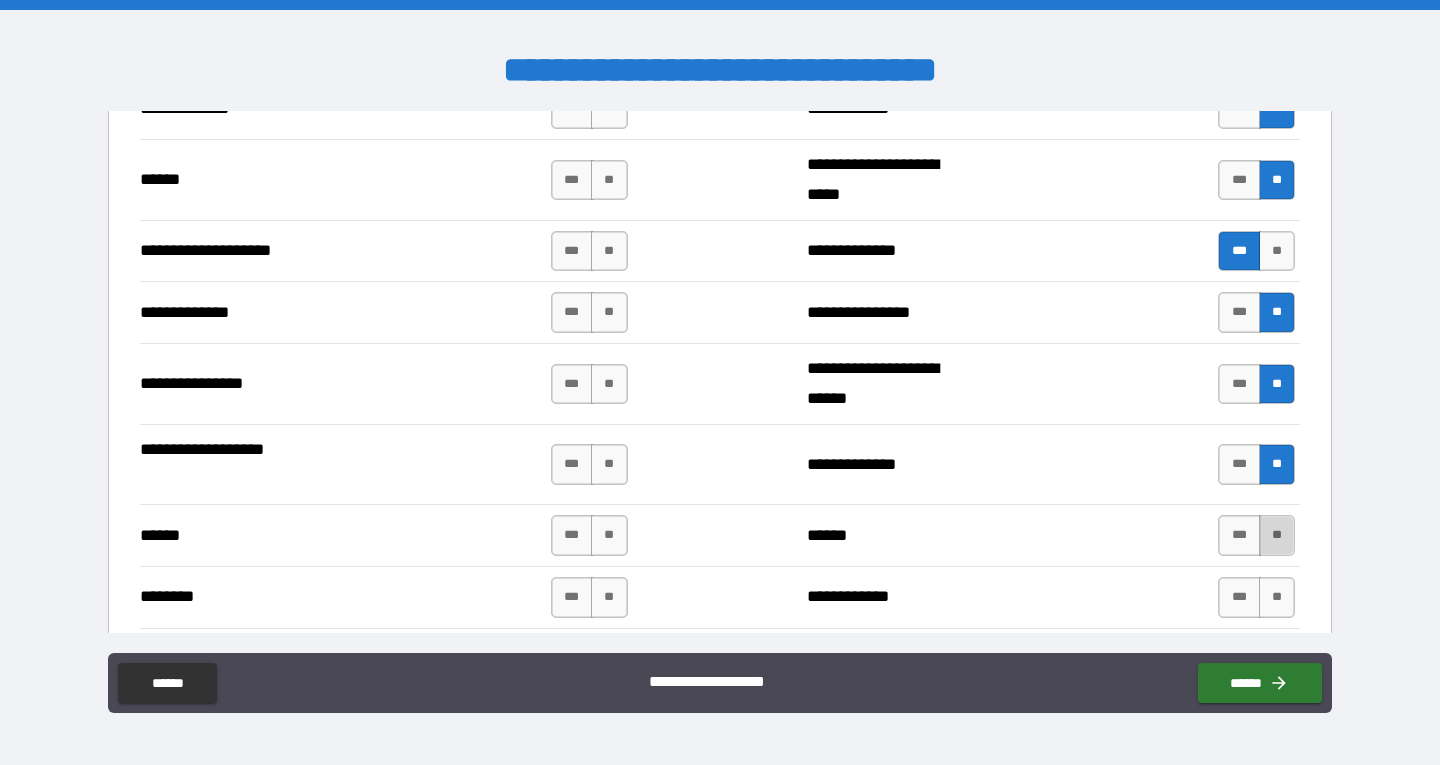drag, startPoint x: 1269, startPoint y: 523, endPoint x: 1268, endPoint y: 556, distance: 33.01515 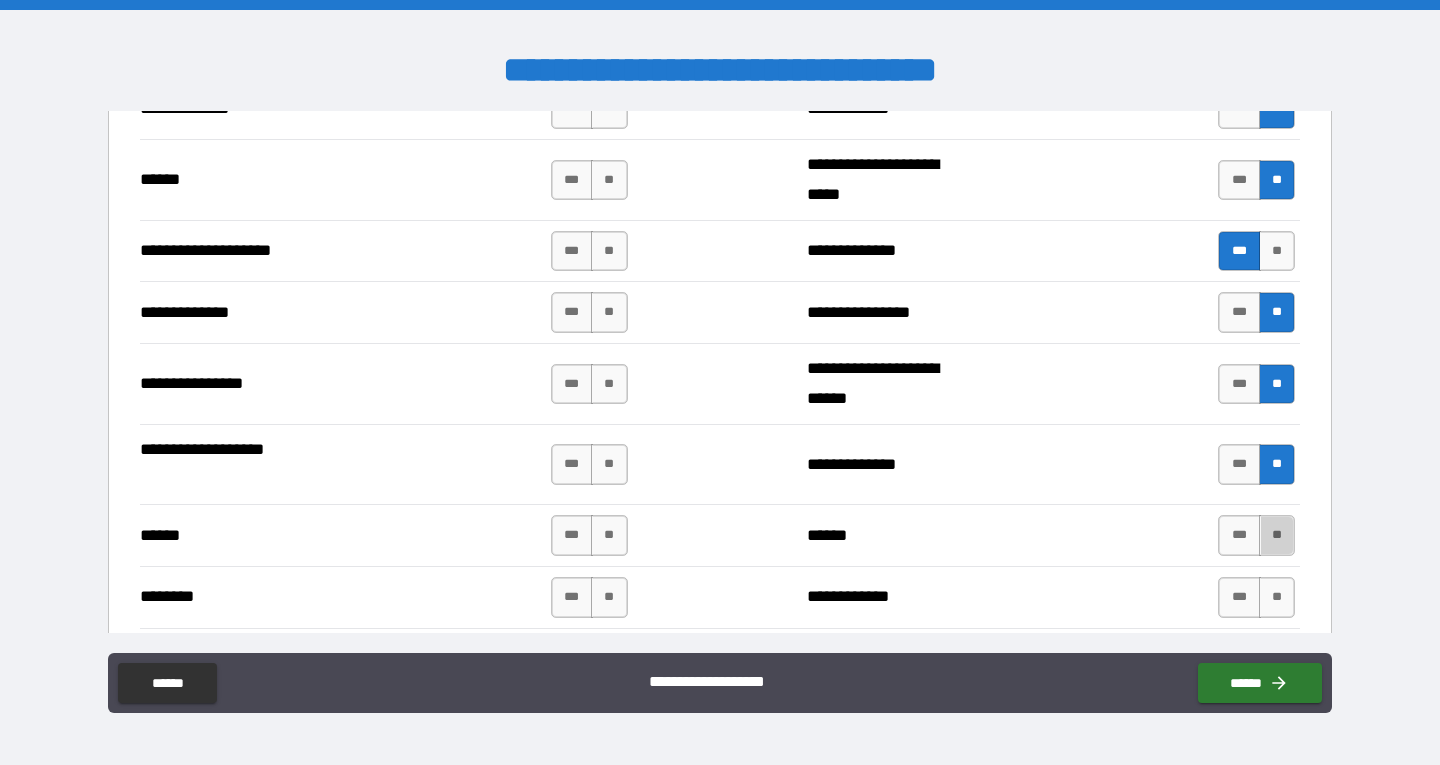 click on "**" at bounding box center (1277, 535) 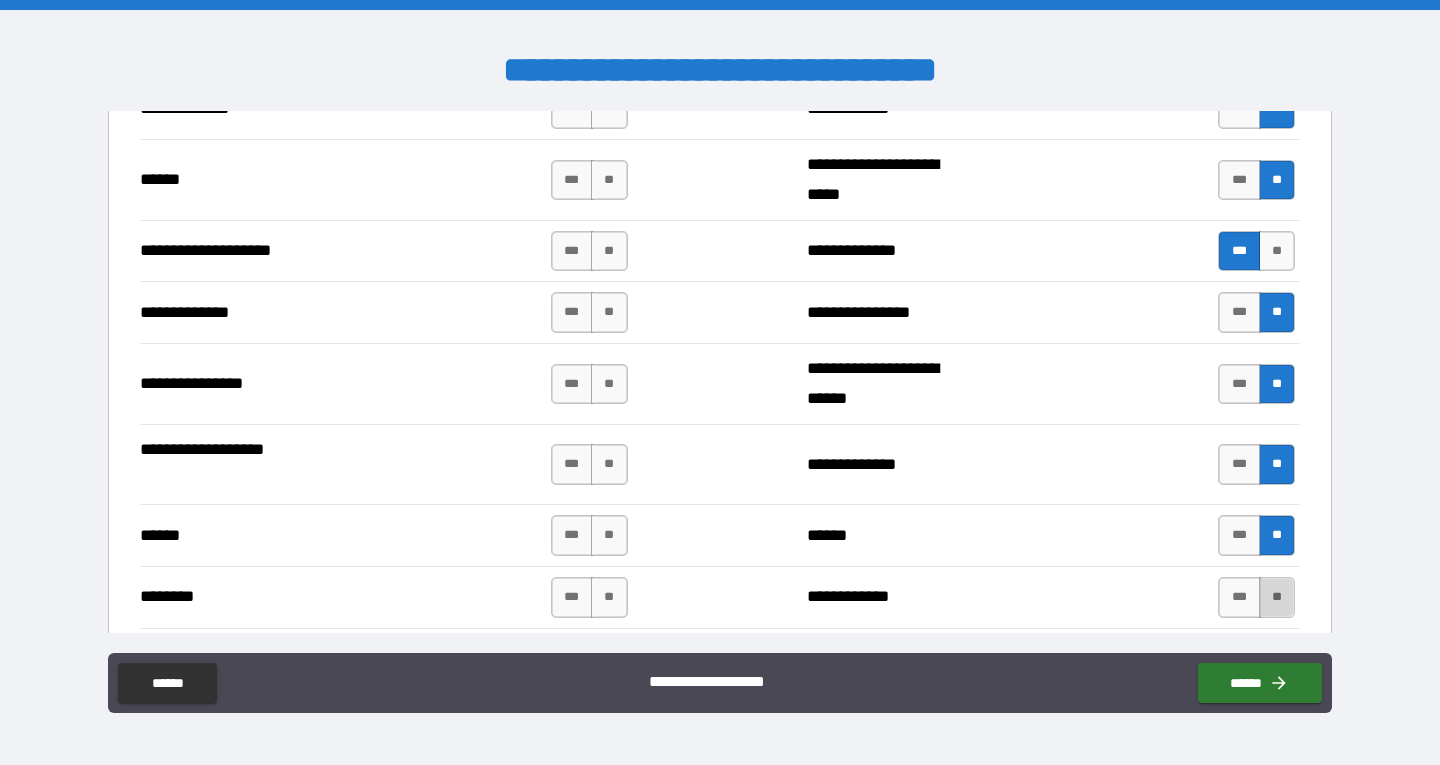 drag, startPoint x: 1258, startPoint y: 605, endPoint x: 1284, endPoint y: 568, distance: 45.221676 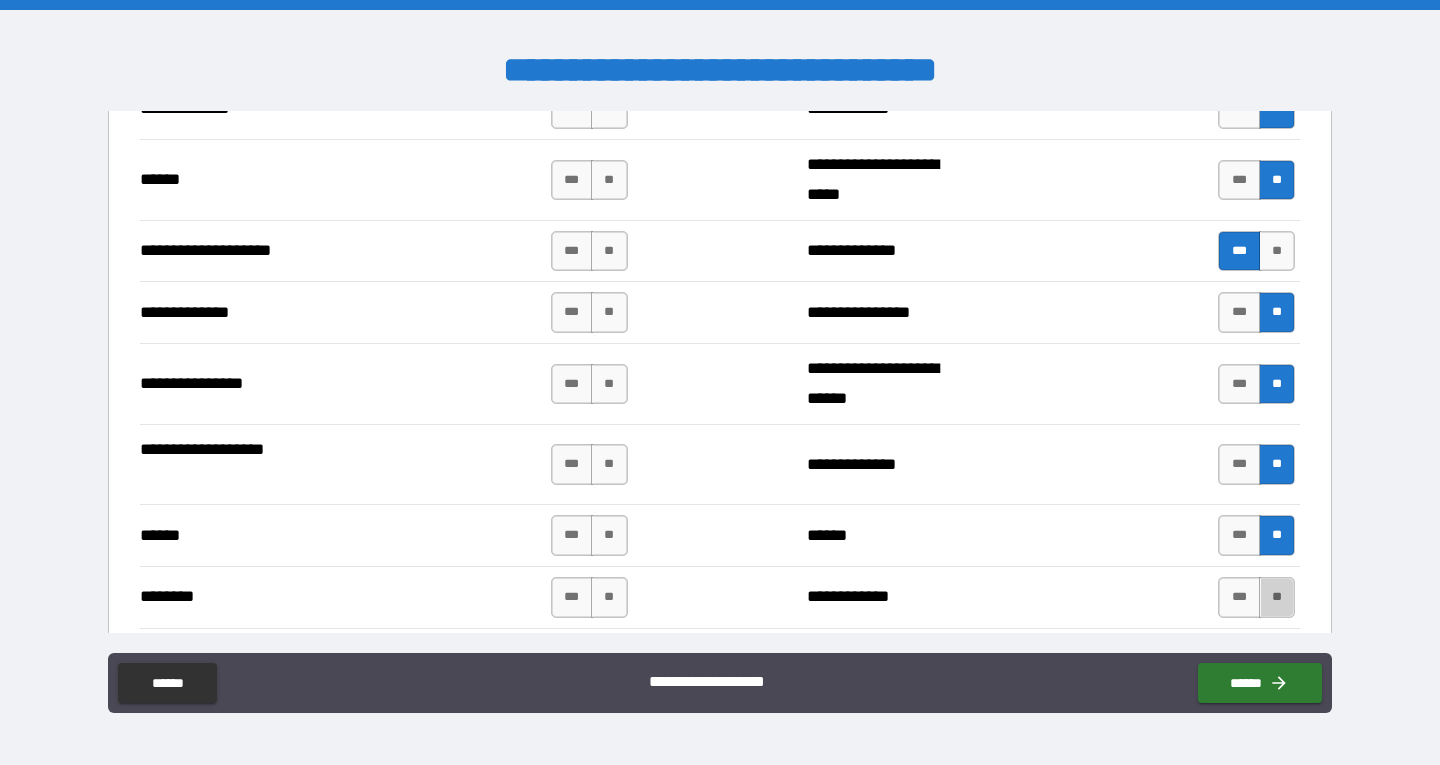 click on "**" at bounding box center (1277, 597) 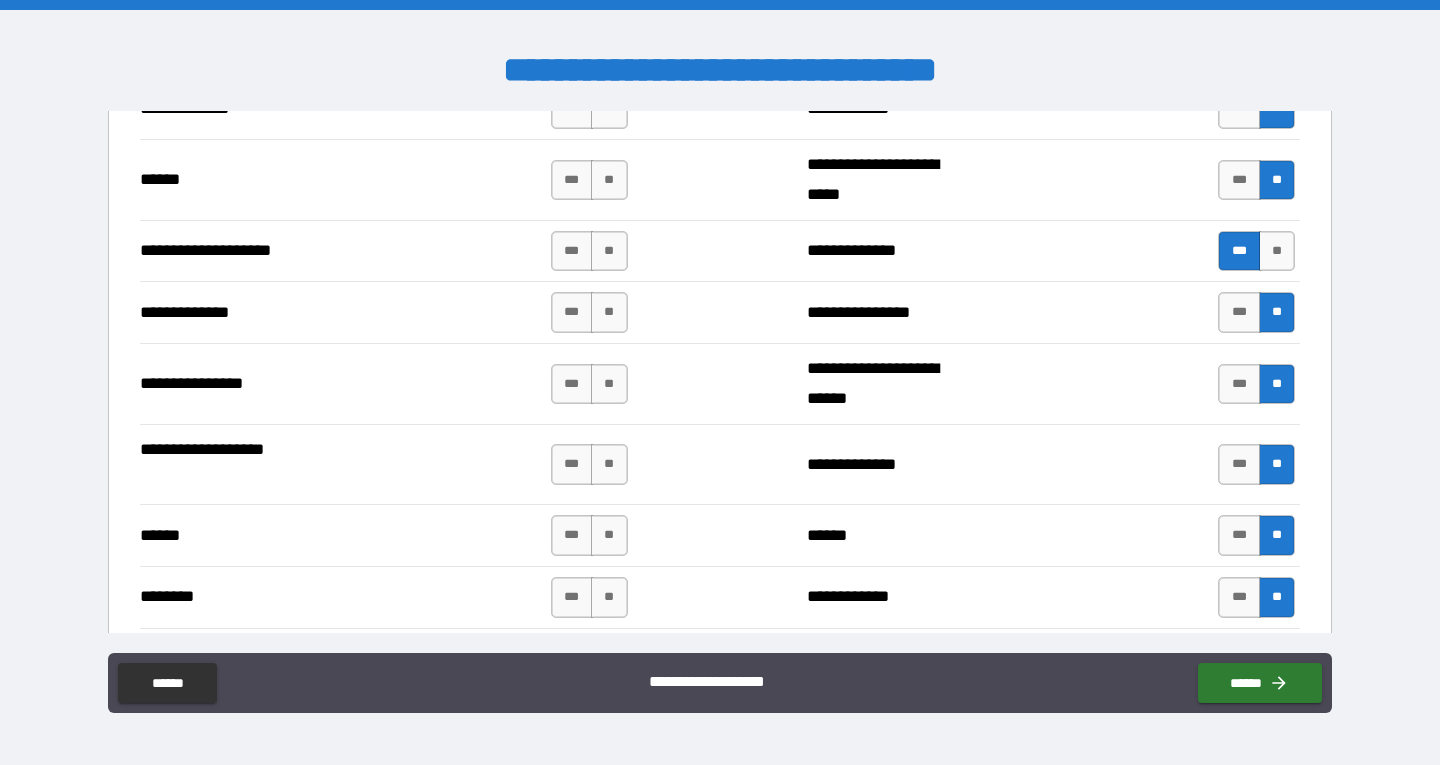 scroll, scrollTop: 3000, scrollLeft: 0, axis: vertical 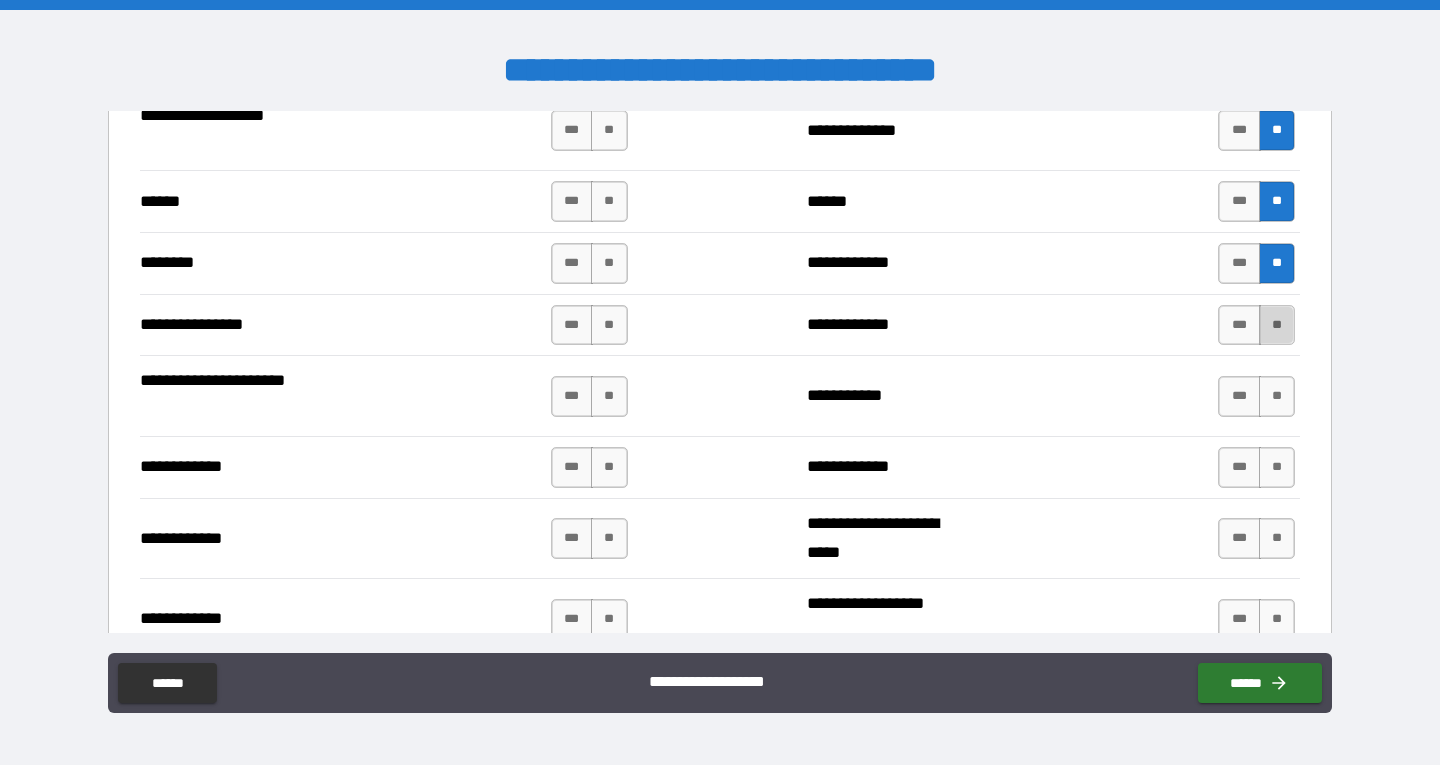 click on "**" at bounding box center (1277, 325) 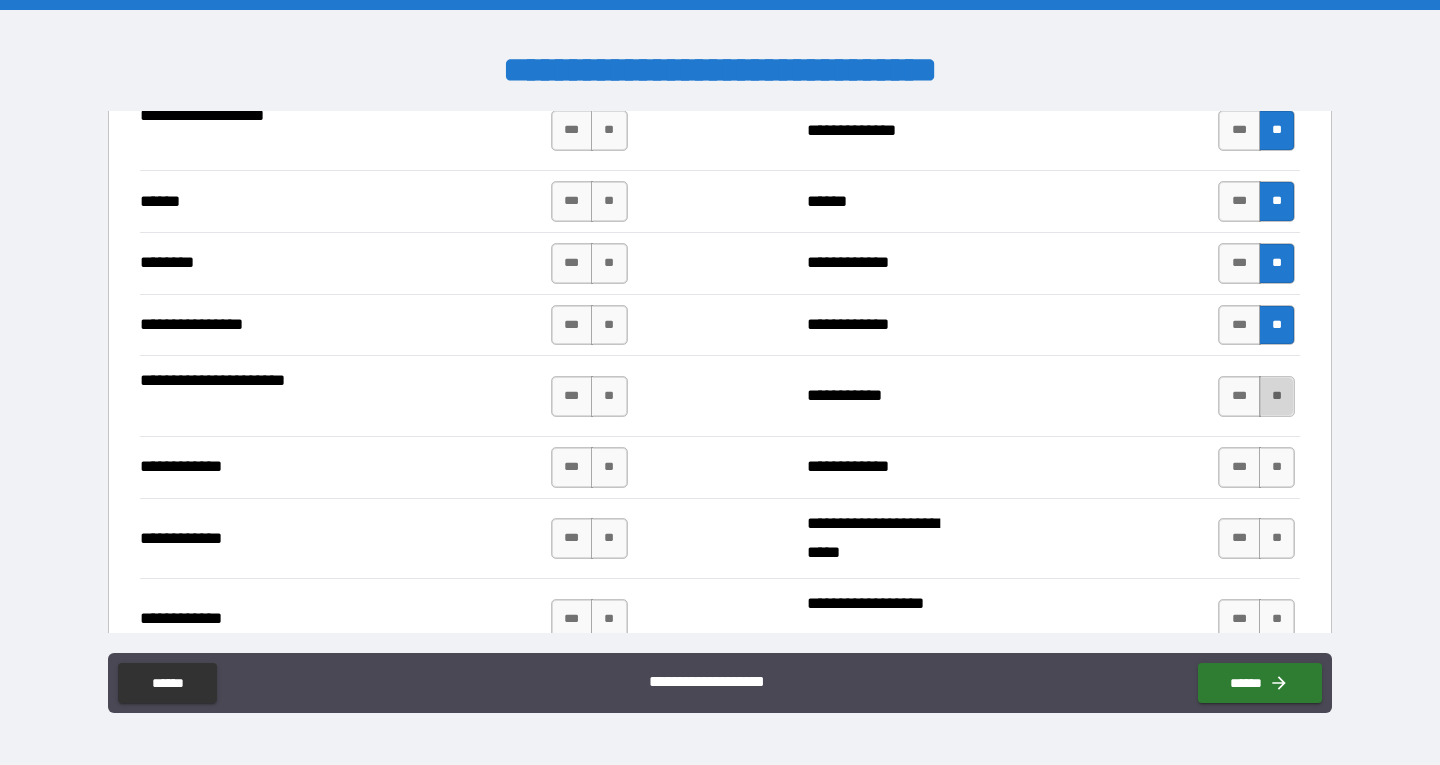 click on "**" at bounding box center [1277, 396] 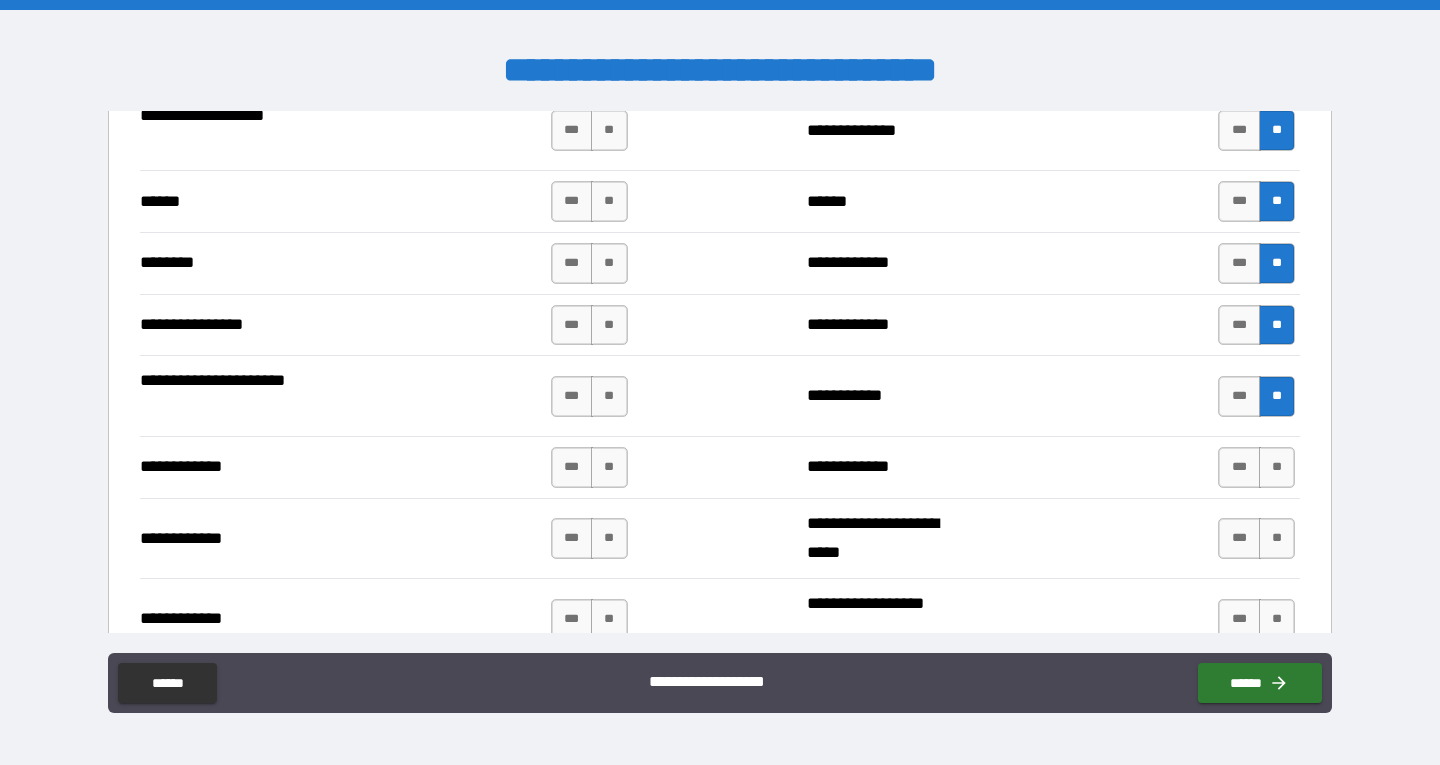 click on "**" at bounding box center (1277, 467) 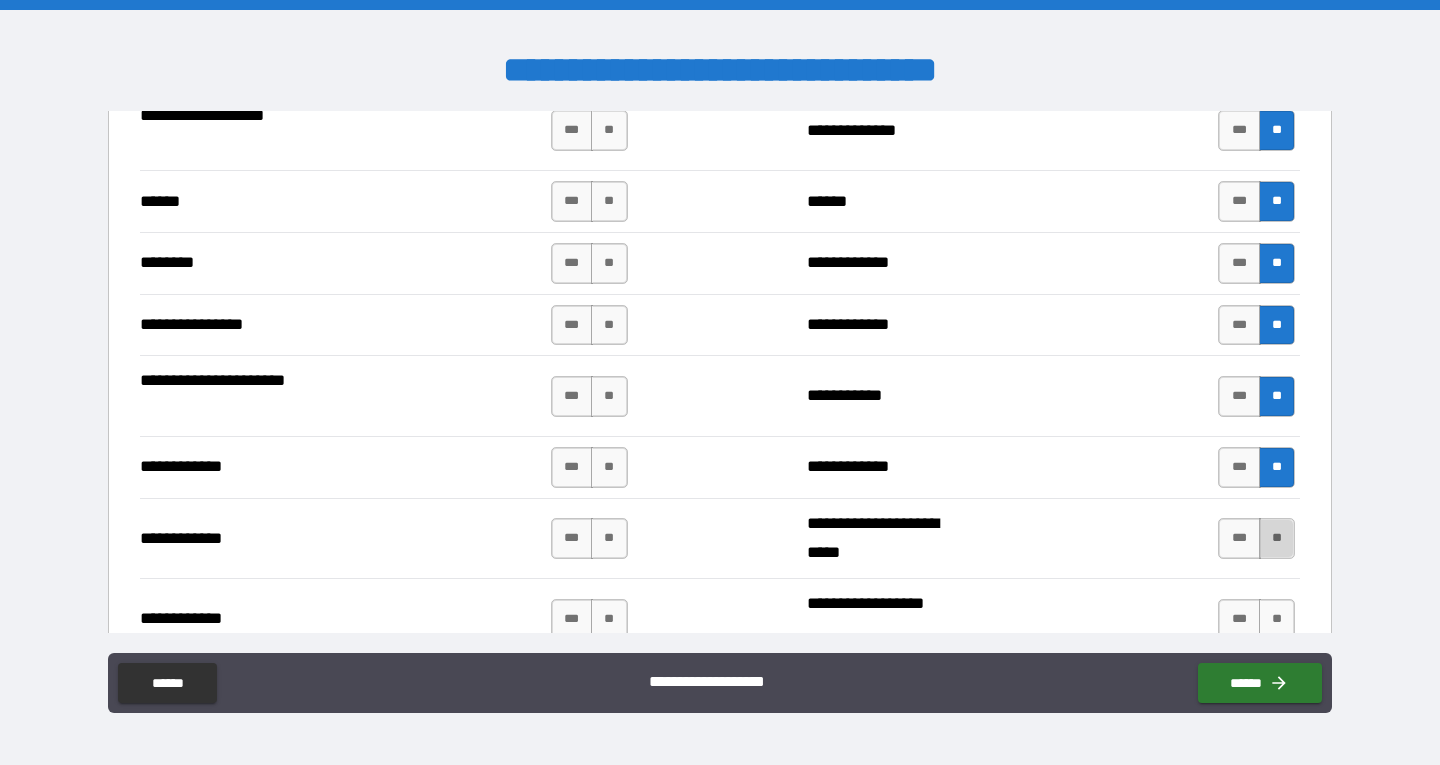 click on "**" at bounding box center [1277, 538] 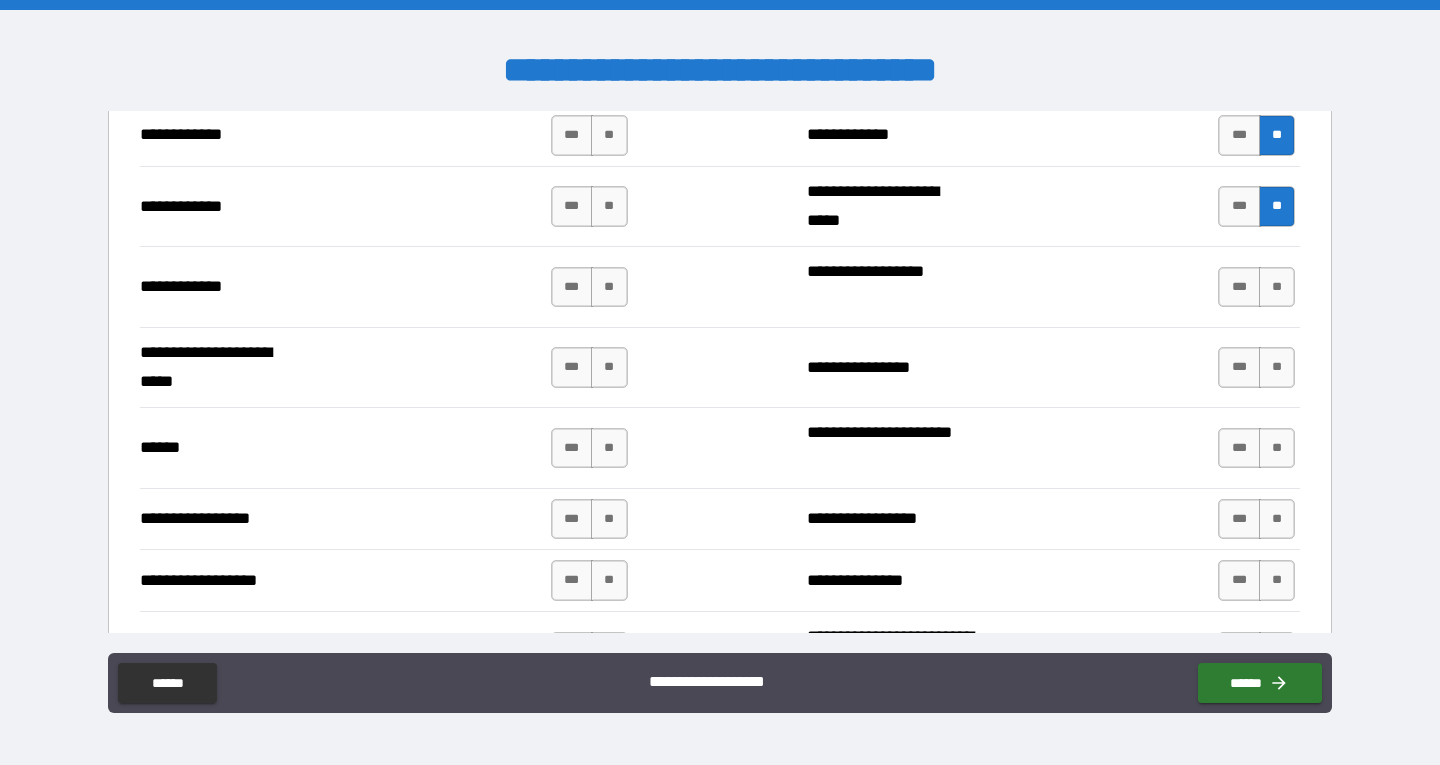scroll, scrollTop: 3333, scrollLeft: 0, axis: vertical 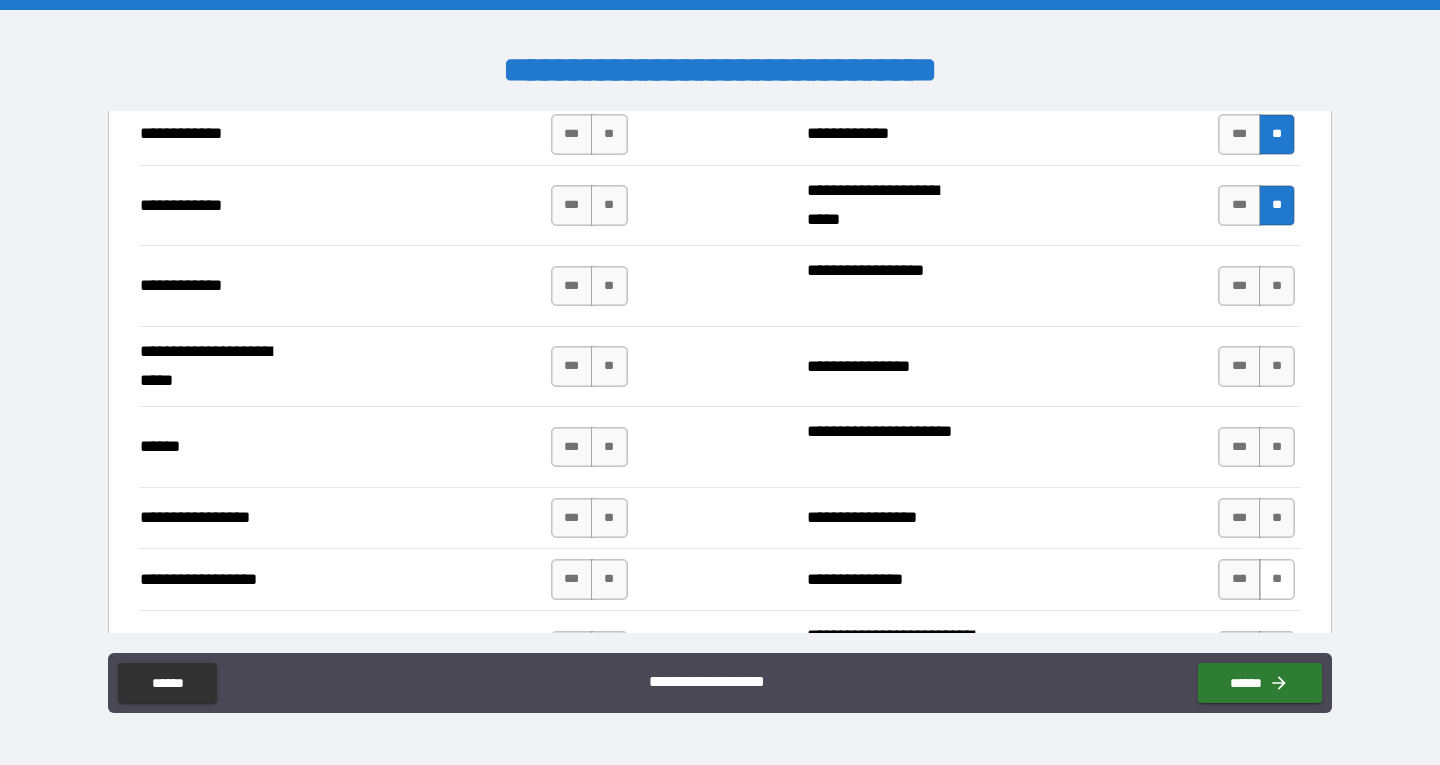 click on "**" at bounding box center (1277, 579) 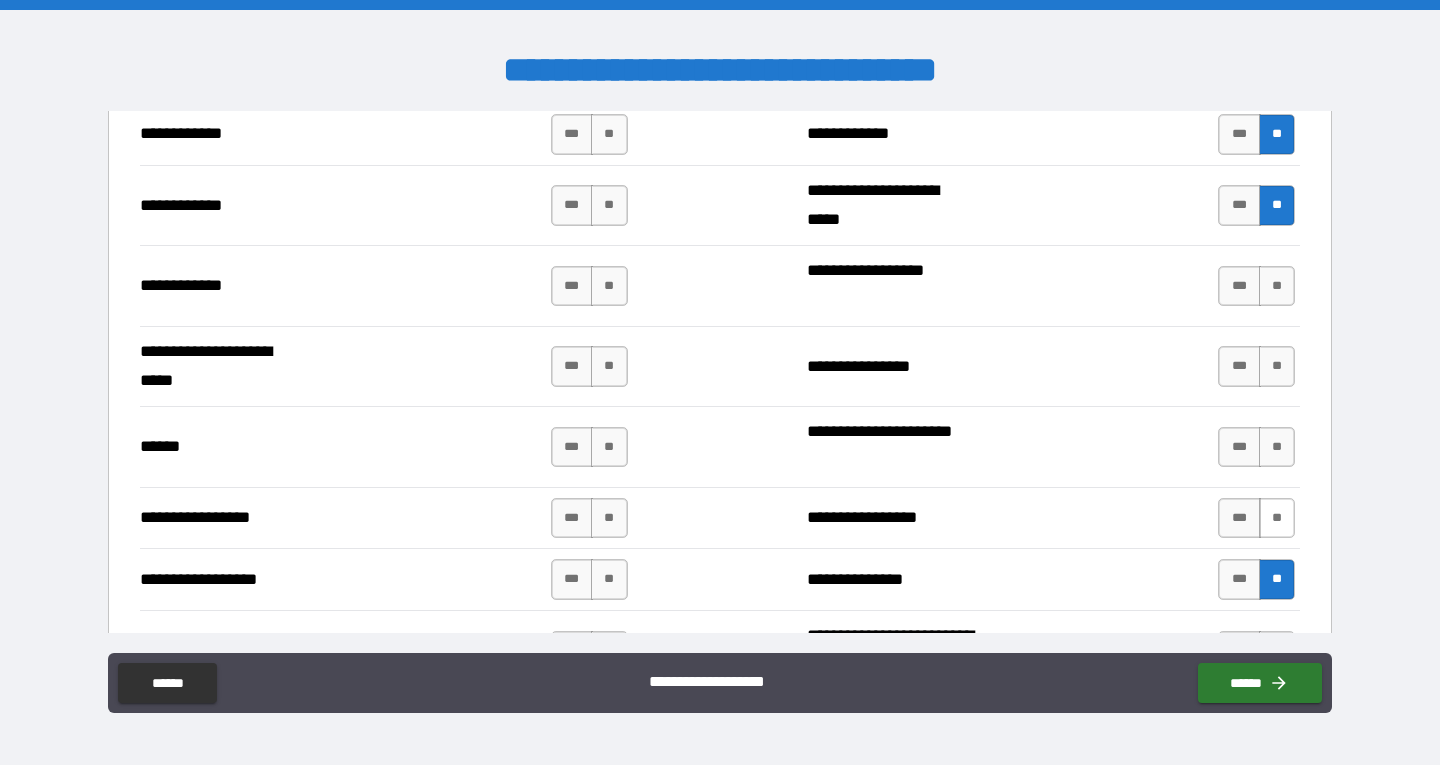 click on "**" at bounding box center (1277, 518) 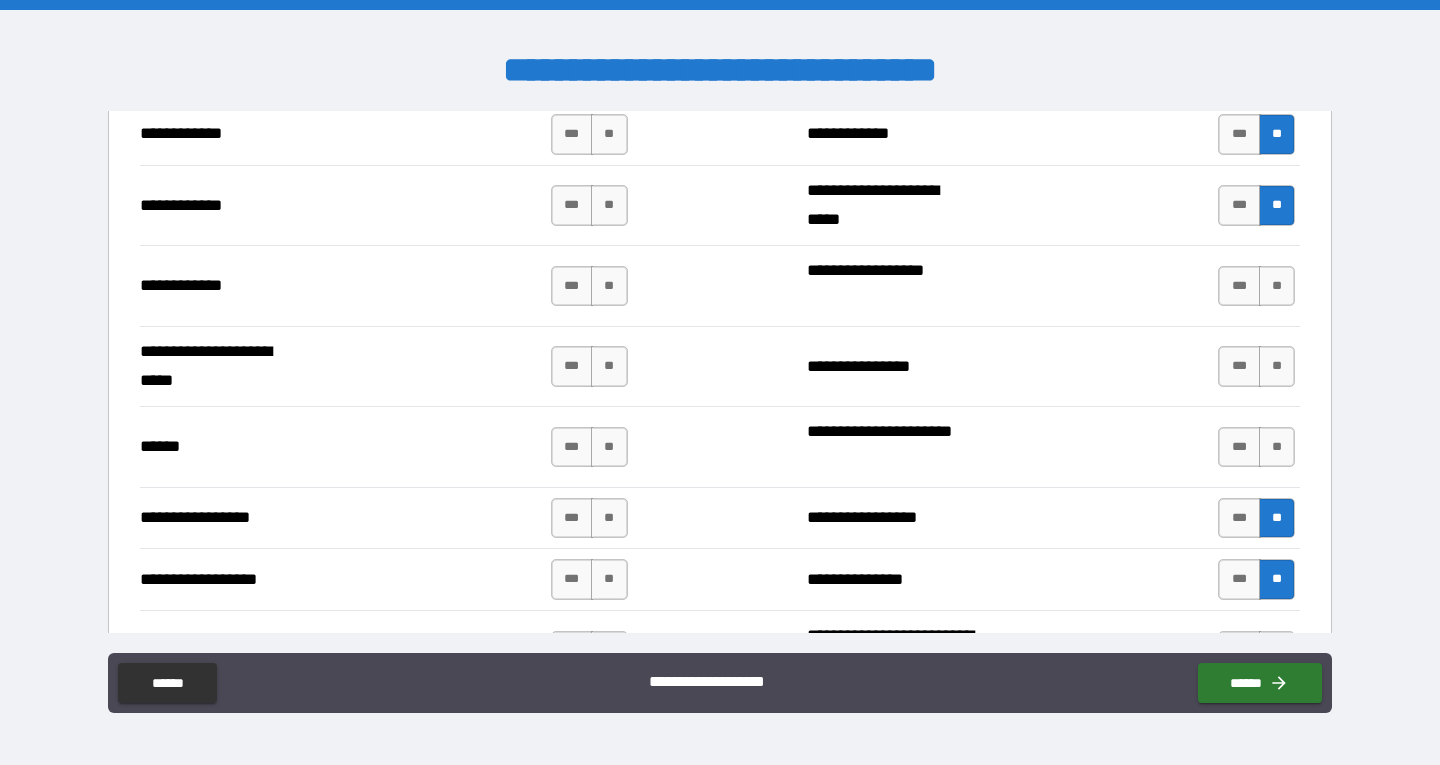 click on "**" at bounding box center [1277, 447] 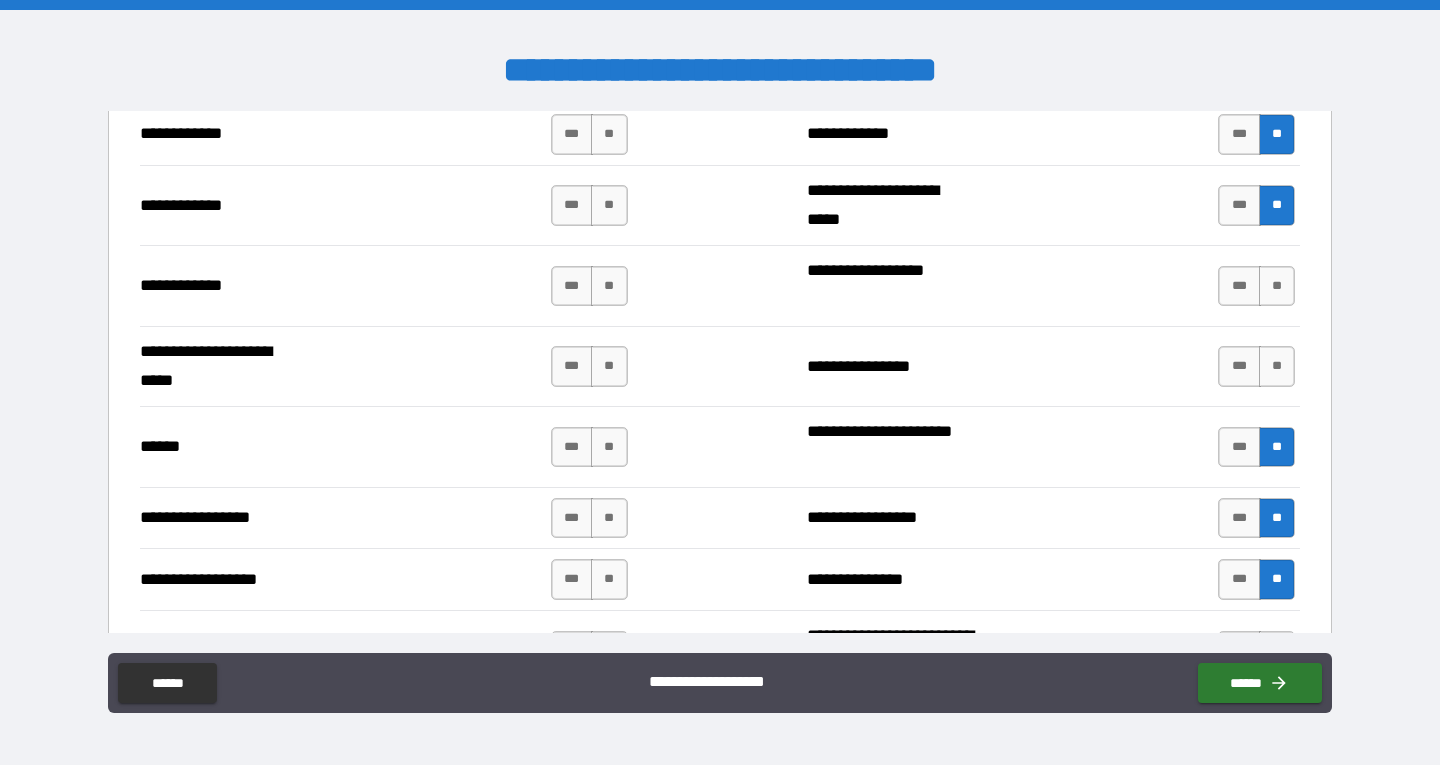 click on "**" at bounding box center [1277, 366] 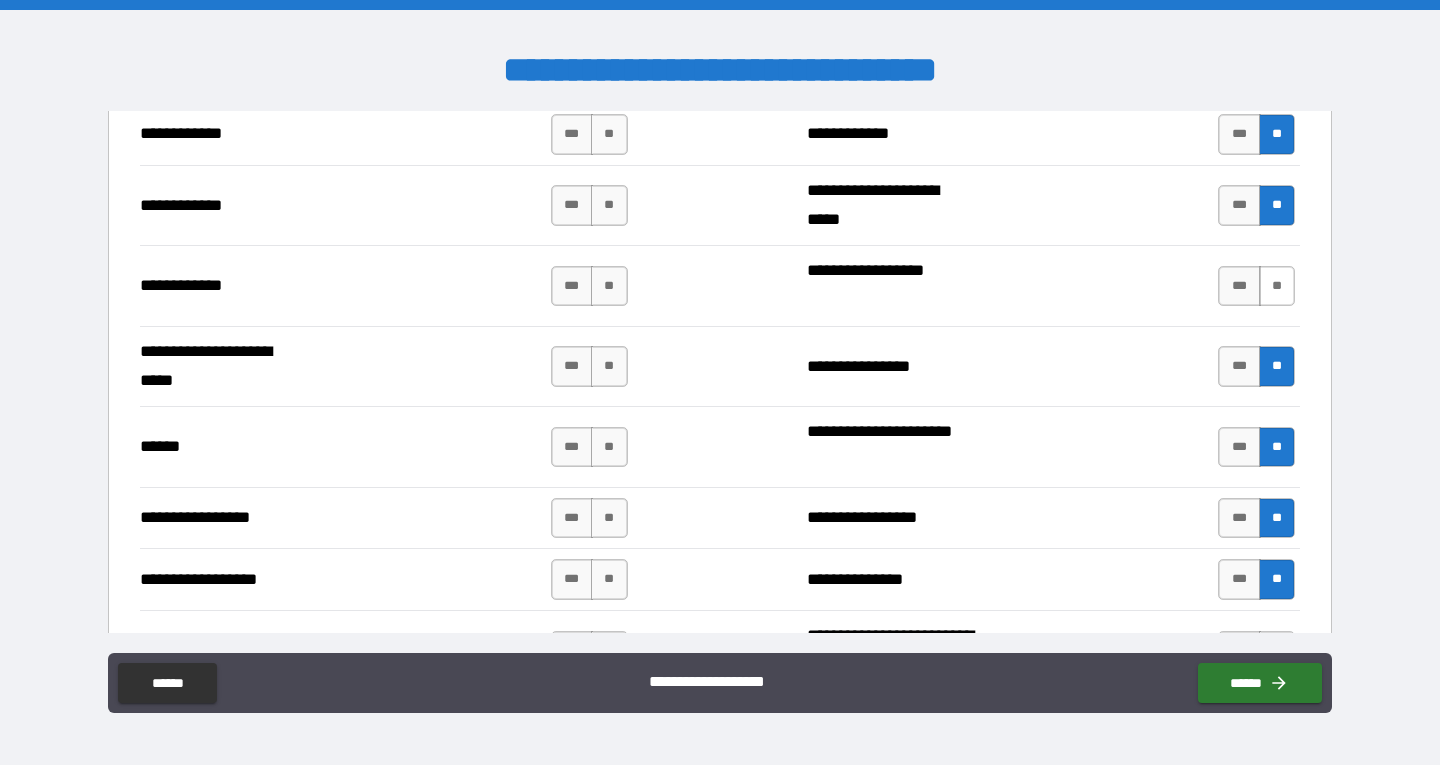 click on "**" at bounding box center (1277, 286) 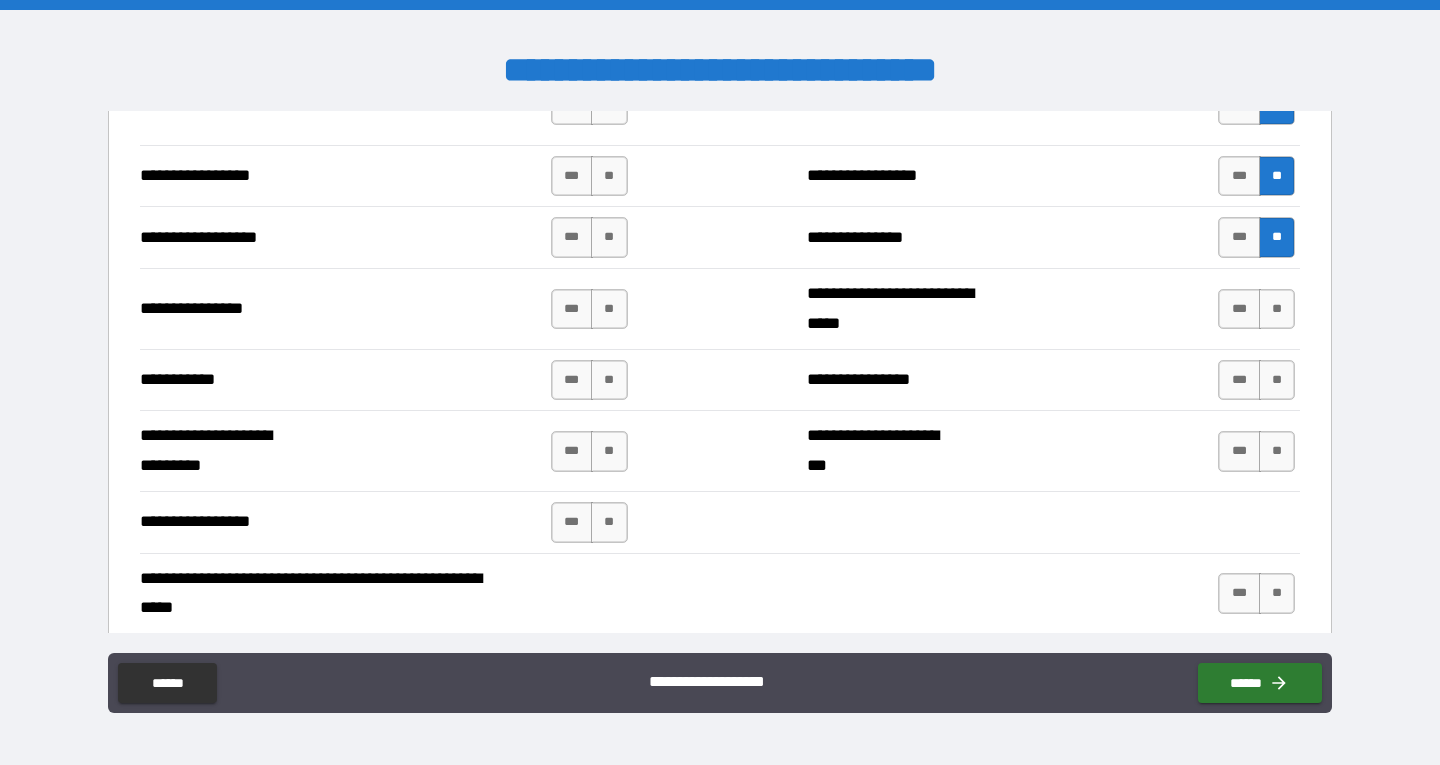 scroll, scrollTop: 3666, scrollLeft: 0, axis: vertical 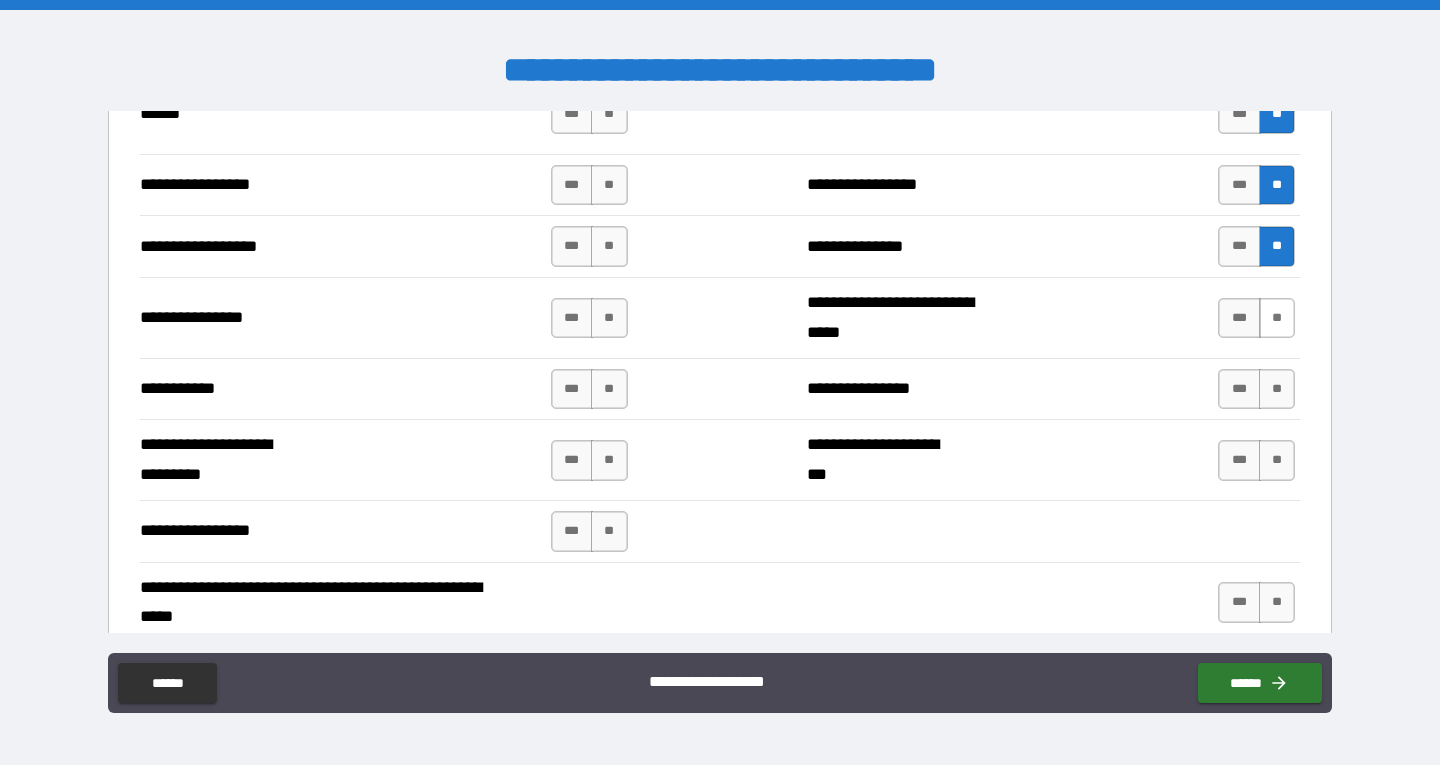click on "**" at bounding box center (1277, 318) 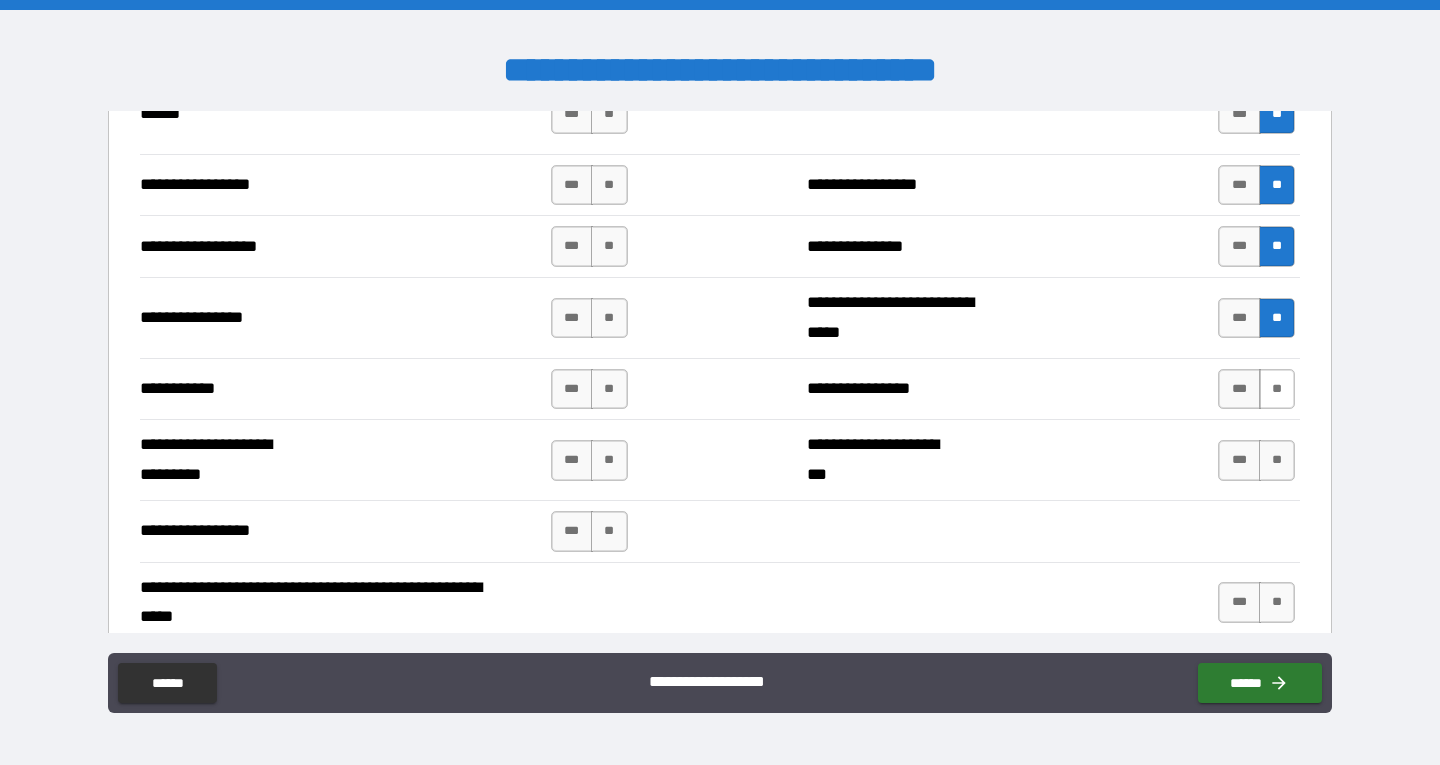 click on "**" at bounding box center (1277, 389) 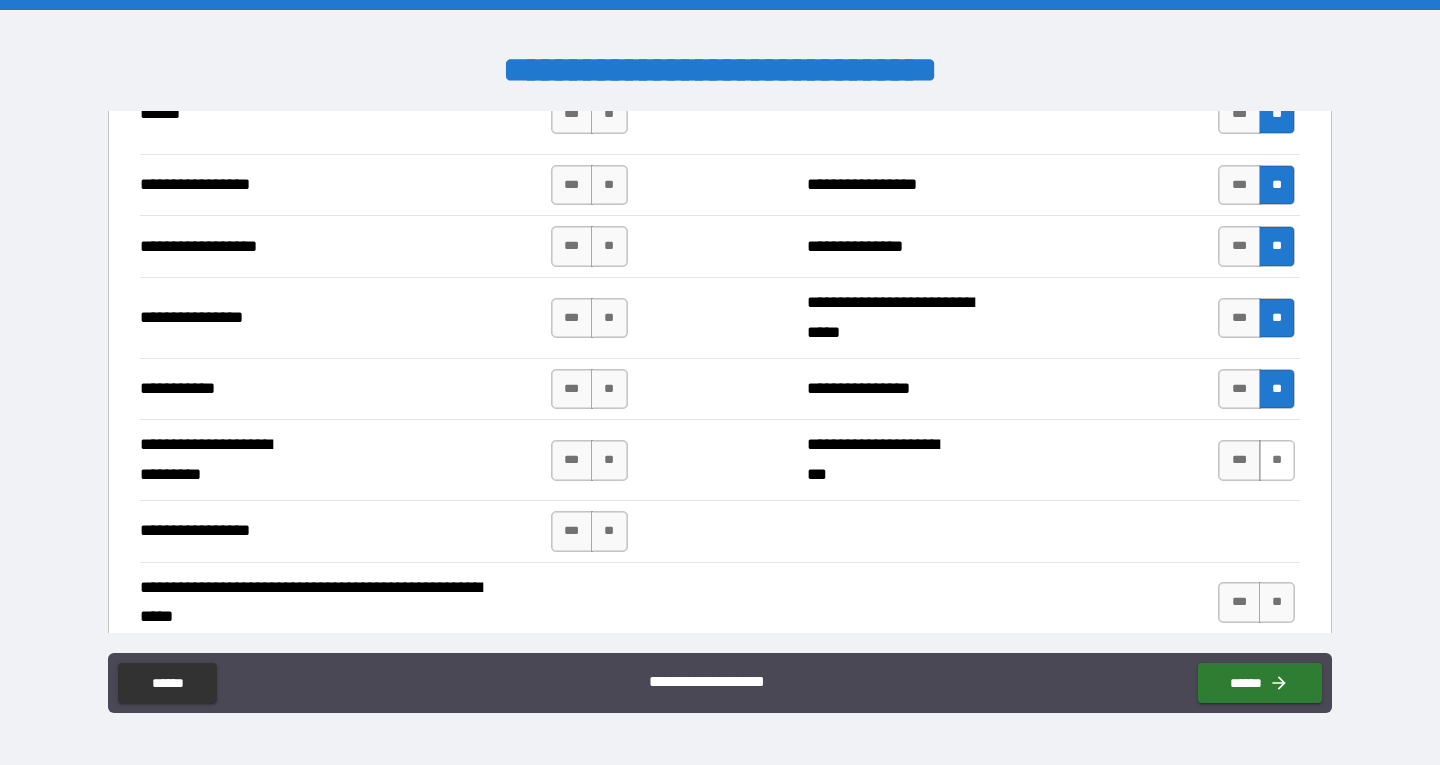 click on "**" at bounding box center (1277, 460) 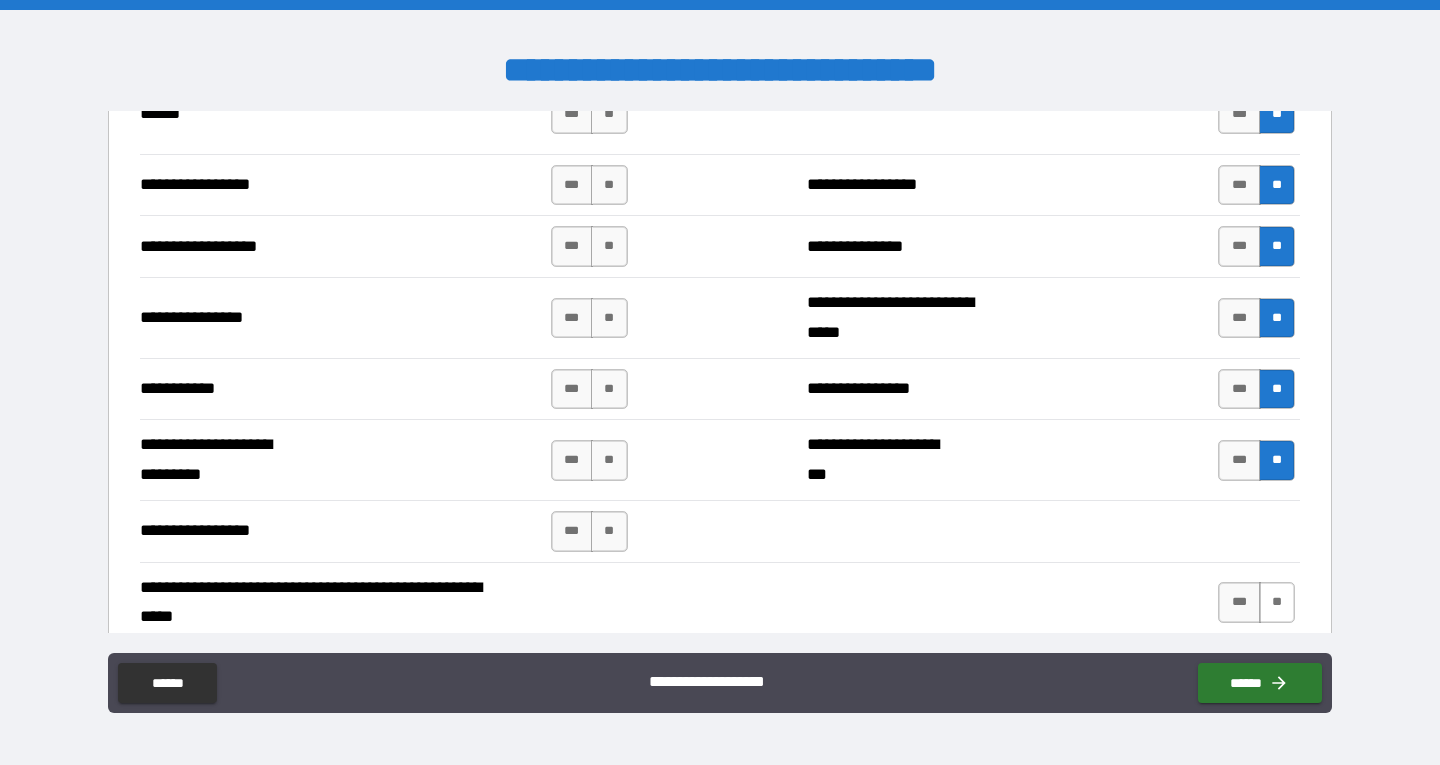 click on "**" at bounding box center (1277, 602) 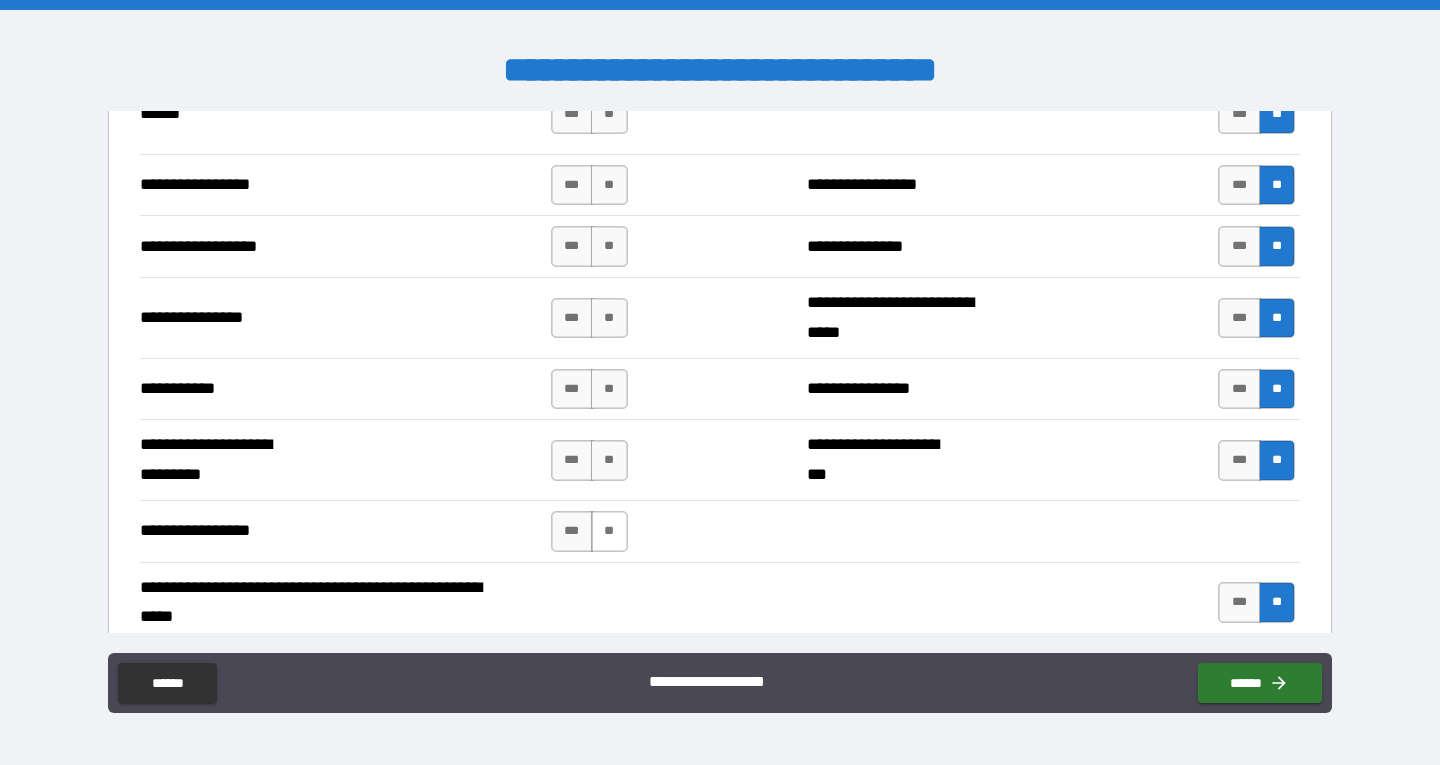 click on "**" at bounding box center (609, 531) 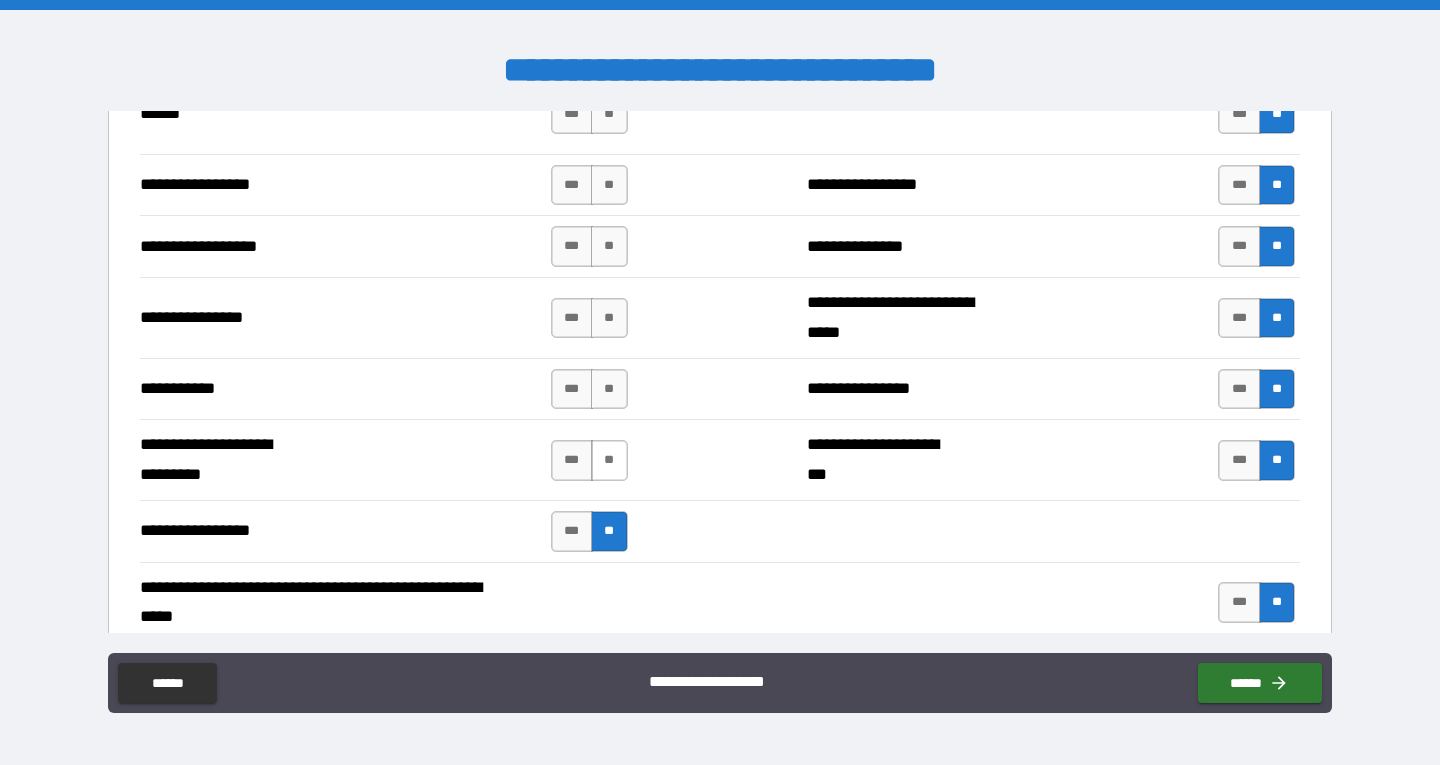 click on "**" at bounding box center [609, 460] 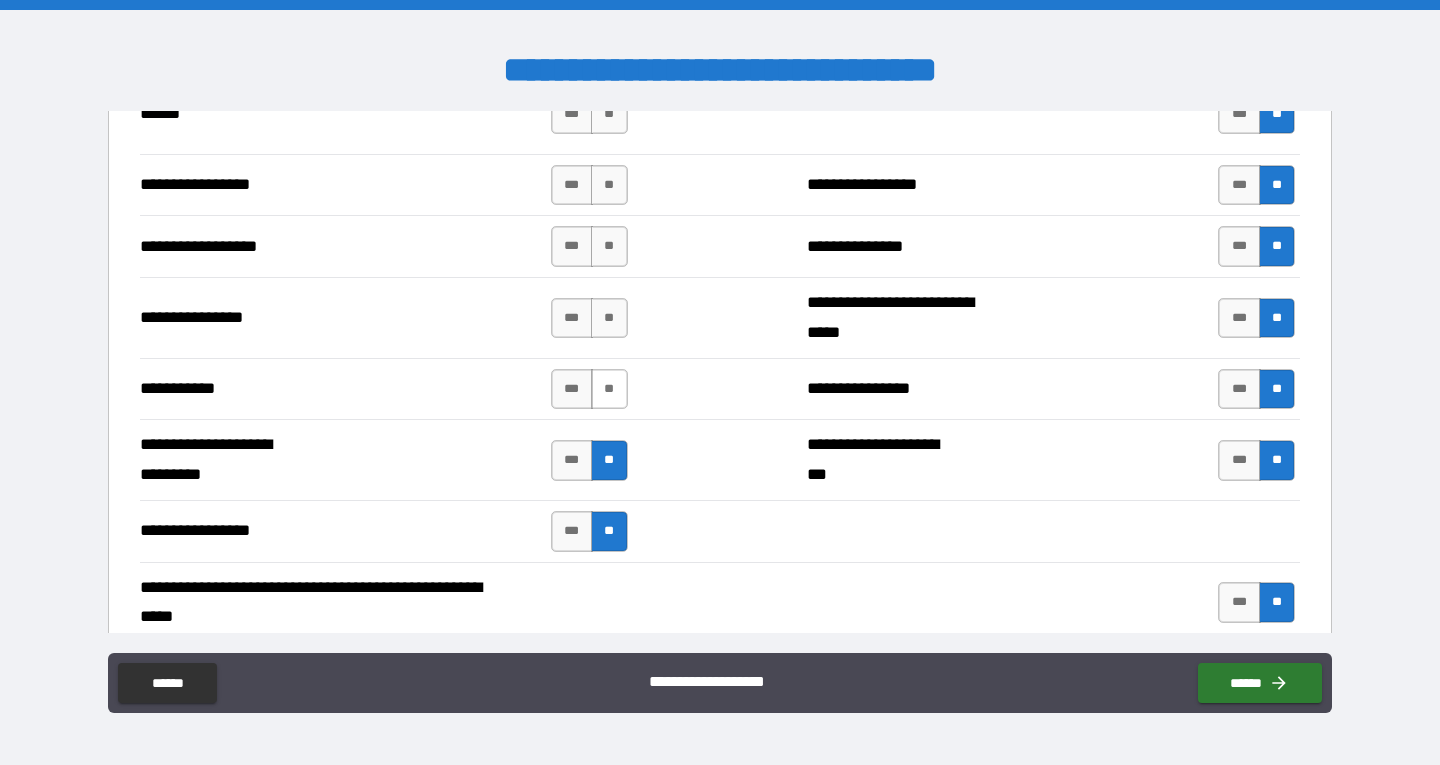 click on "**" at bounding box center (609, 389) 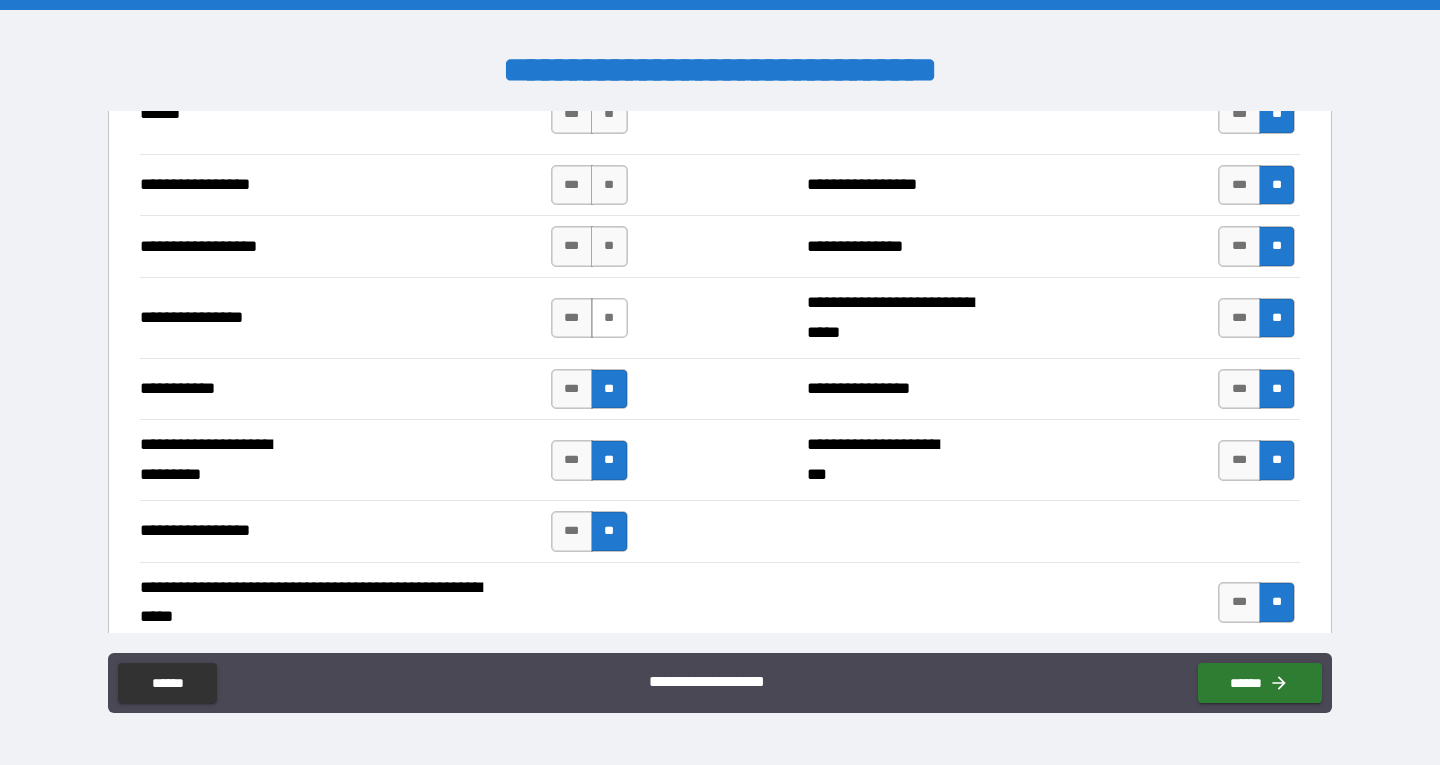 click on "**" at bounding box center [609, 318] 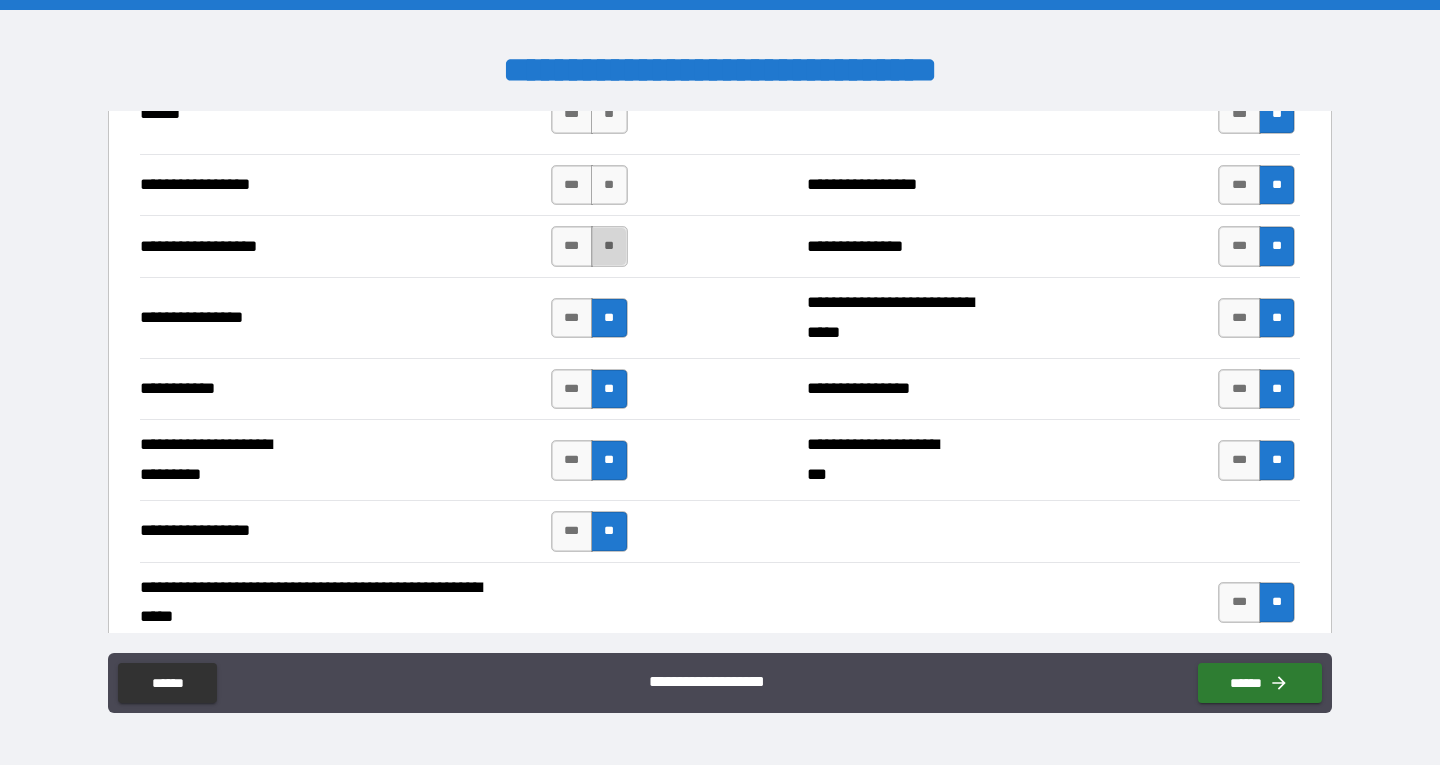 click on "**" at bounding box center (609, 246) 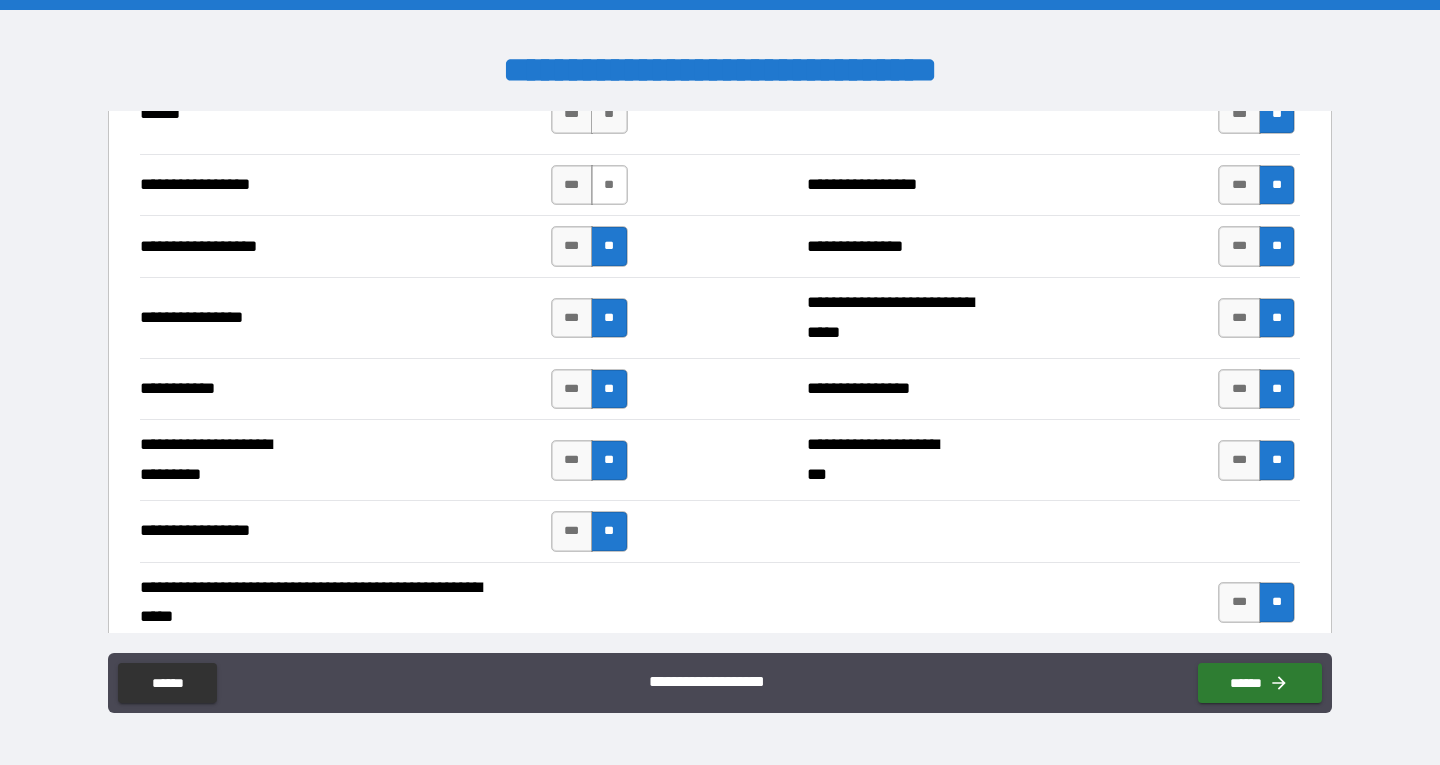 click on "**" at bounding box center (609, 185) 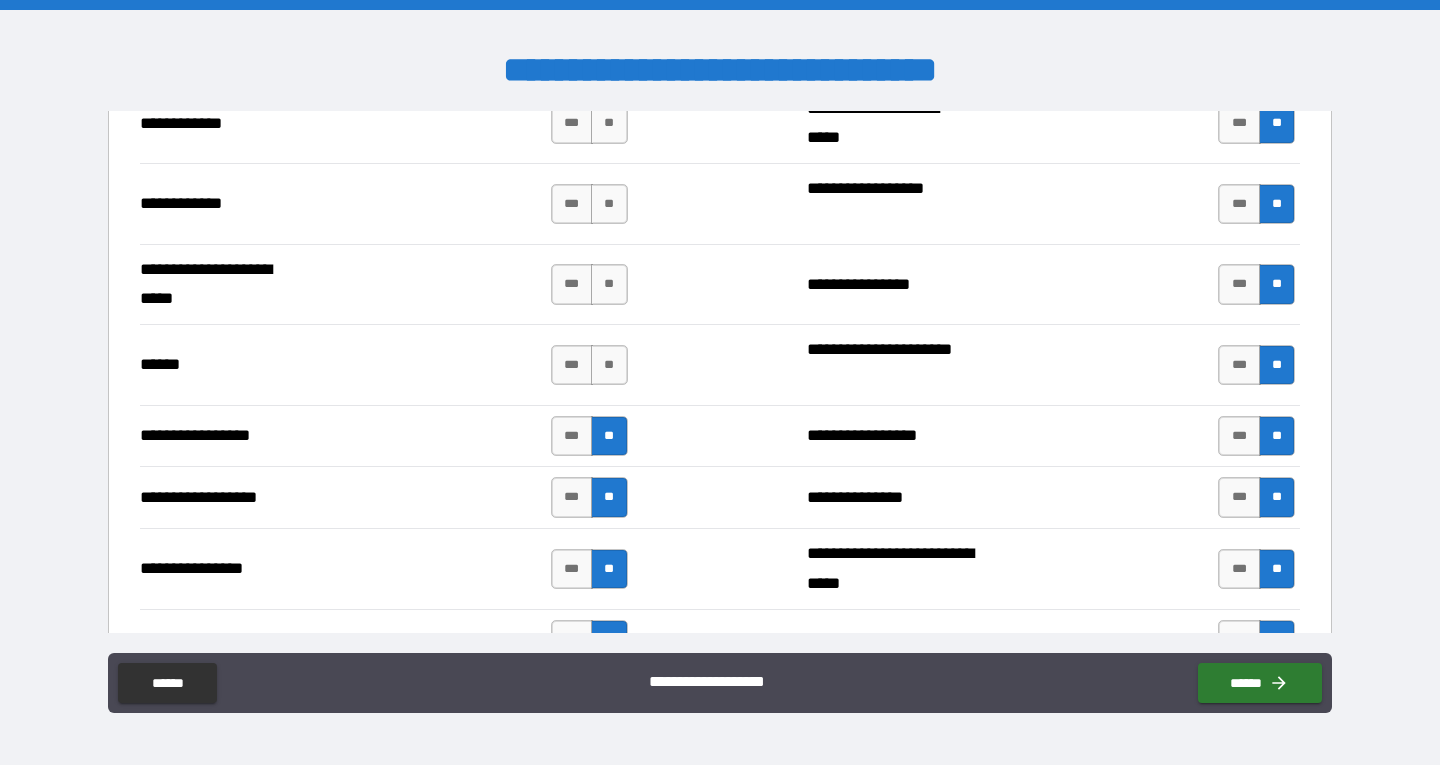 scroll, scrollTop: 3333, scrollLeft: 0, axis: vertical 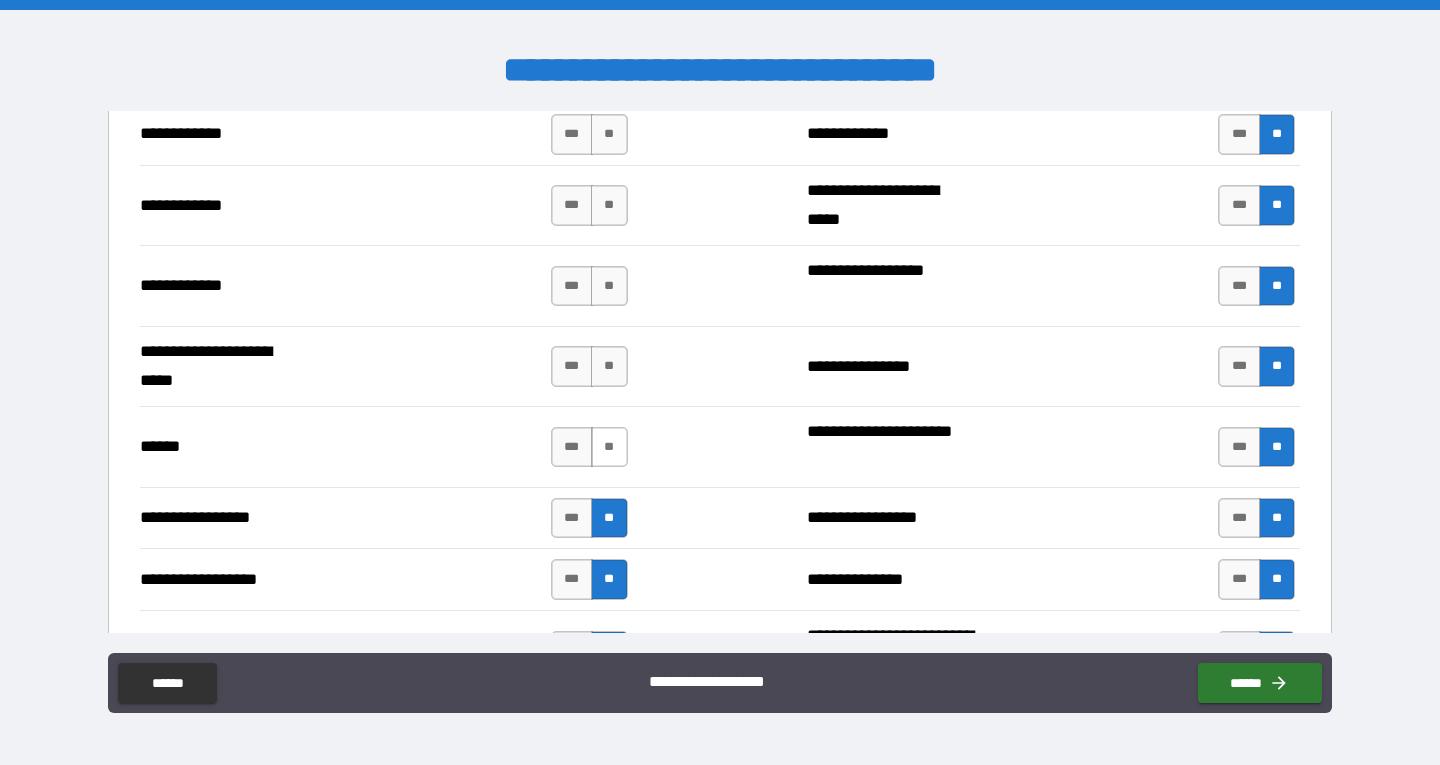 click on "**" at bounding box center [609, 447] 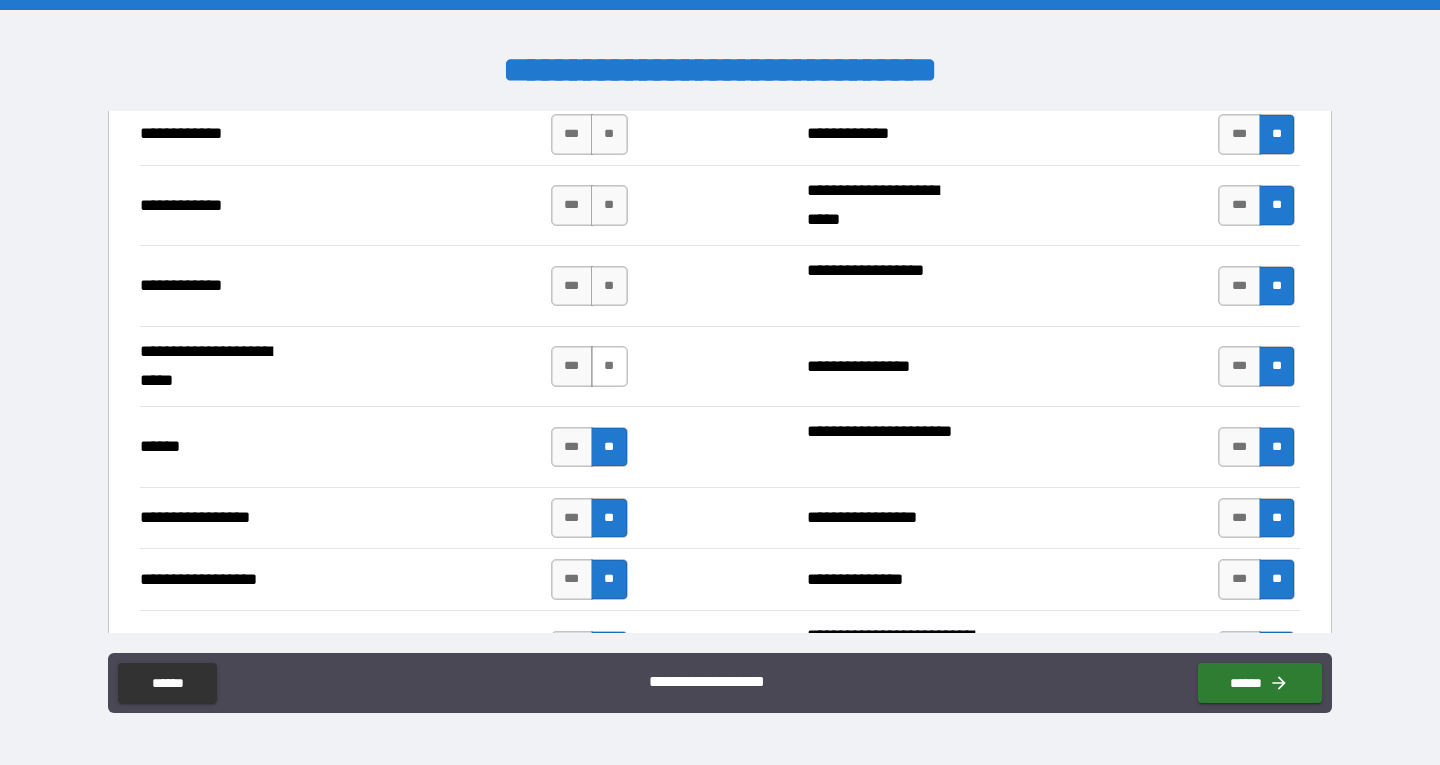 click on "**" at bounding box center (609, 366) 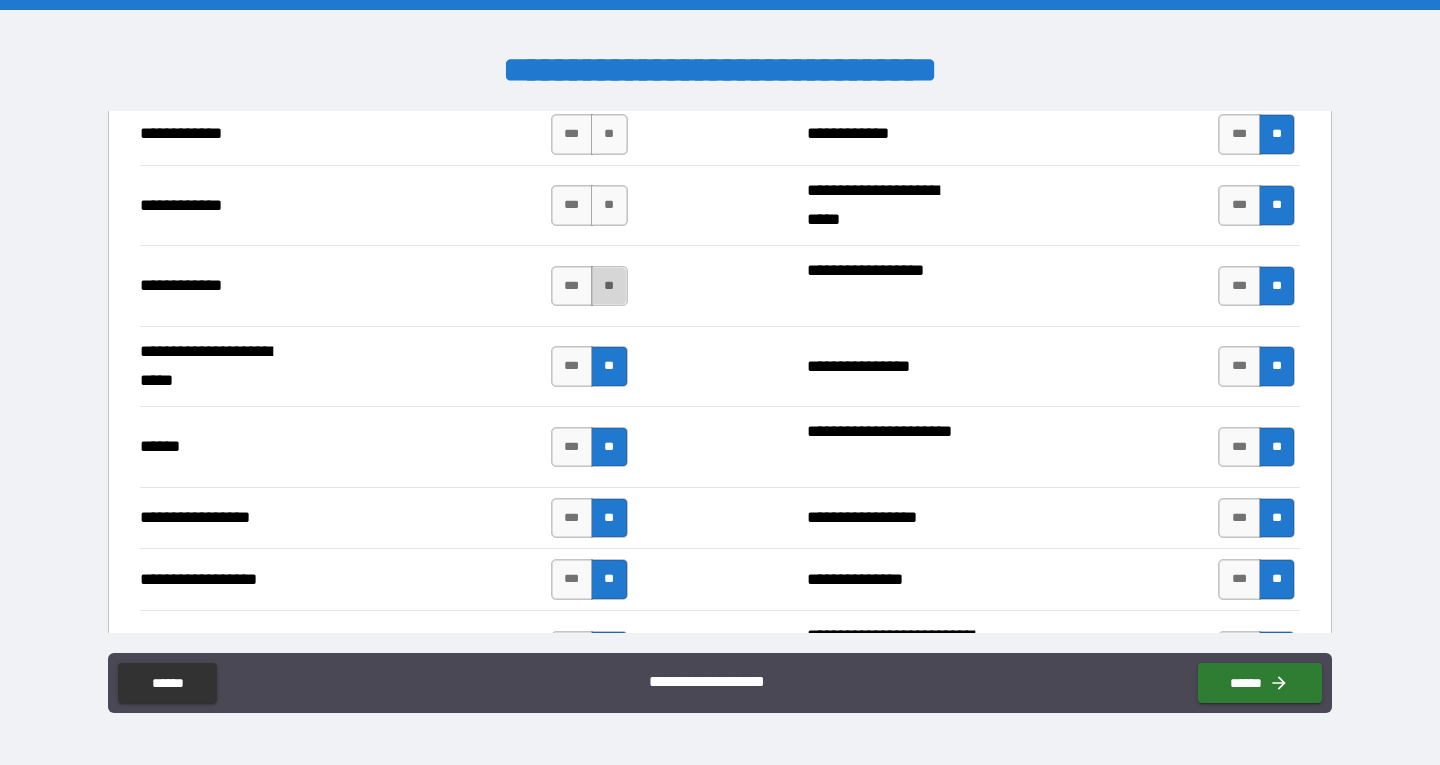 drag, startPoint x: 601, startPoint y: 281, endPoint x: 614, endPoint y: 224, distance: 58.463665 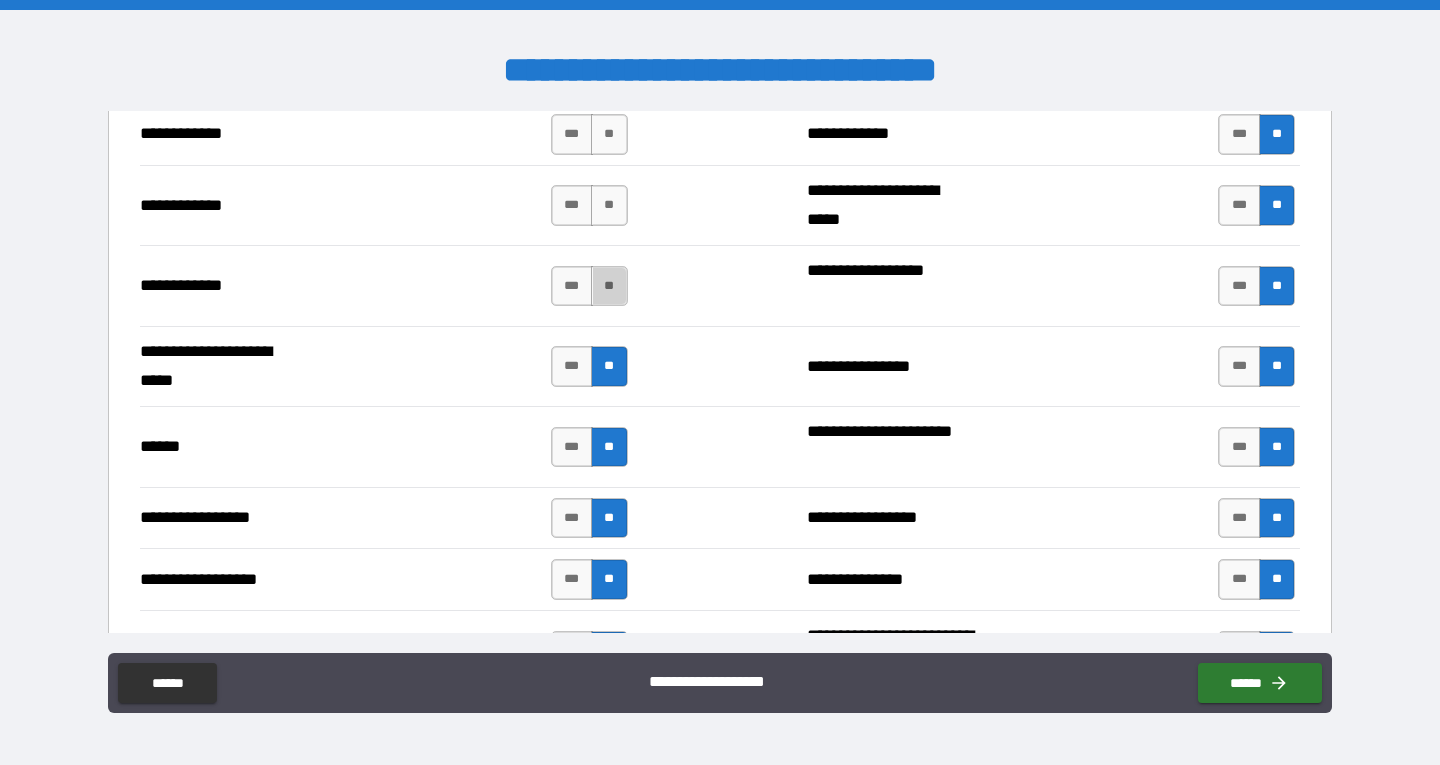 click on "**" at bounding box center (609, 286) 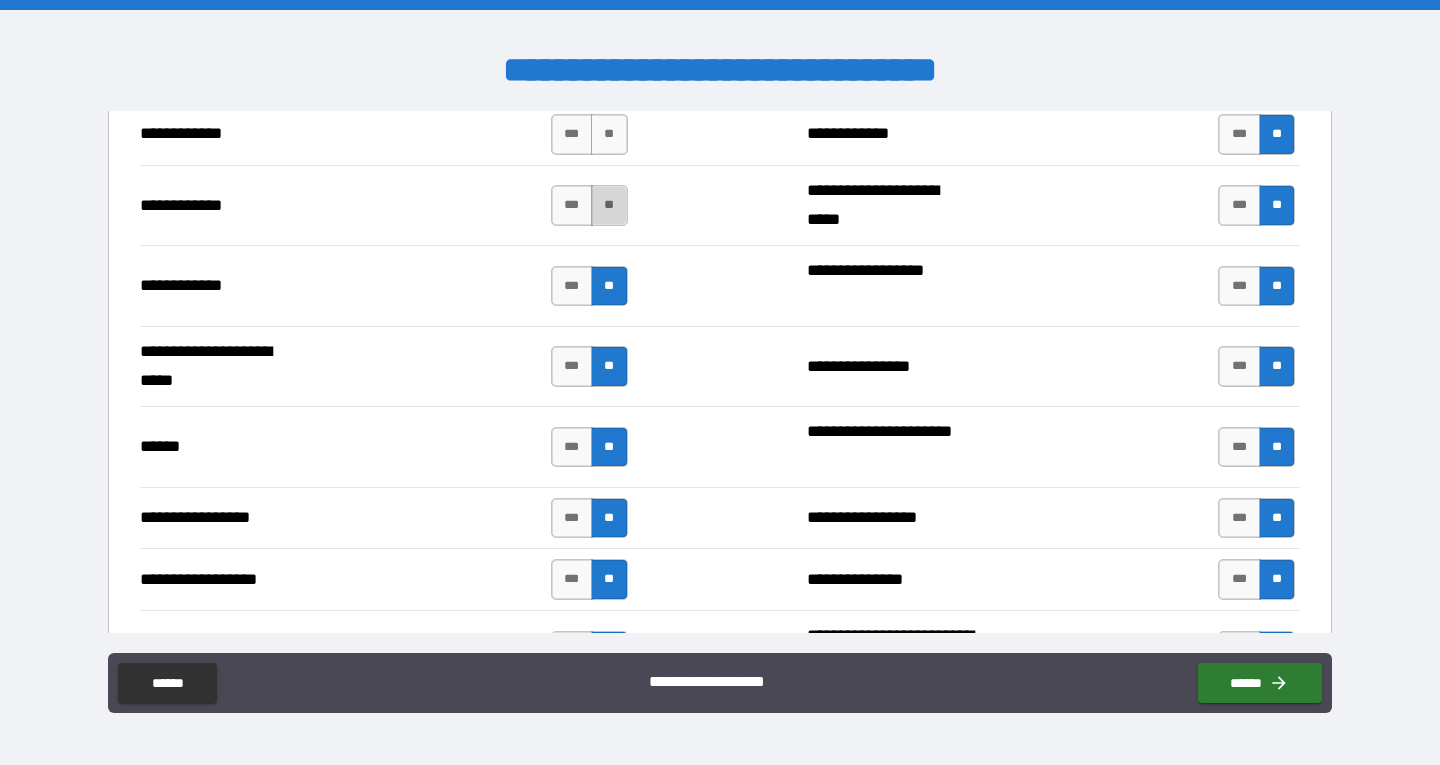 click on "**" at bounding box center (609, 205) 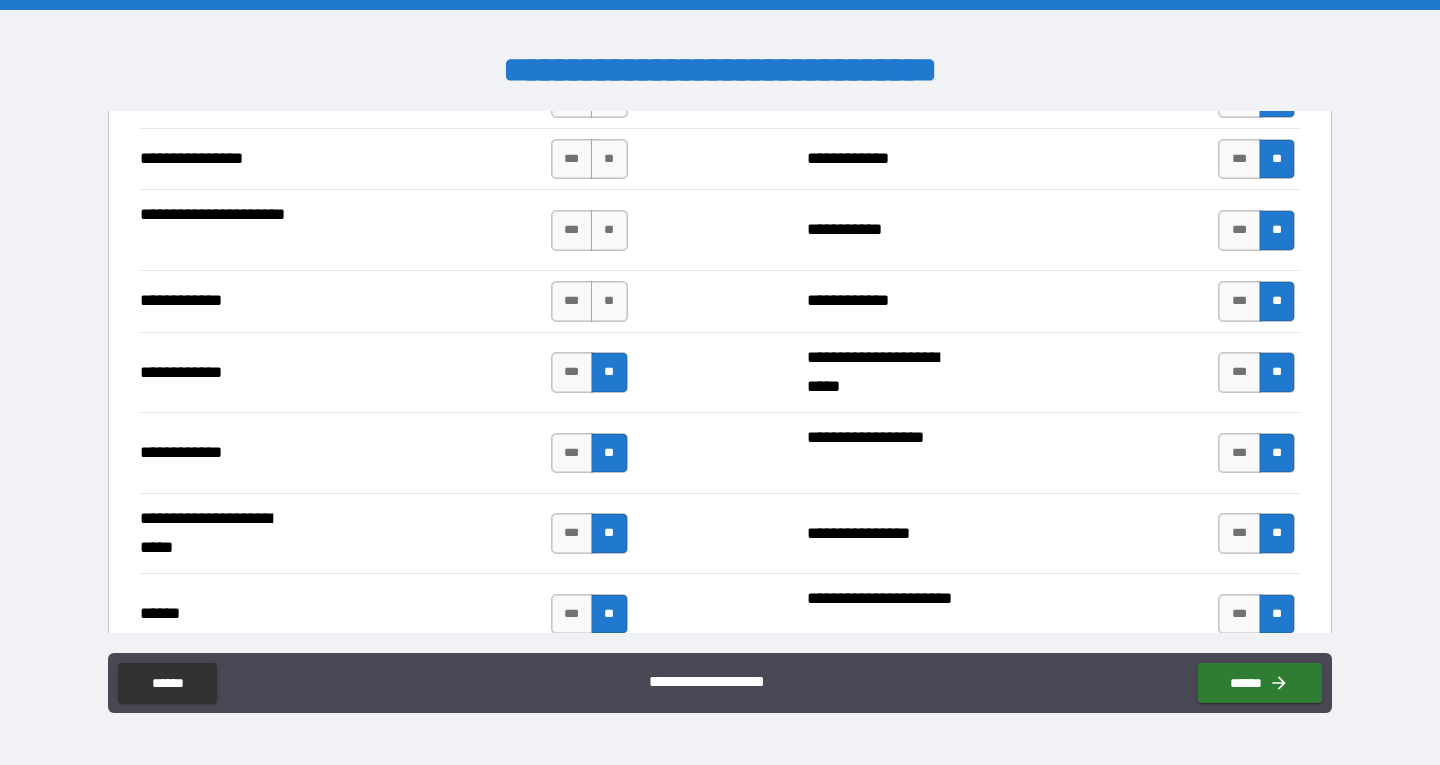 scroll, scrollTop: 3000, scrollLeft: 0, axis: vertical 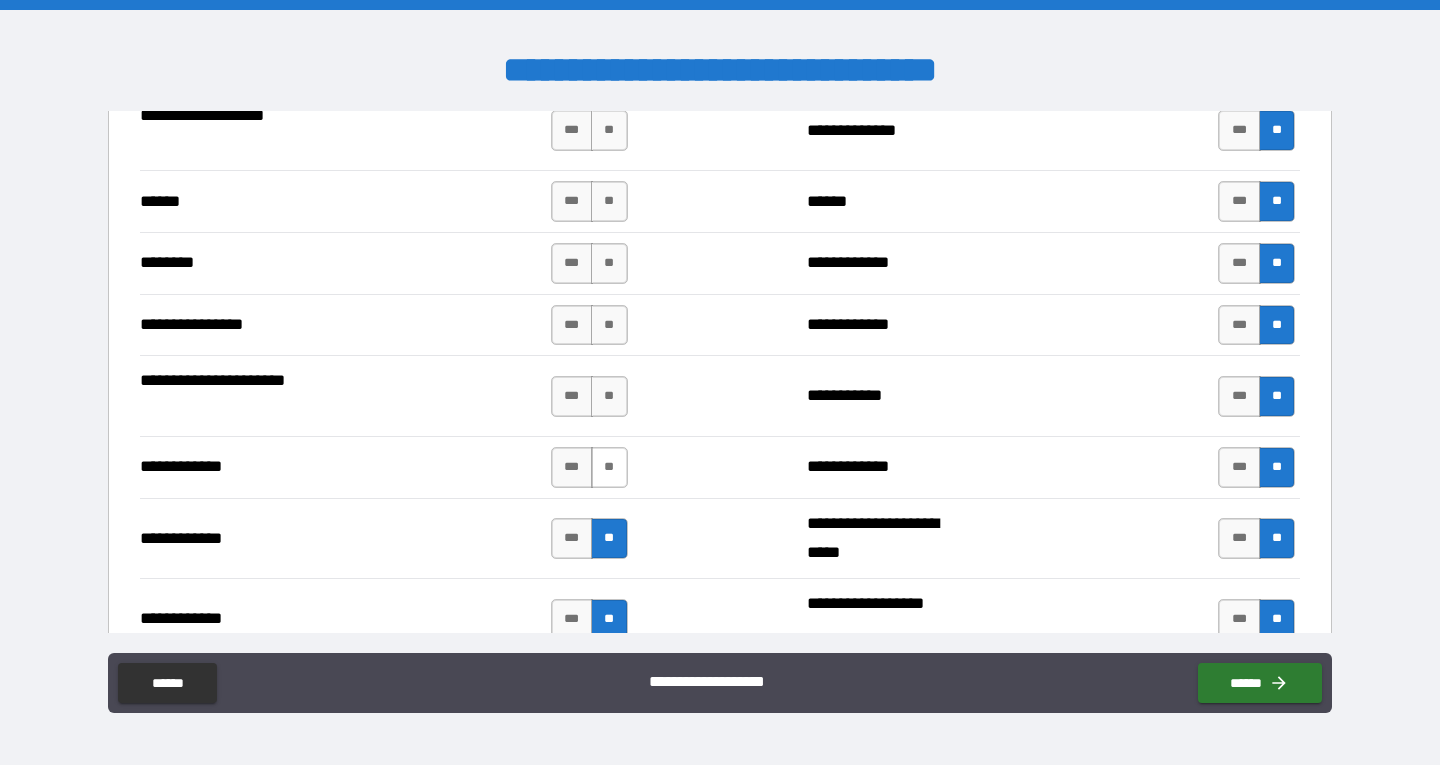 click on "**" at bounding box center (609, 467) 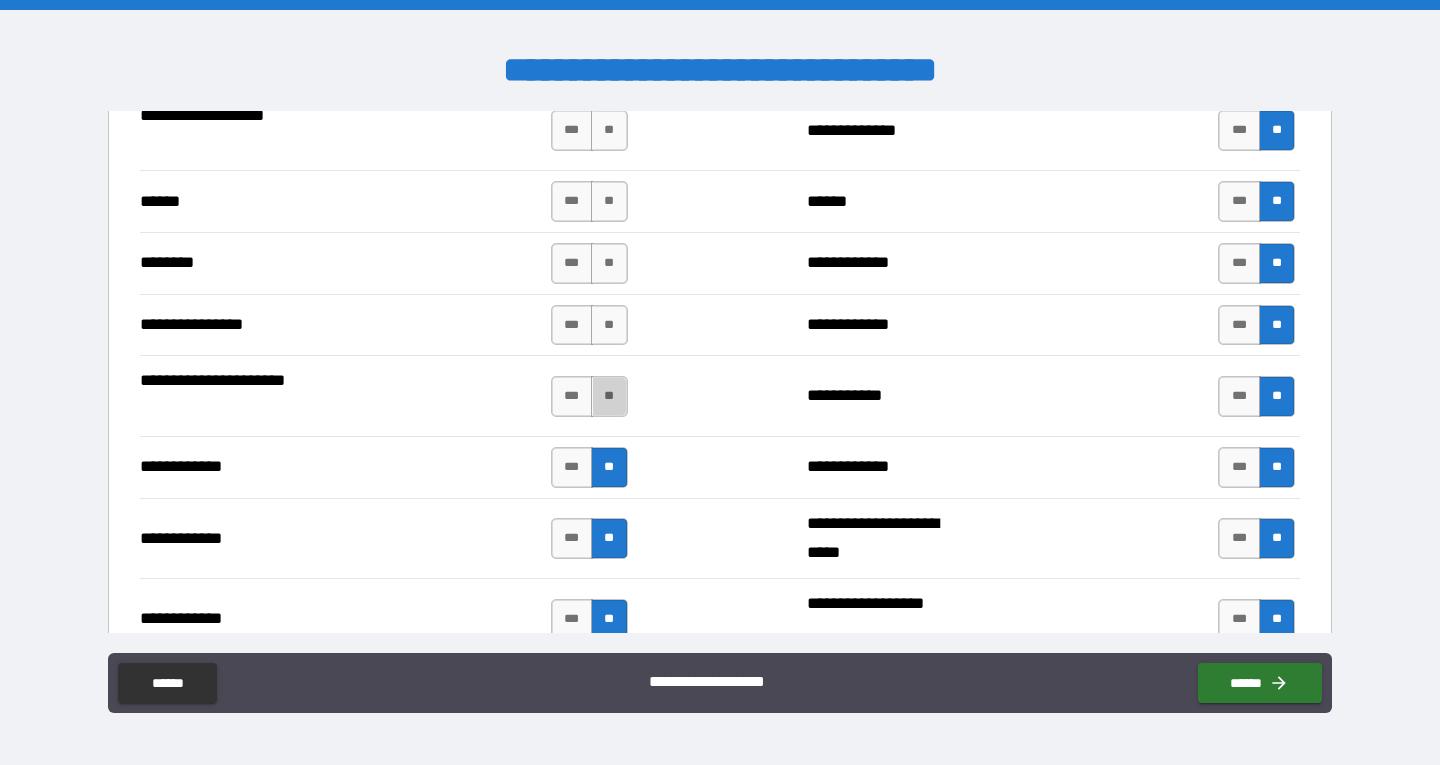 drag, startPoint x: 613, startPoint y: 385, endPoint x: 614, endPoint y: 371, distance: 14.035668 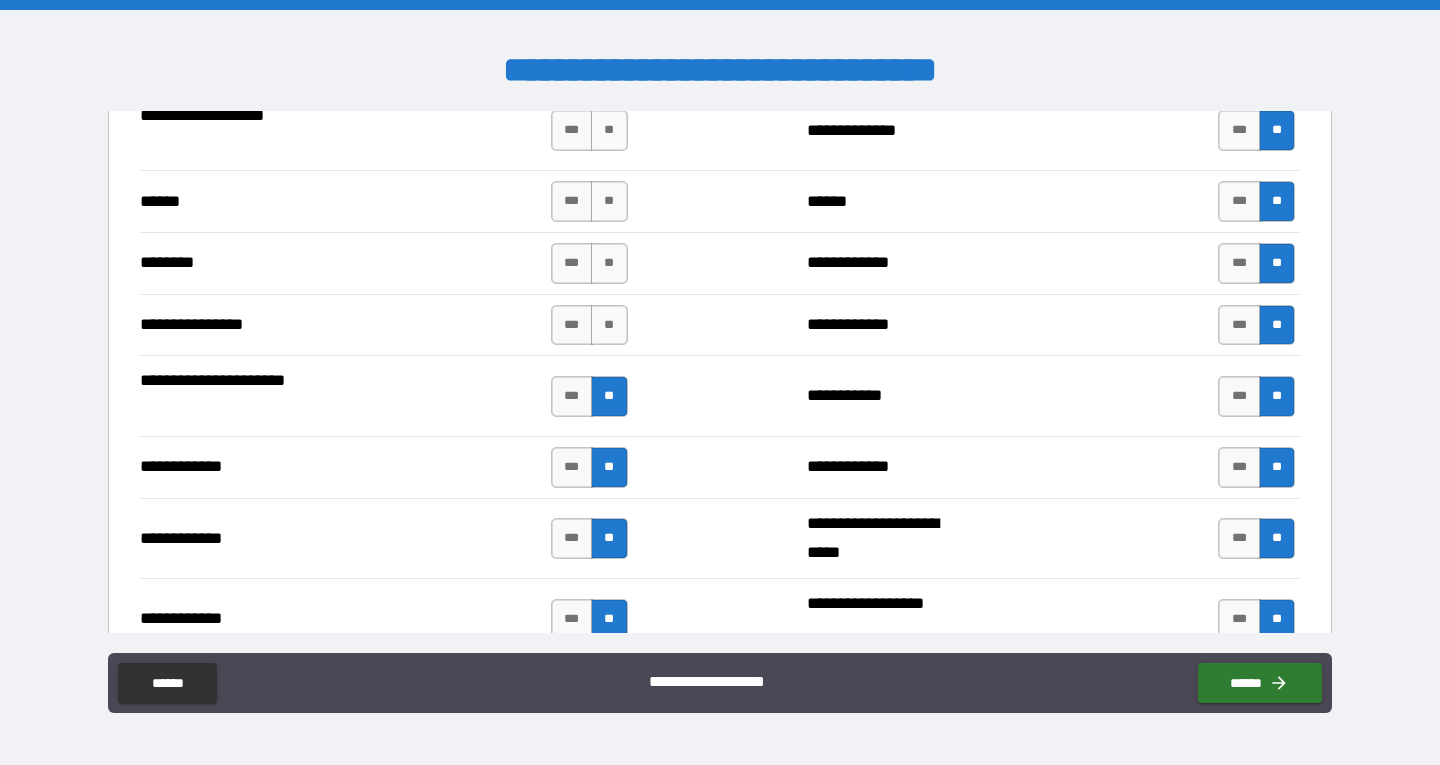 click on "**" at bounding box center (609, 325) 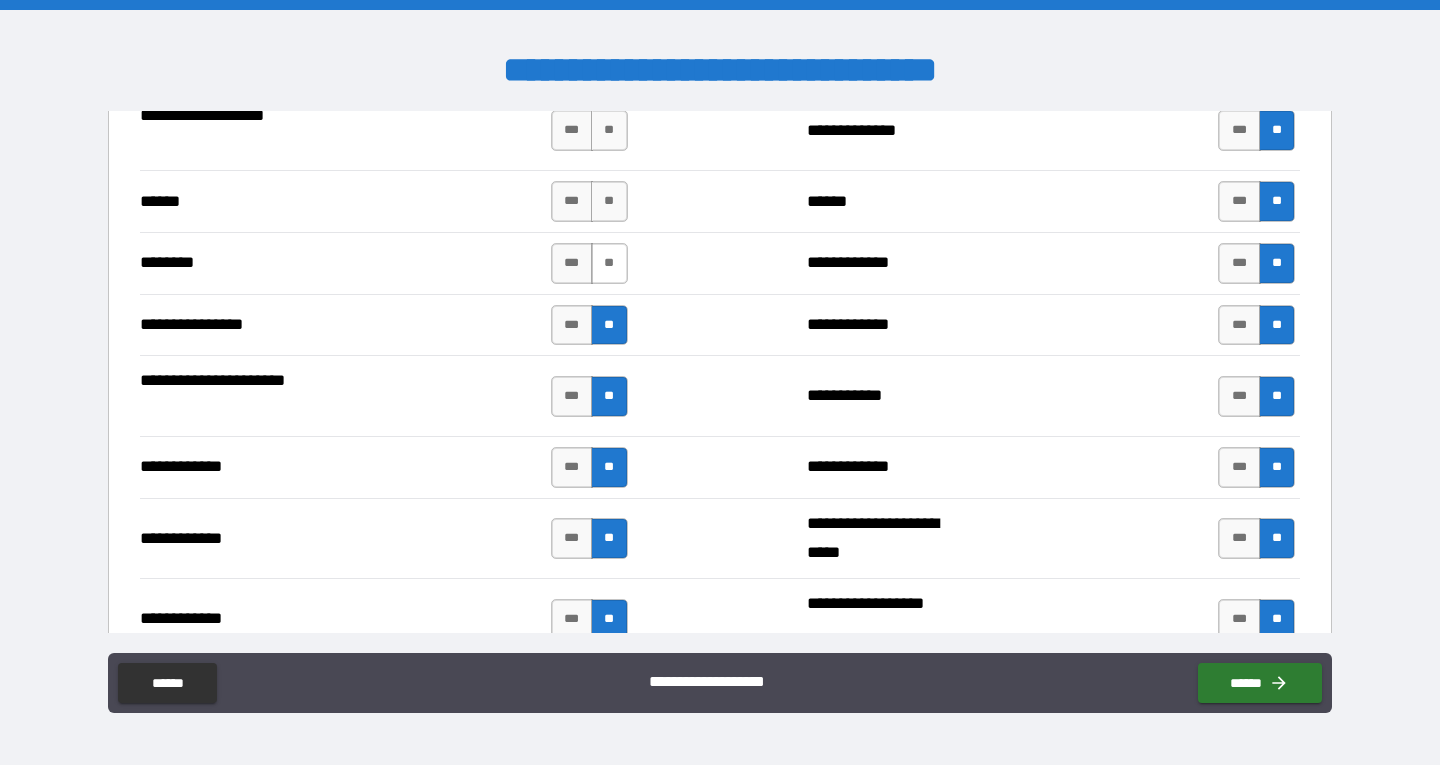 click on "**" at bounding box center [609, 263] 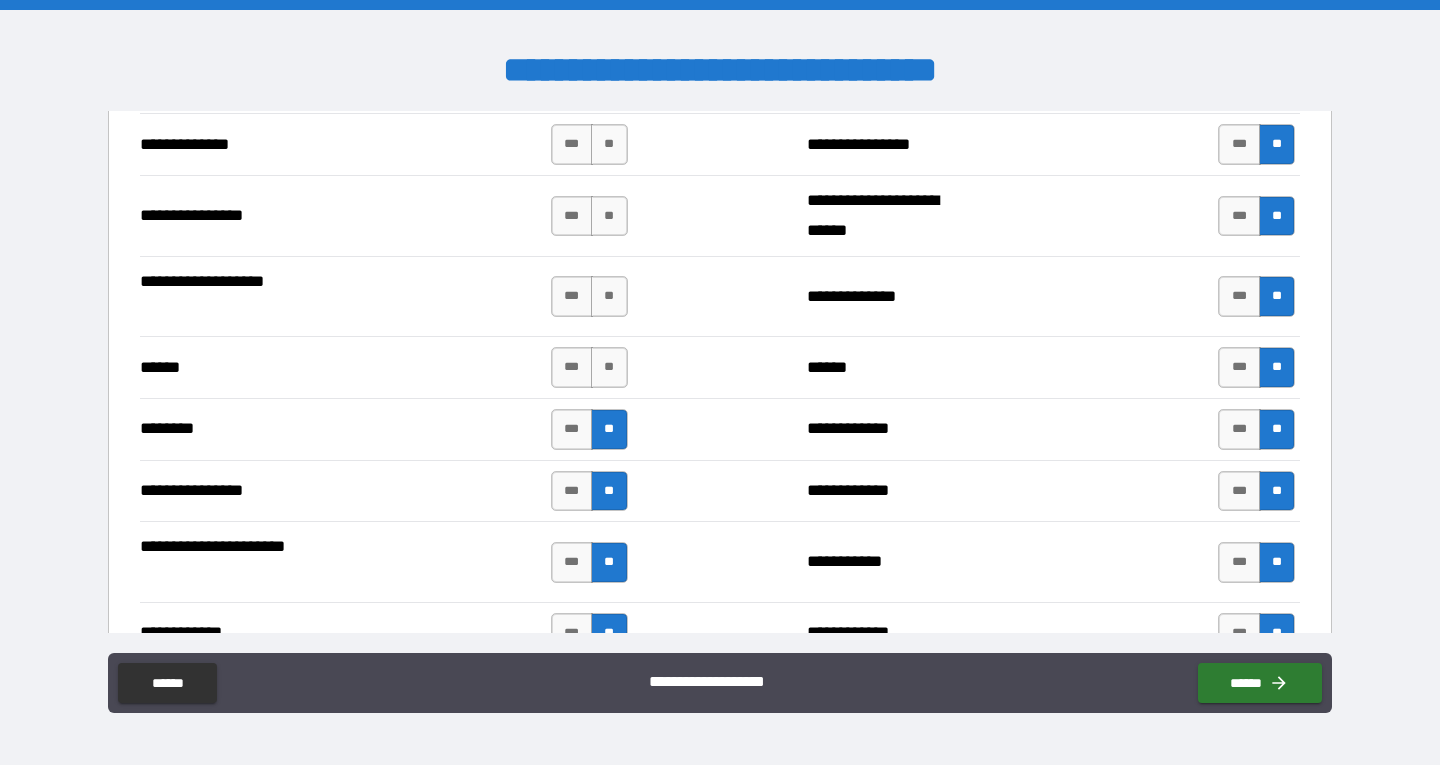 scroll, scrollTop: 2833, scrollLeft: 0, axis: vertical 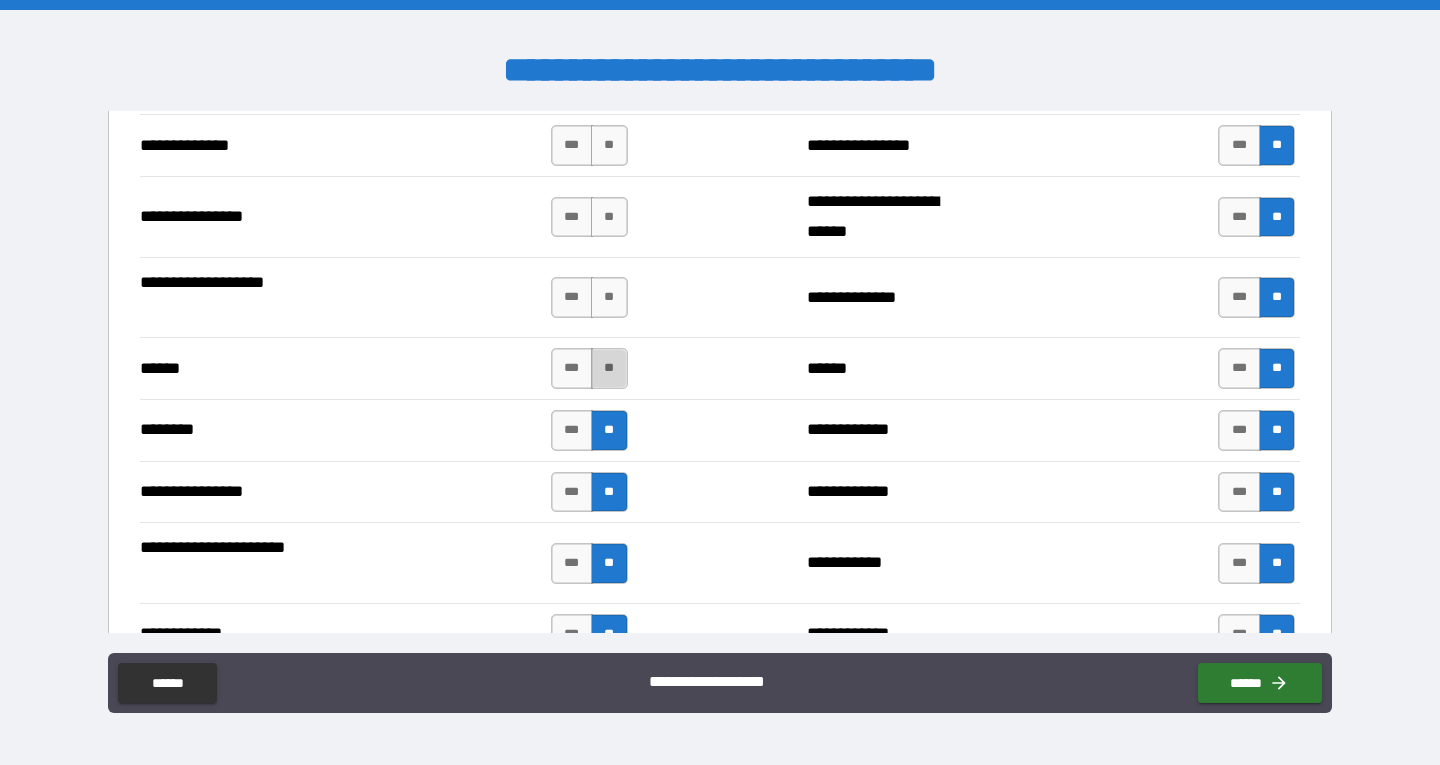 click on "**" at bounding box center (609, 368) 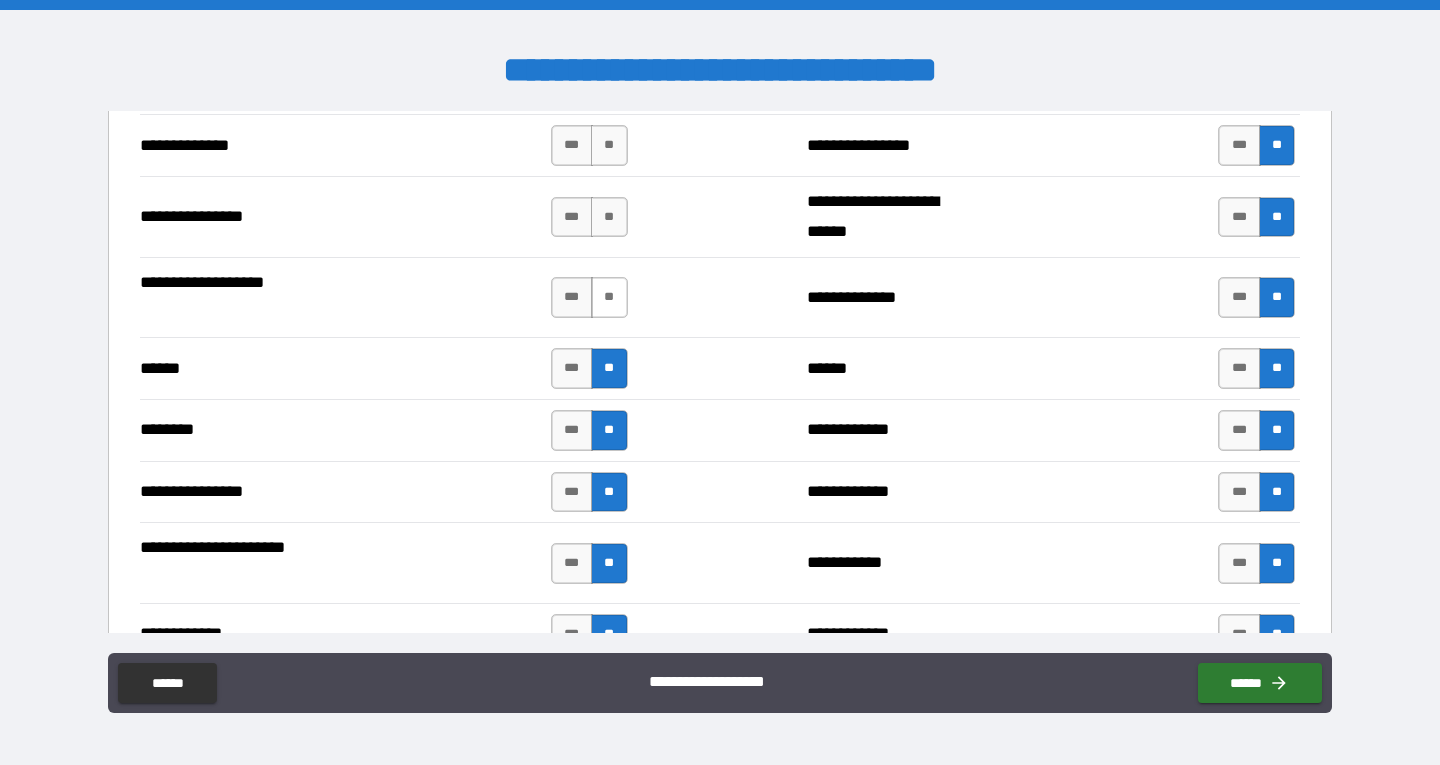 click on "**" at bounding box center (609, 297) 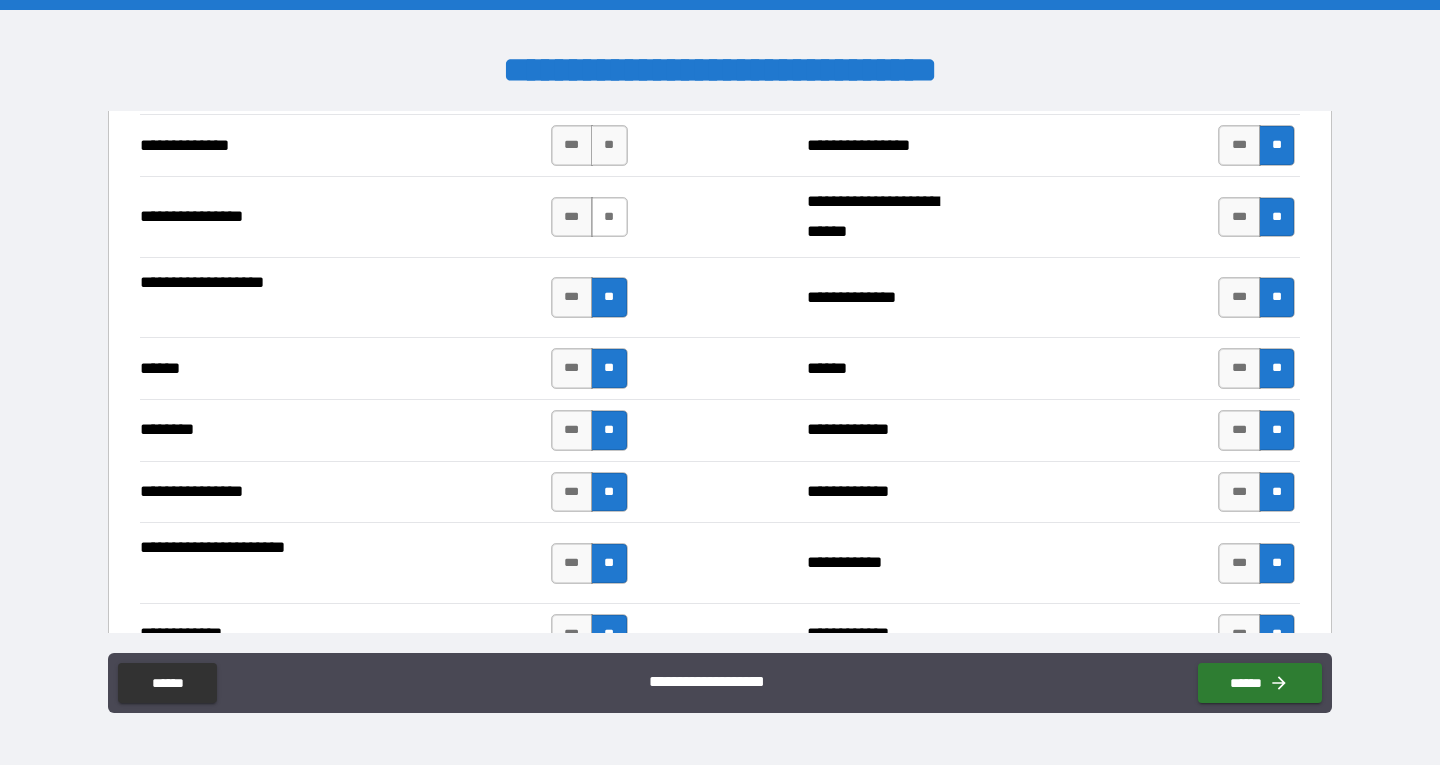 click on "**" at bounding box center [609, 217] 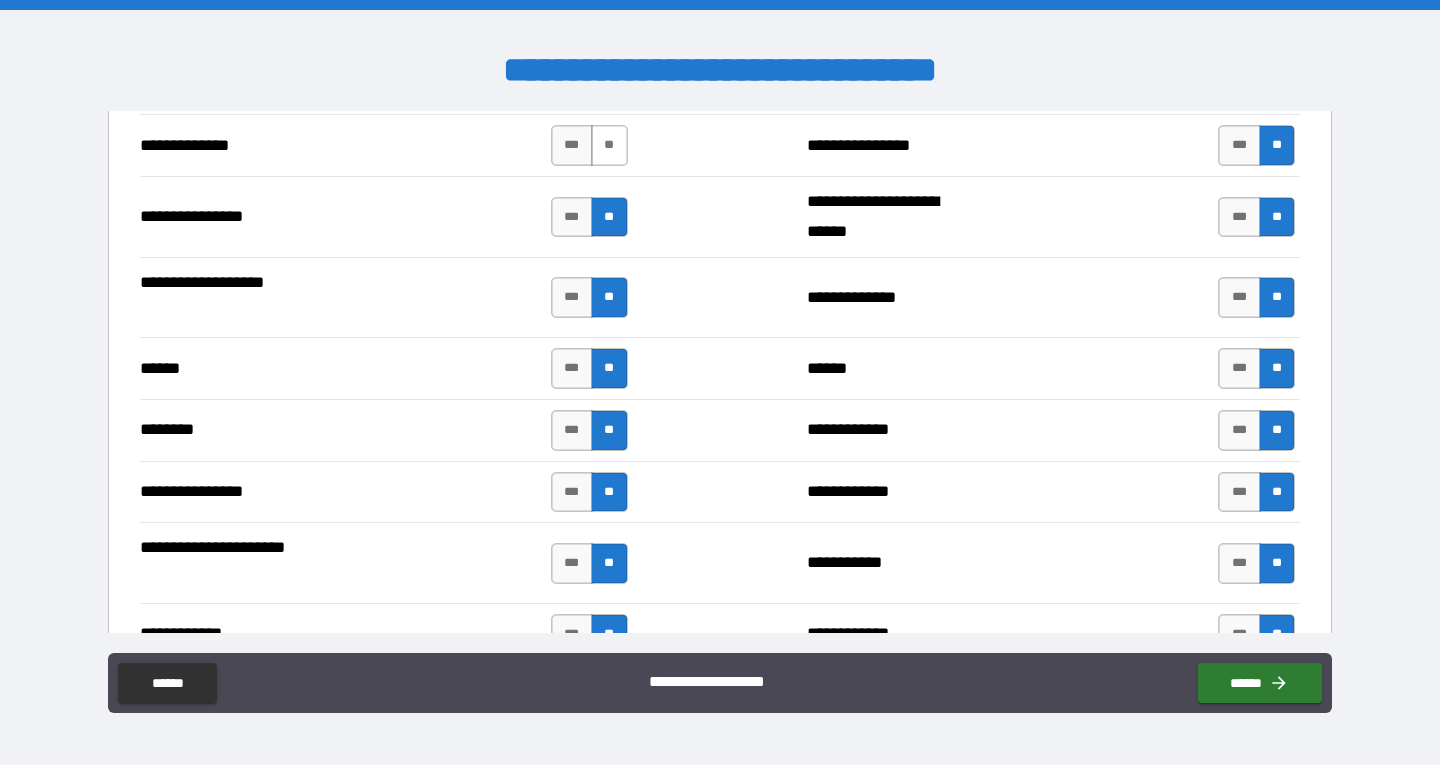 click on "**" at bounding box center [609, 145] 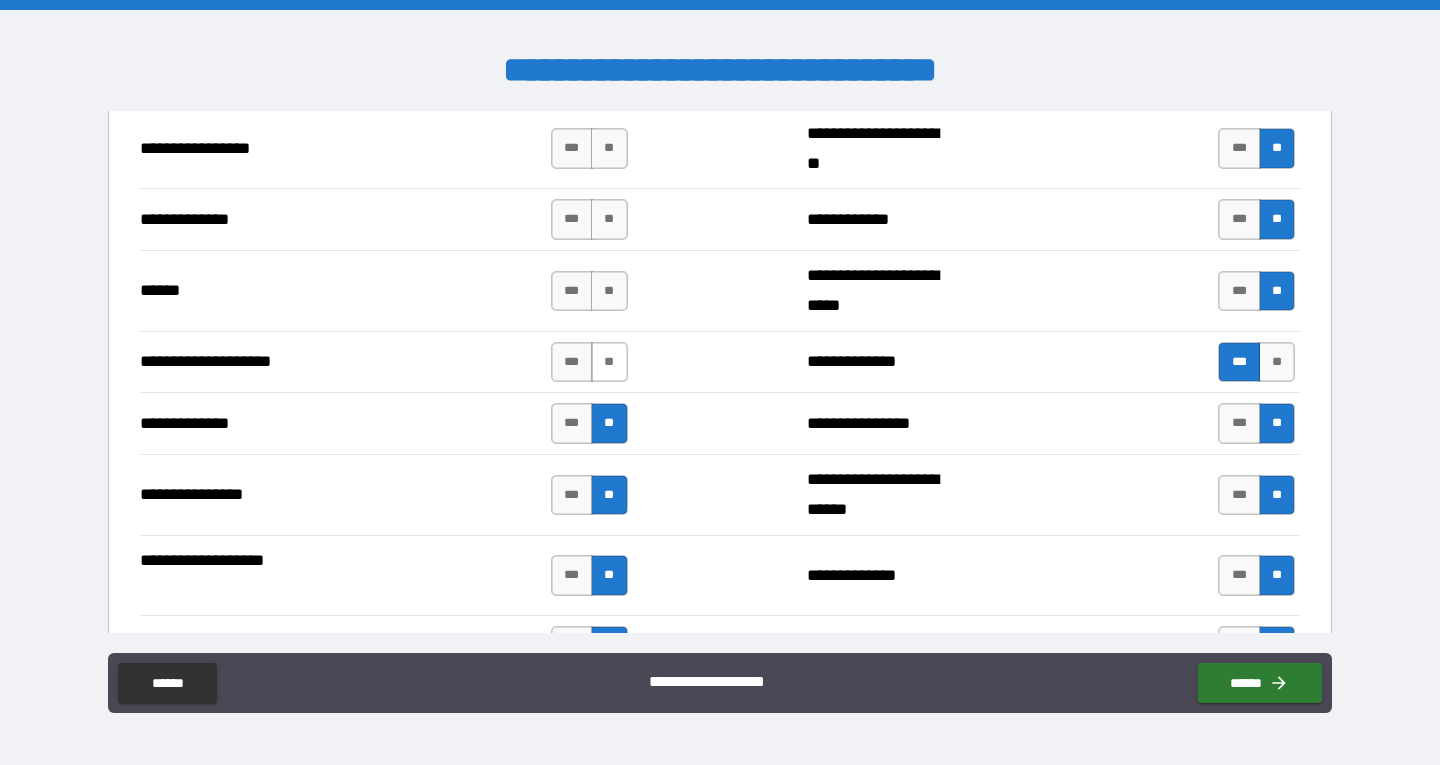 scroll, scrollTop: 2500, scrollLeft: 0, axis: vertical 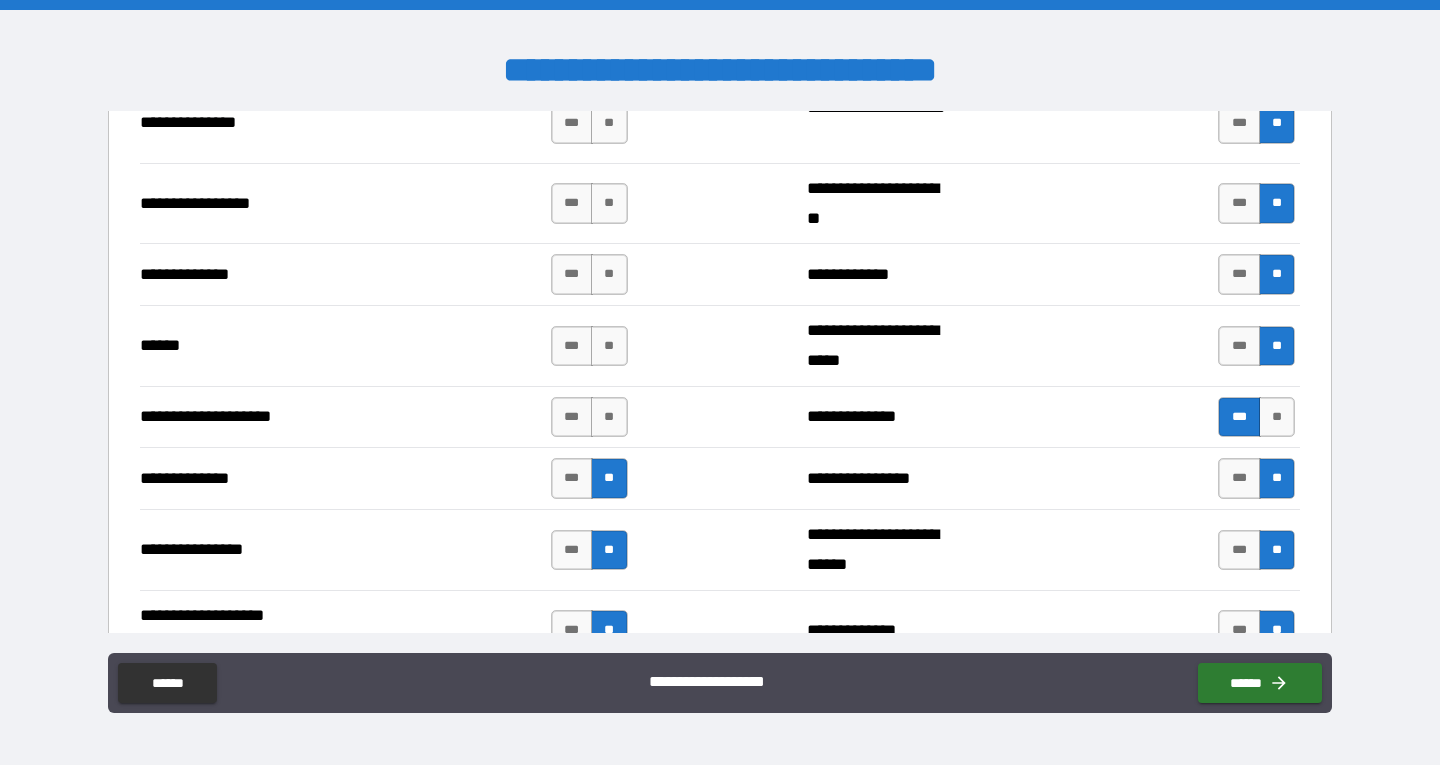 drag, startPoint x: 610, startPoint y: 341, endPoint x: 616, endPoint y: 373, distance: 32.55764 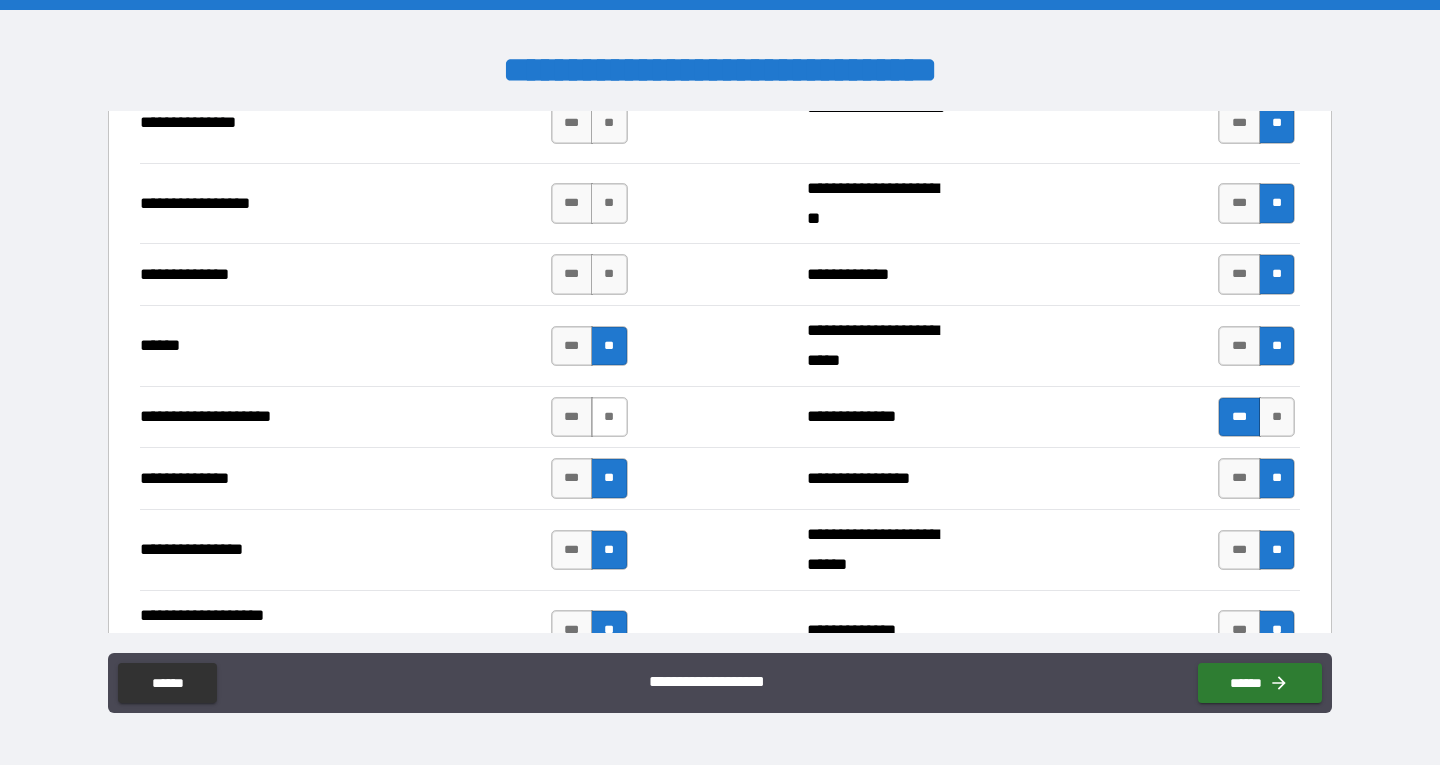 click on "**" at bounding box center [609, 417] 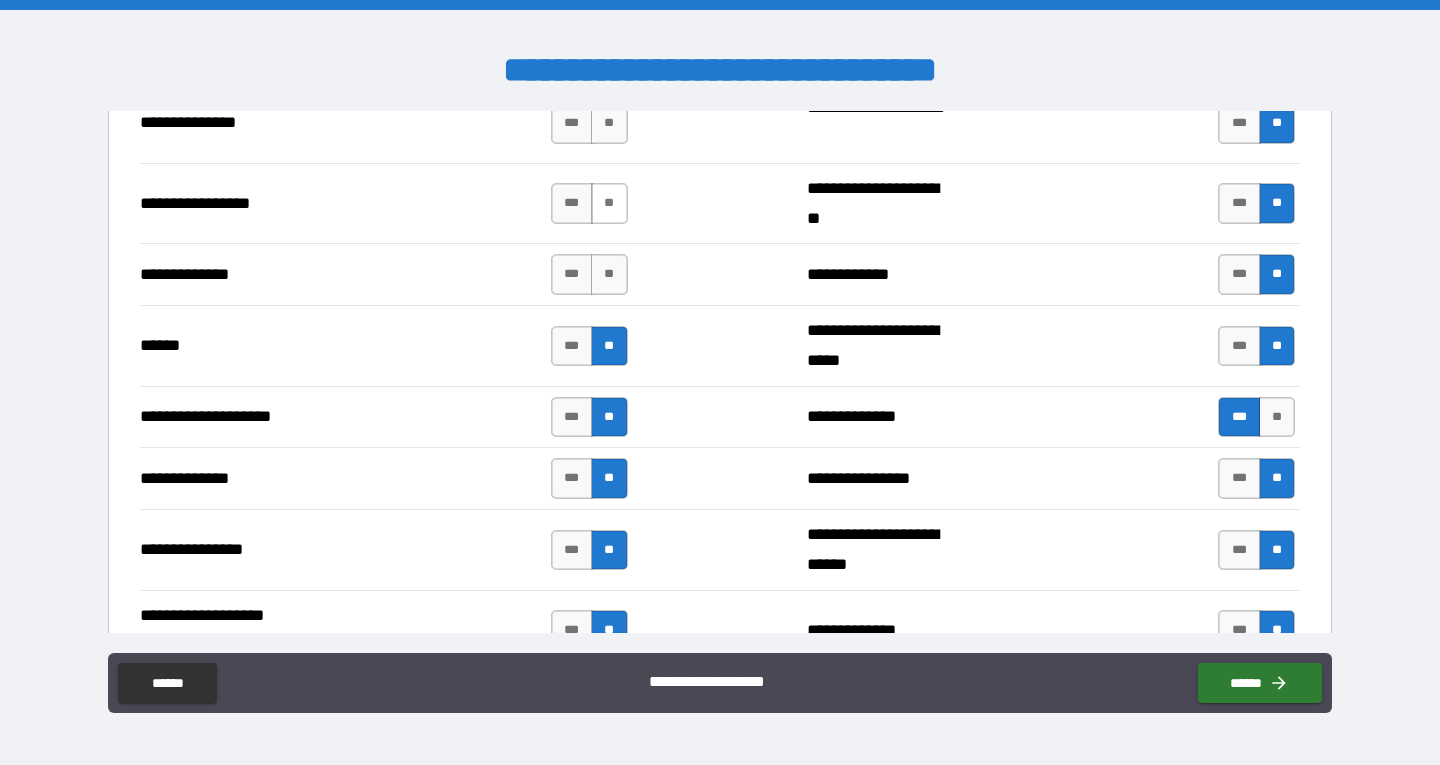 click on "**" at bounding box center (609, 274) 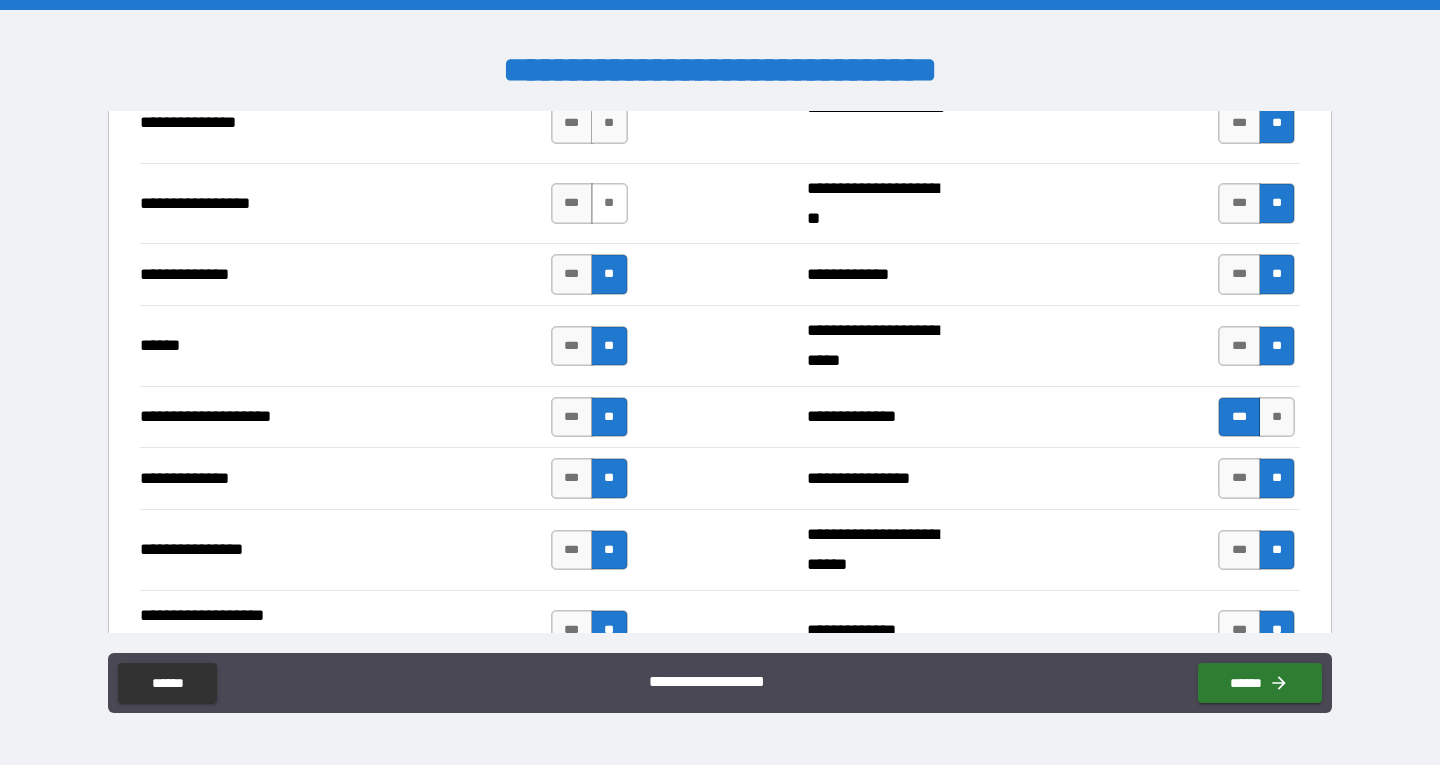 click on "**" at bounding box center [609, 203] 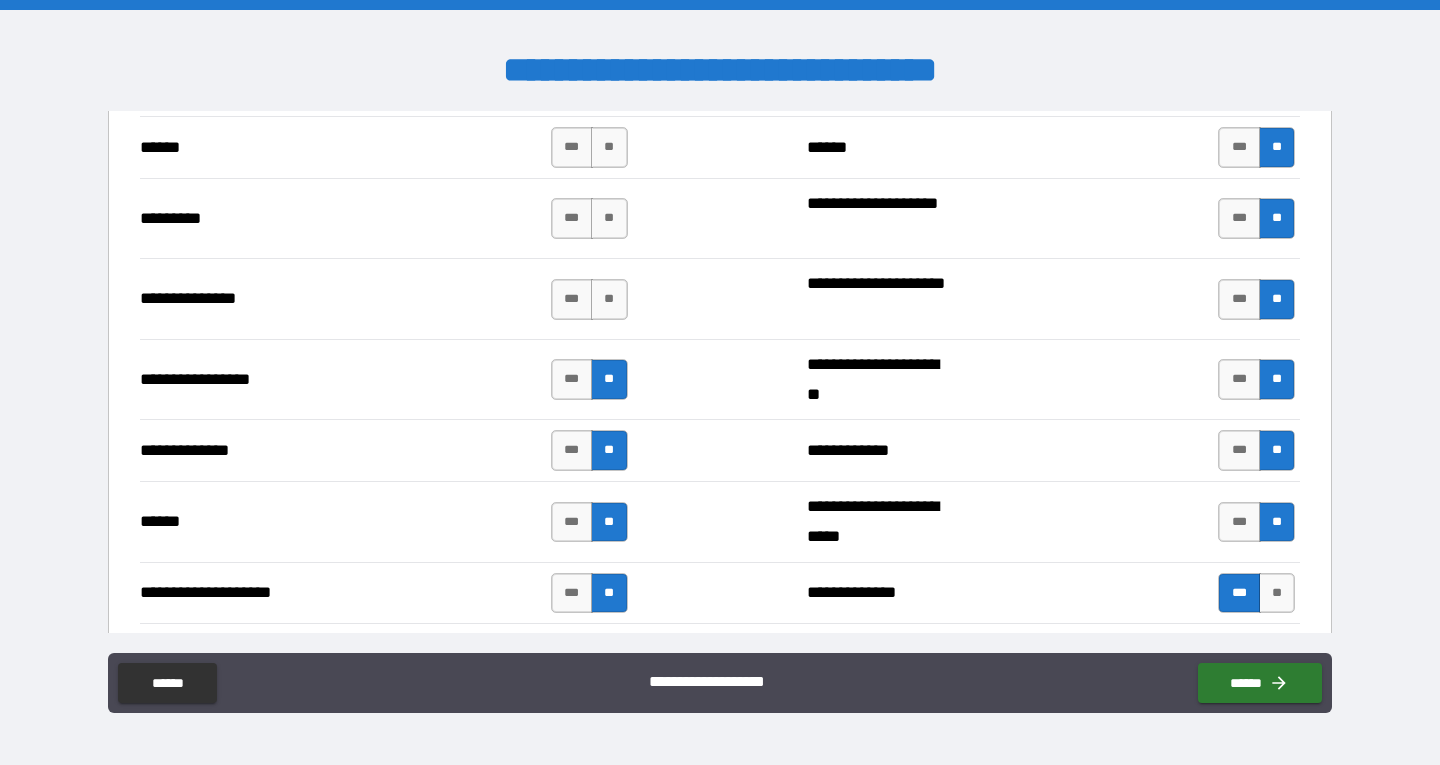 scroll, scrollTop: 2333, scrollLeft: 0, axis: vertical 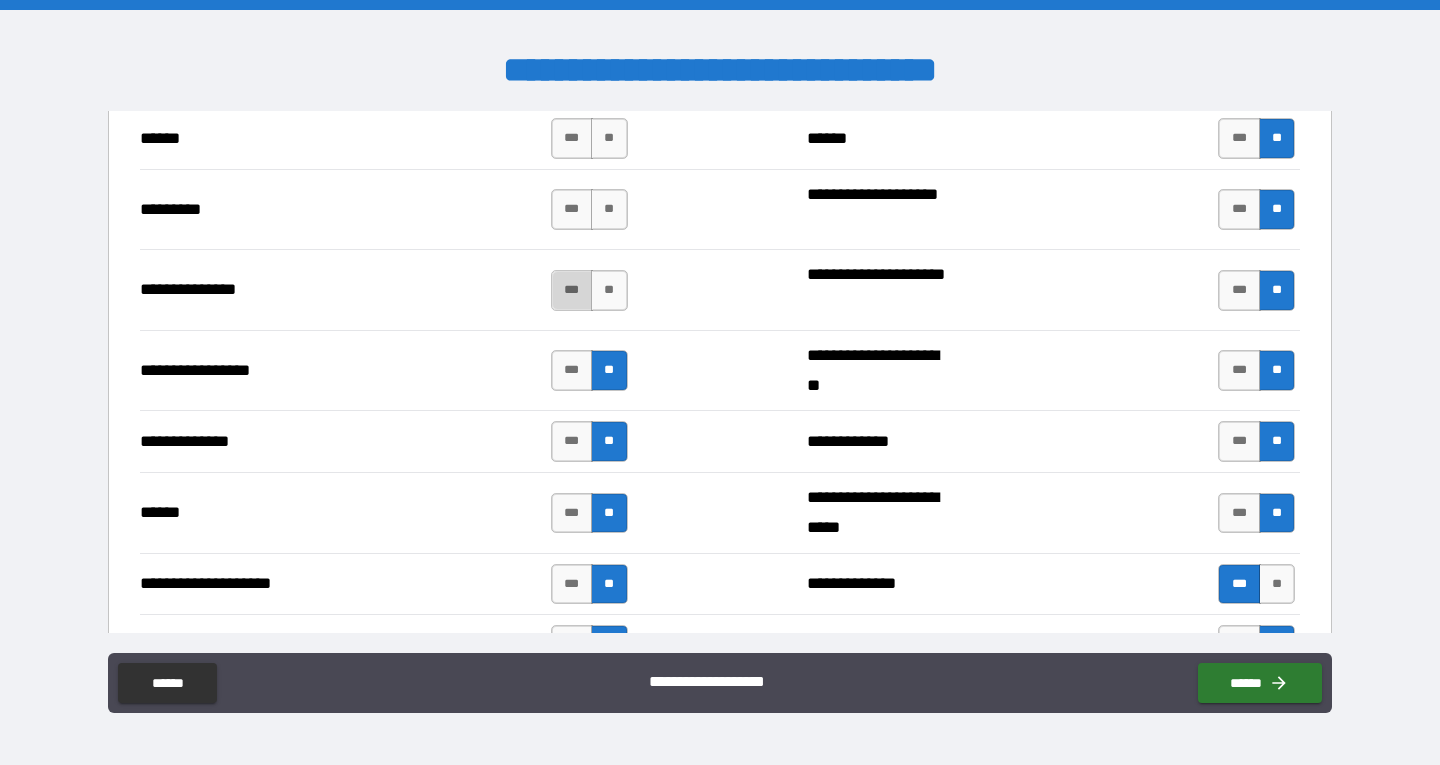 click on "***" at bounding box center [572, 290] 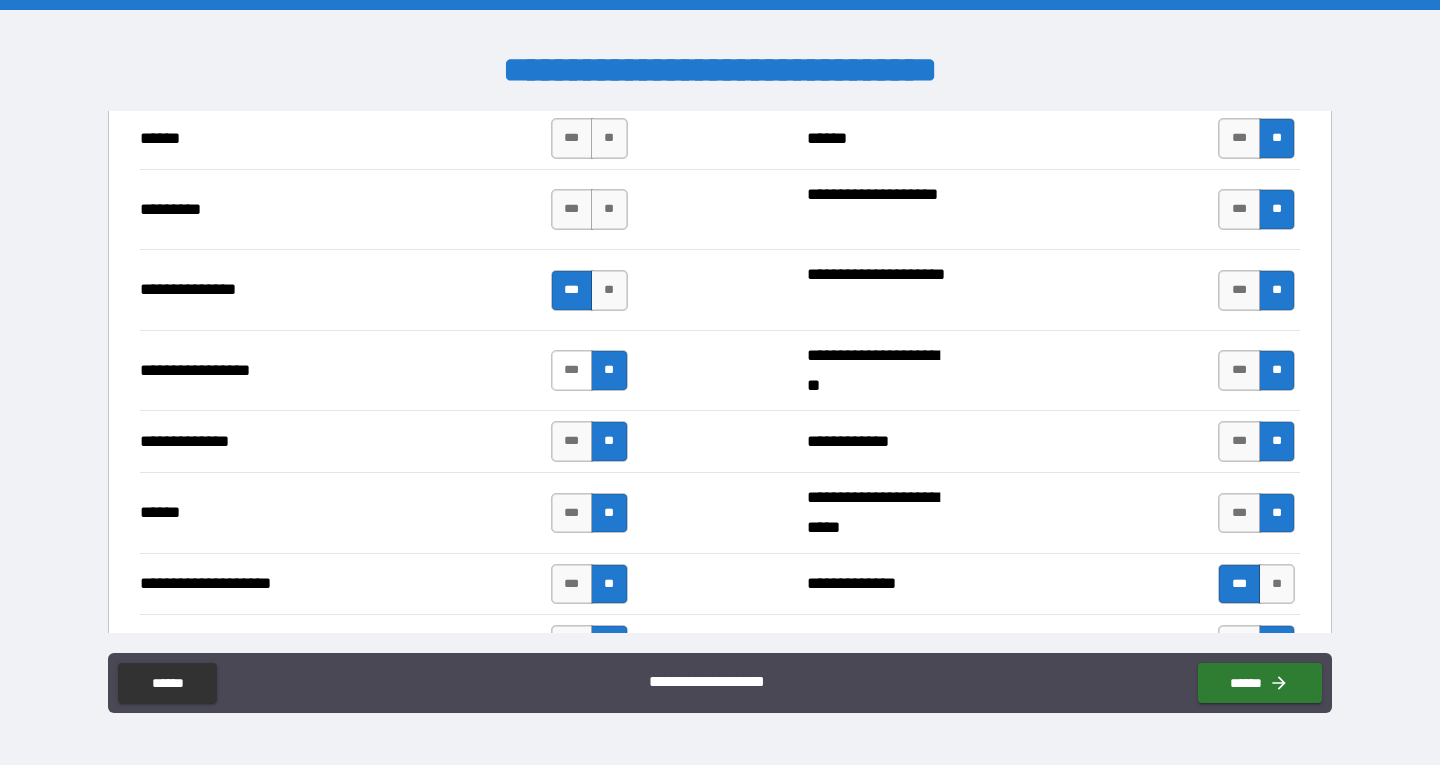 click on "***" at bounding box center (572, 370) 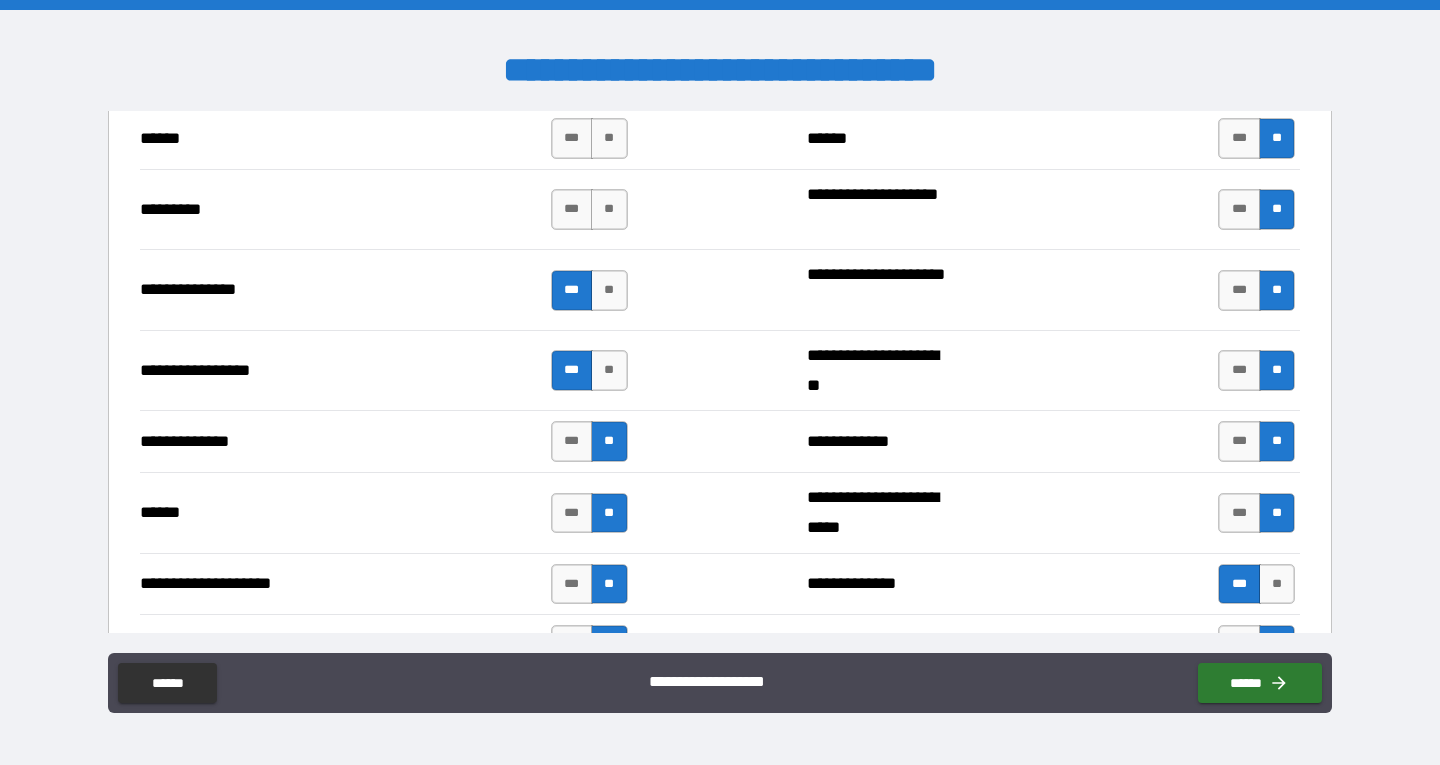 scroll, scrollTop: 2166, scrollLeft: 0, axis: vertical 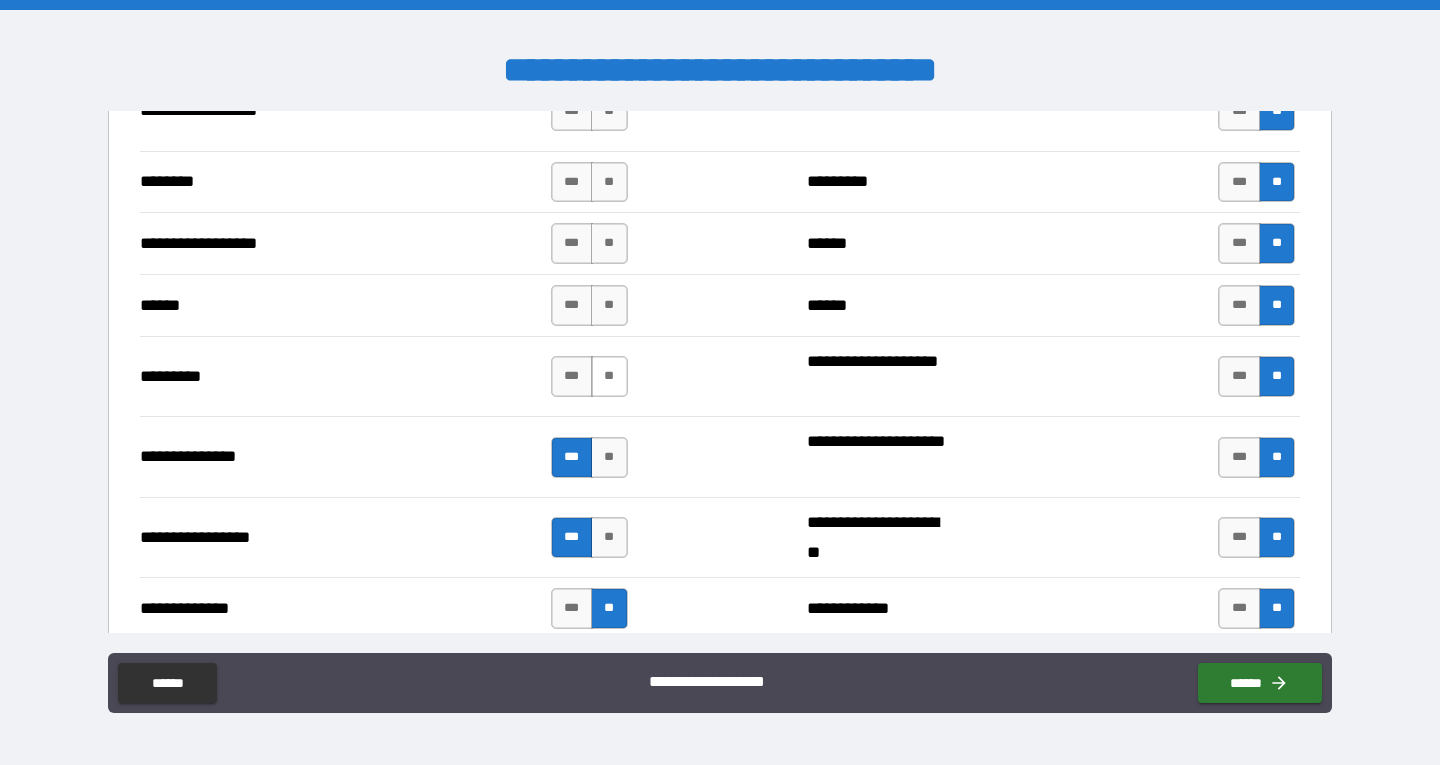 click on "**" at bounding box center [609, 376] 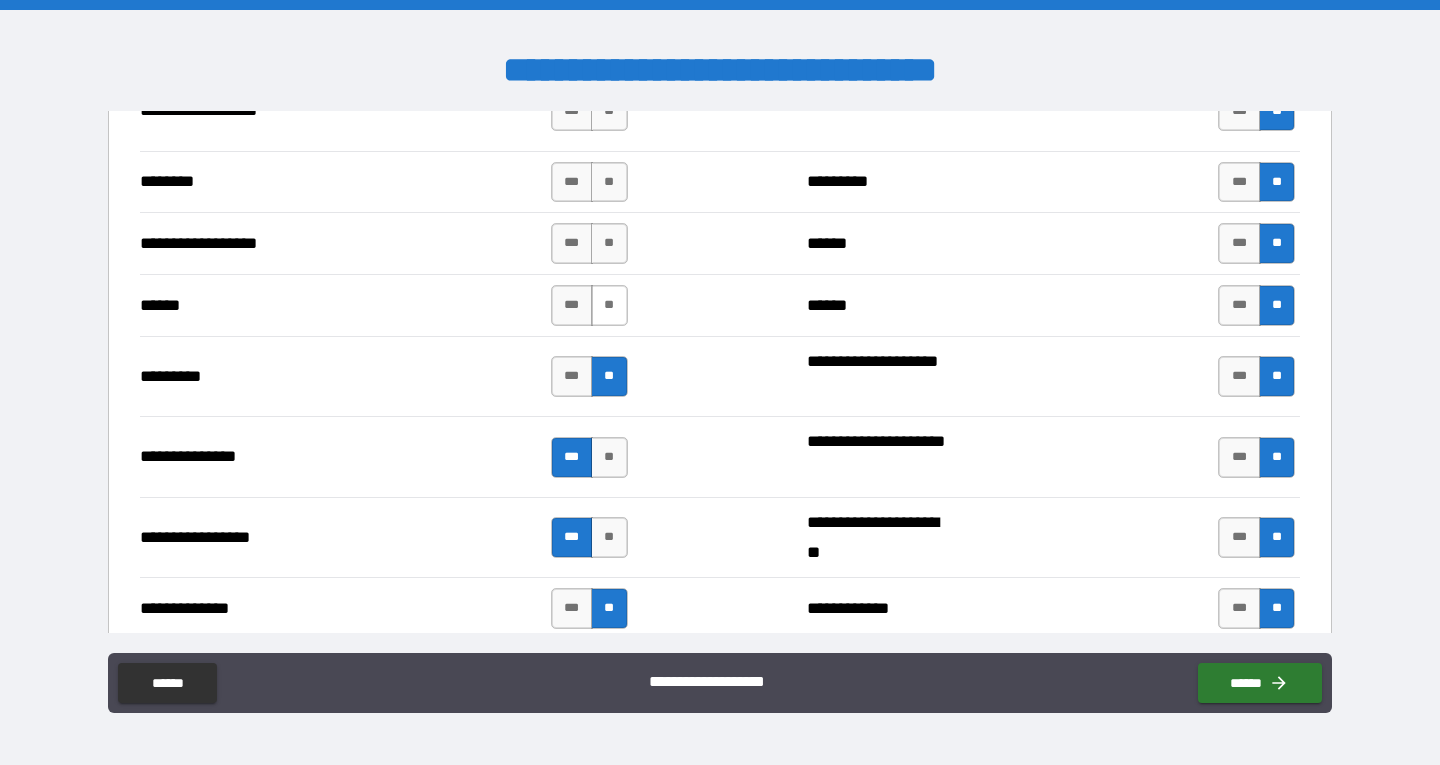 click on "**" at bounding box center [609, 305] 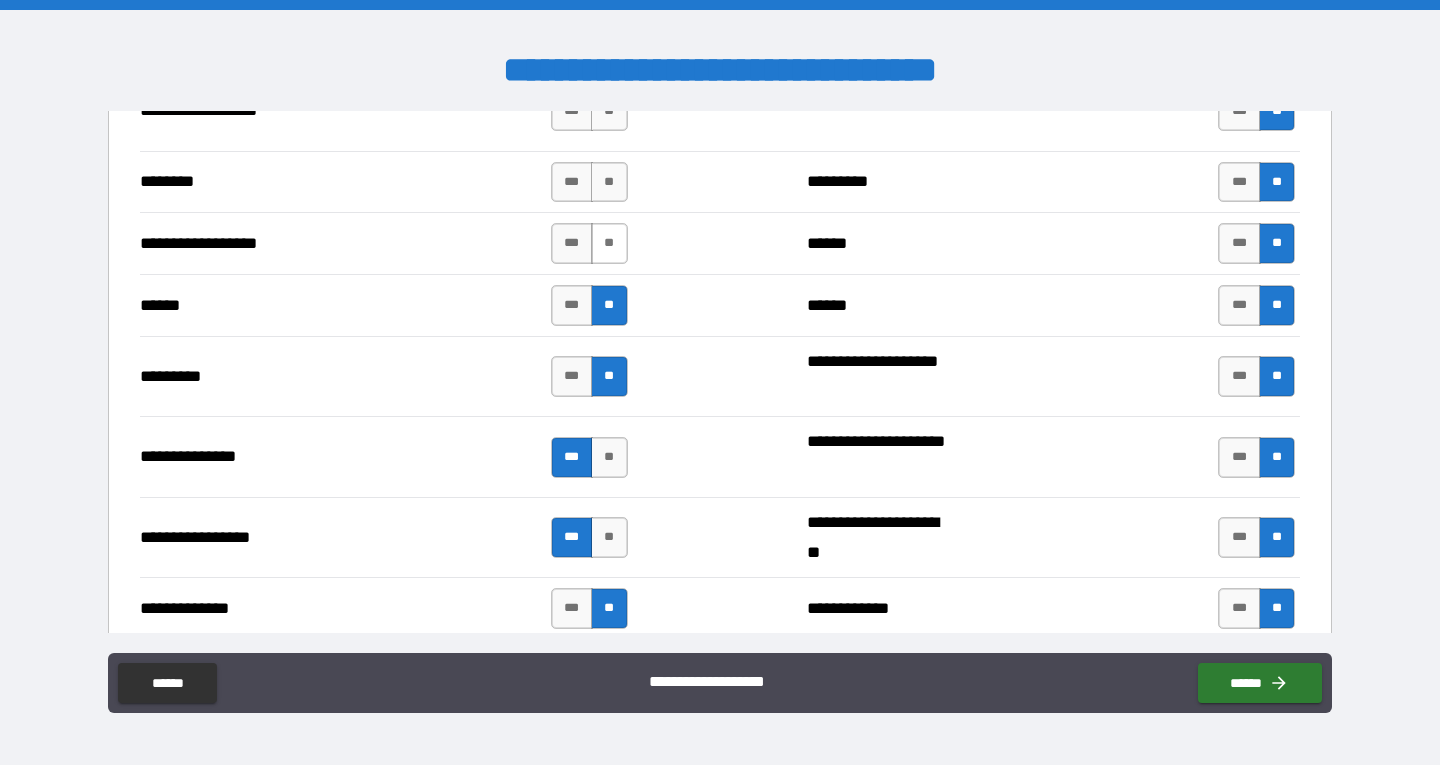 click on "**" at bounding box center [609, 243] 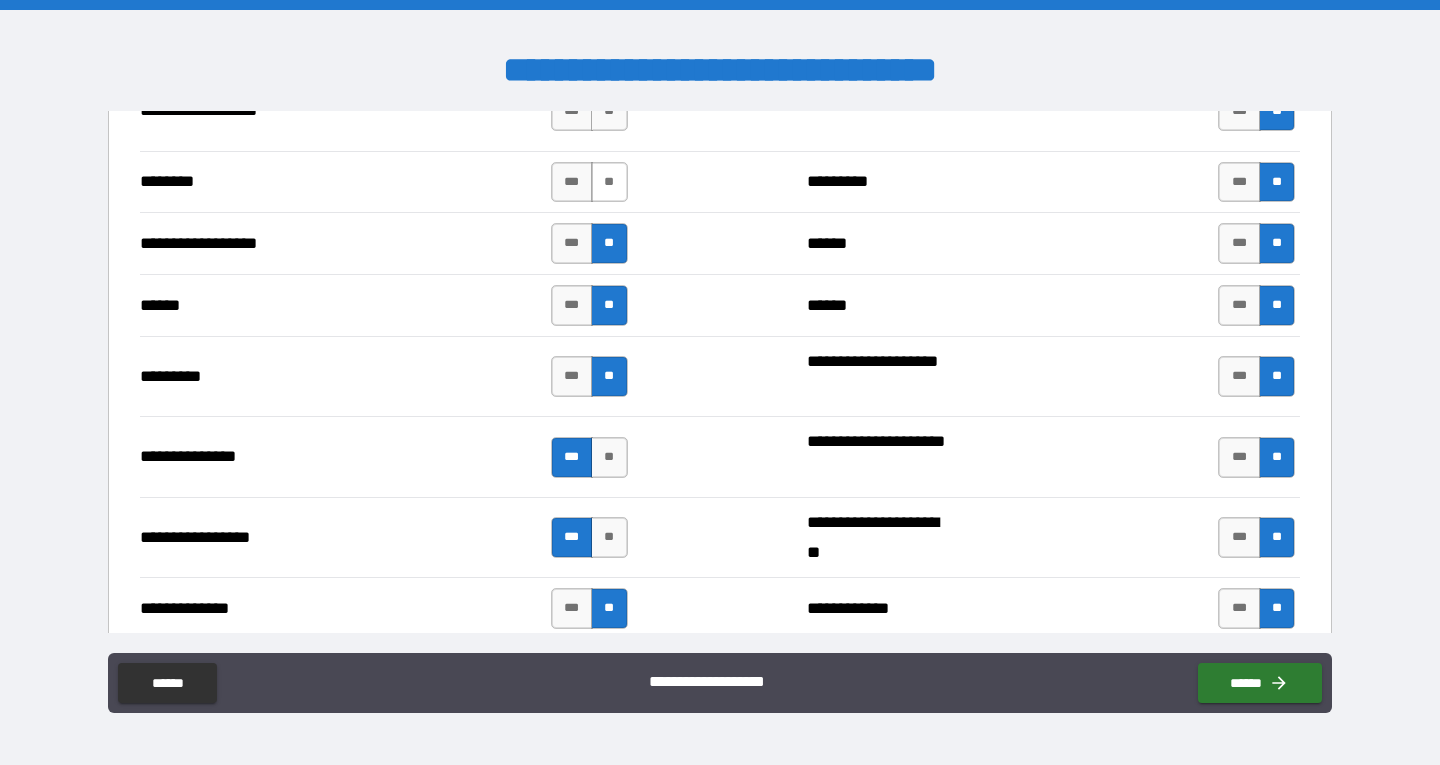 click on "**" at bounding box center [609, 182] 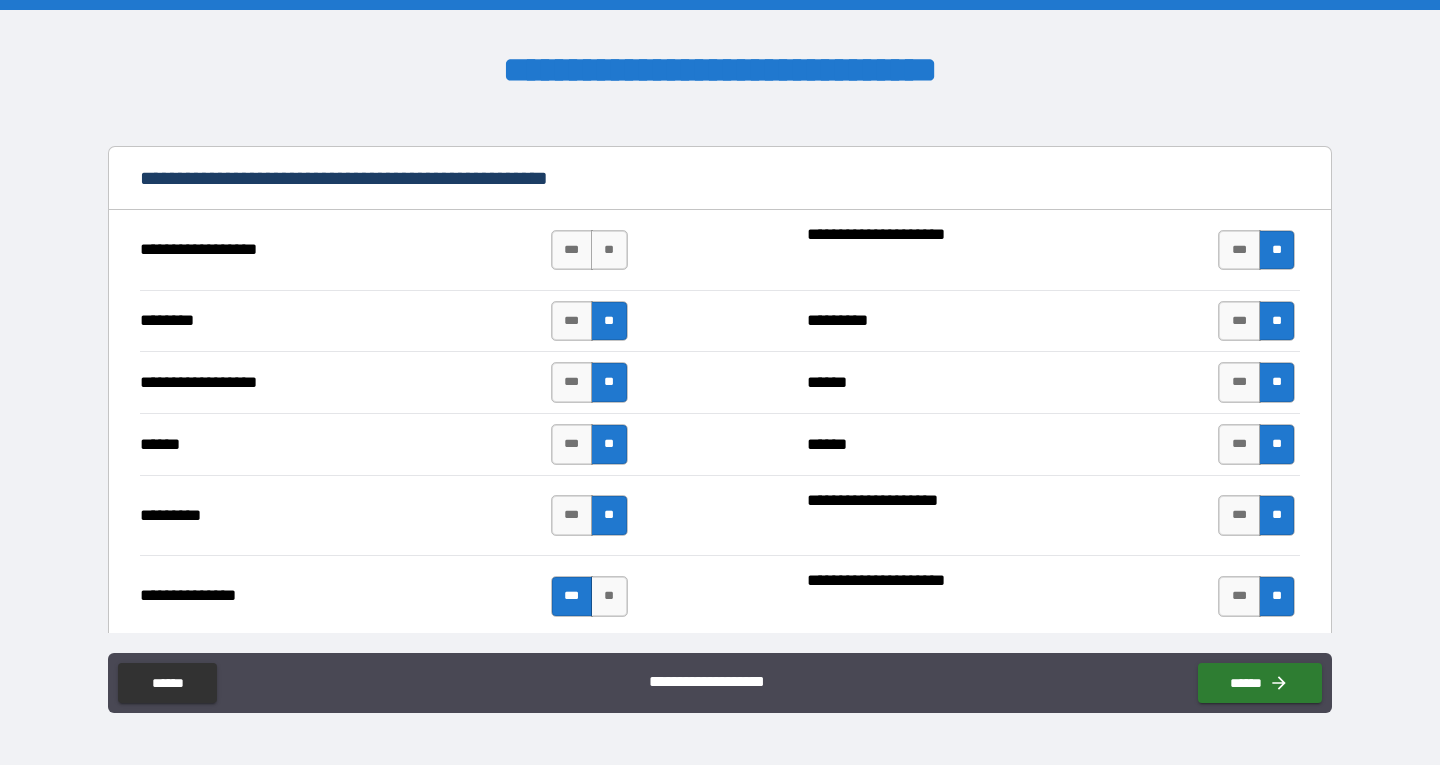 scroll, scrollTop: 2000, scrollLeft: 0, axis: vertical 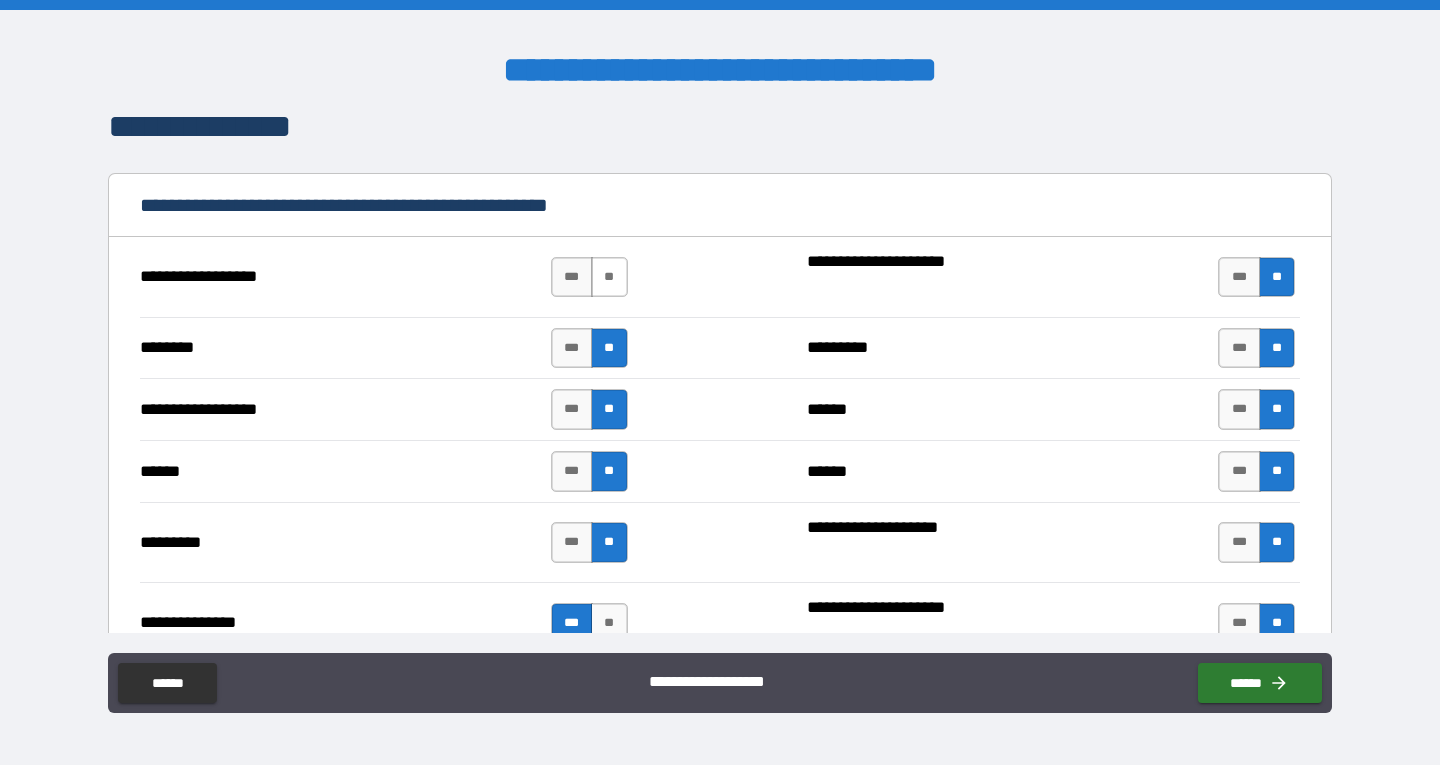 click on "**" at bounding box center (609, 277) 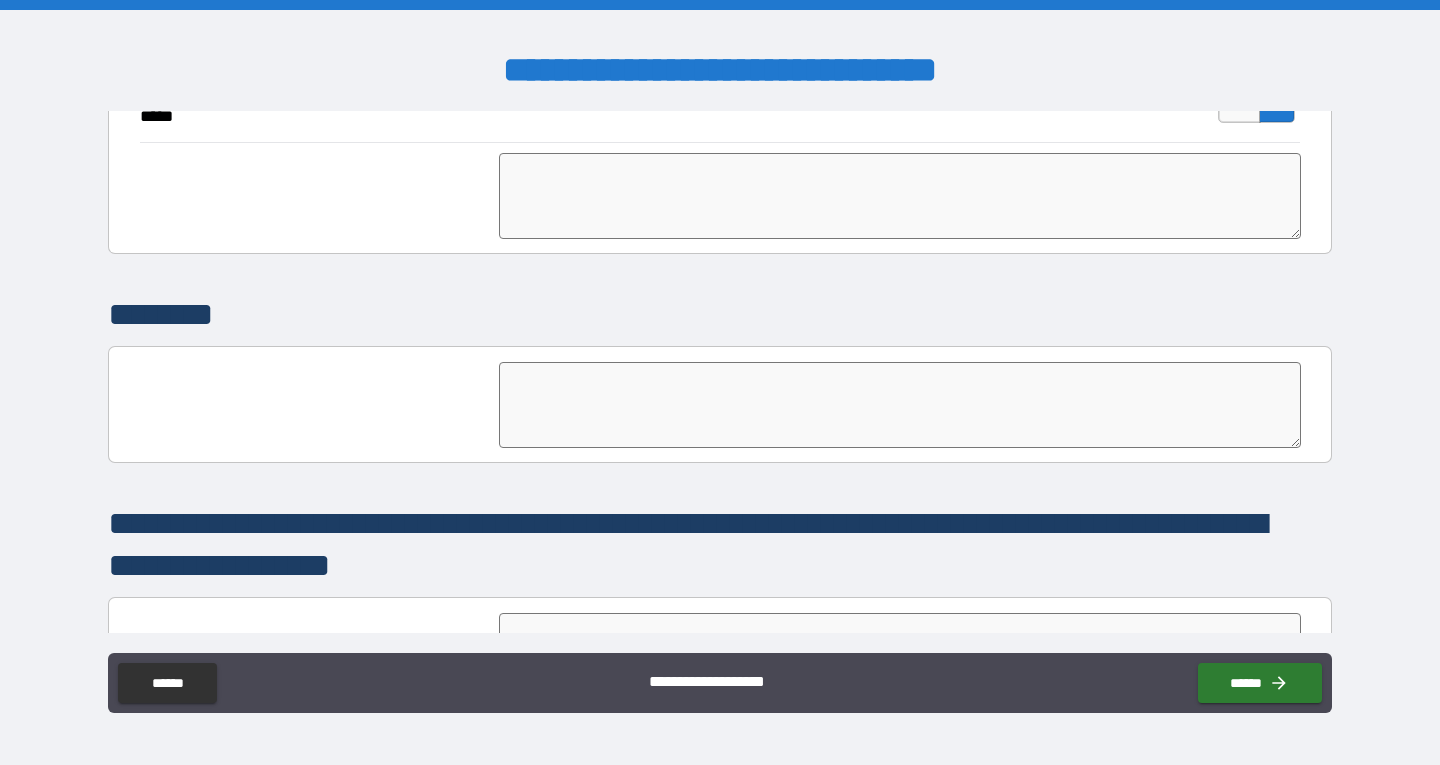 scroll, scrollTop: 4499, scrollLeft: 0, axis: vertical 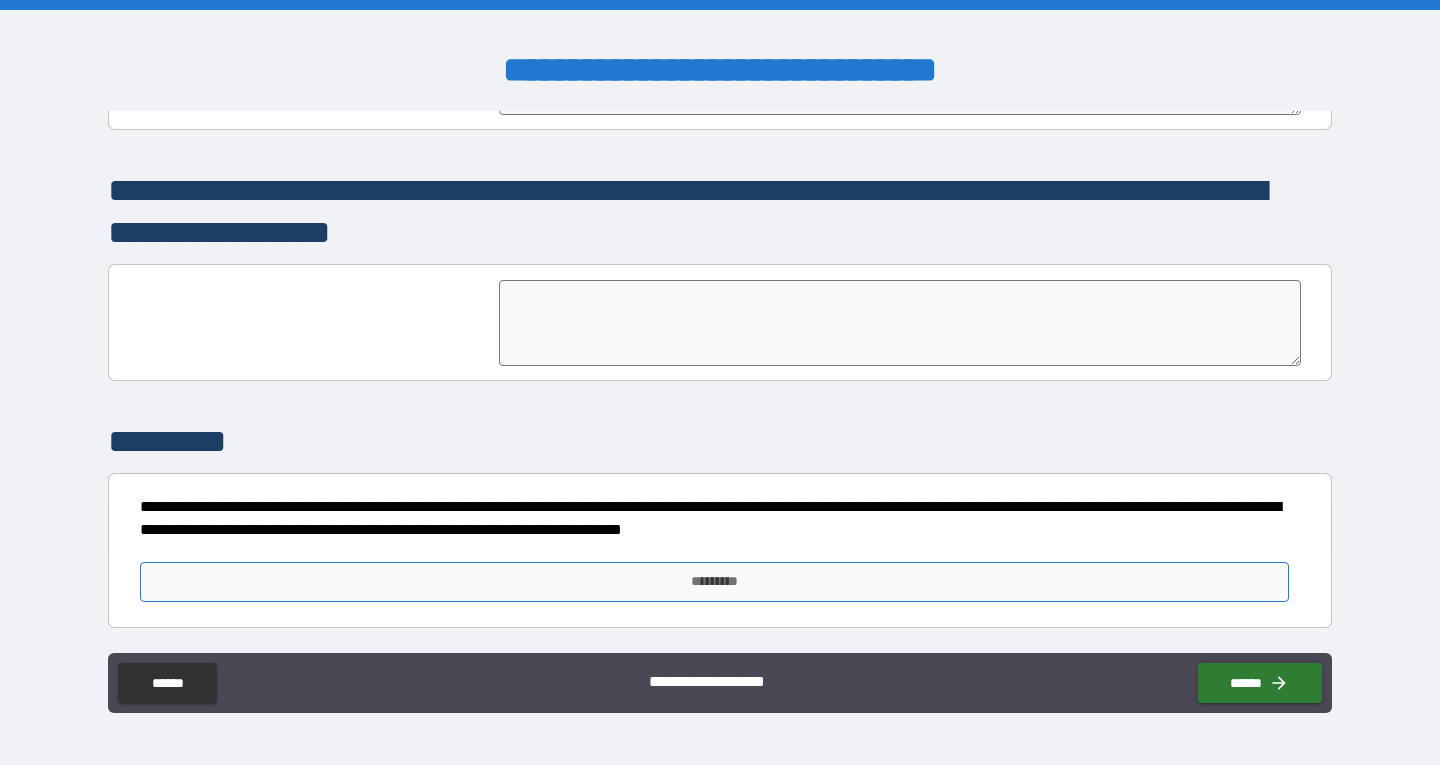 click on "*********" at bounding box center (714, 582) 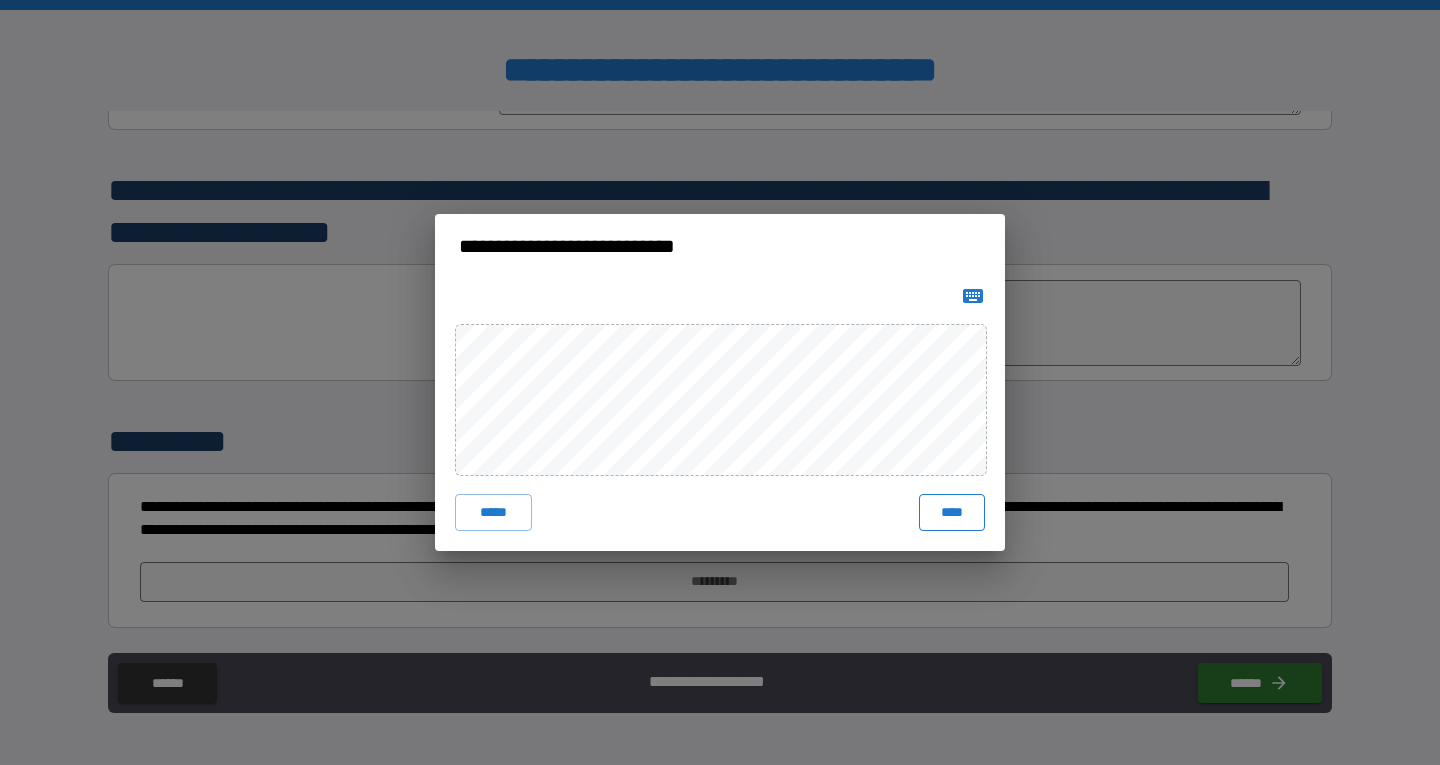 click on "****" at bounding box center (952, 512) 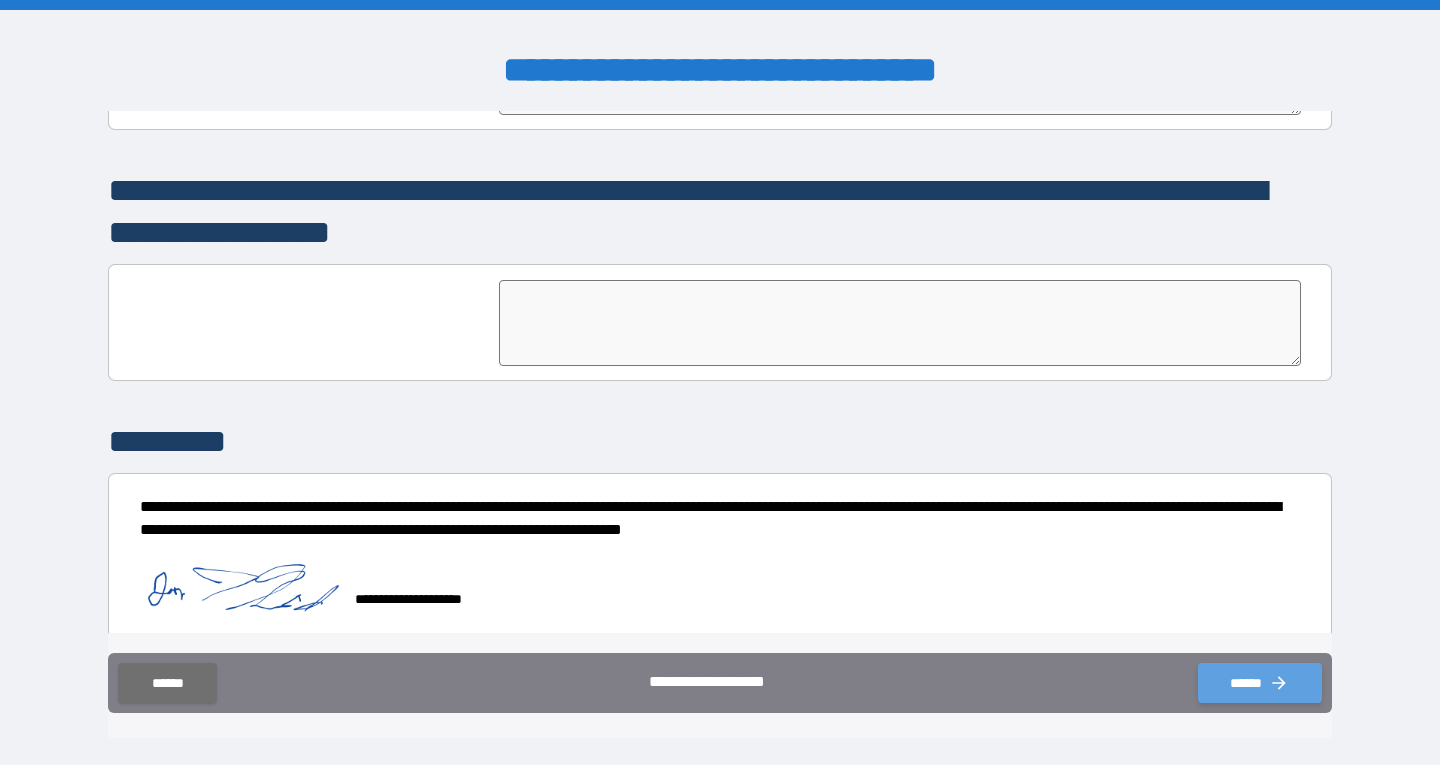 click on "******" at bounding box center [1260, 683] 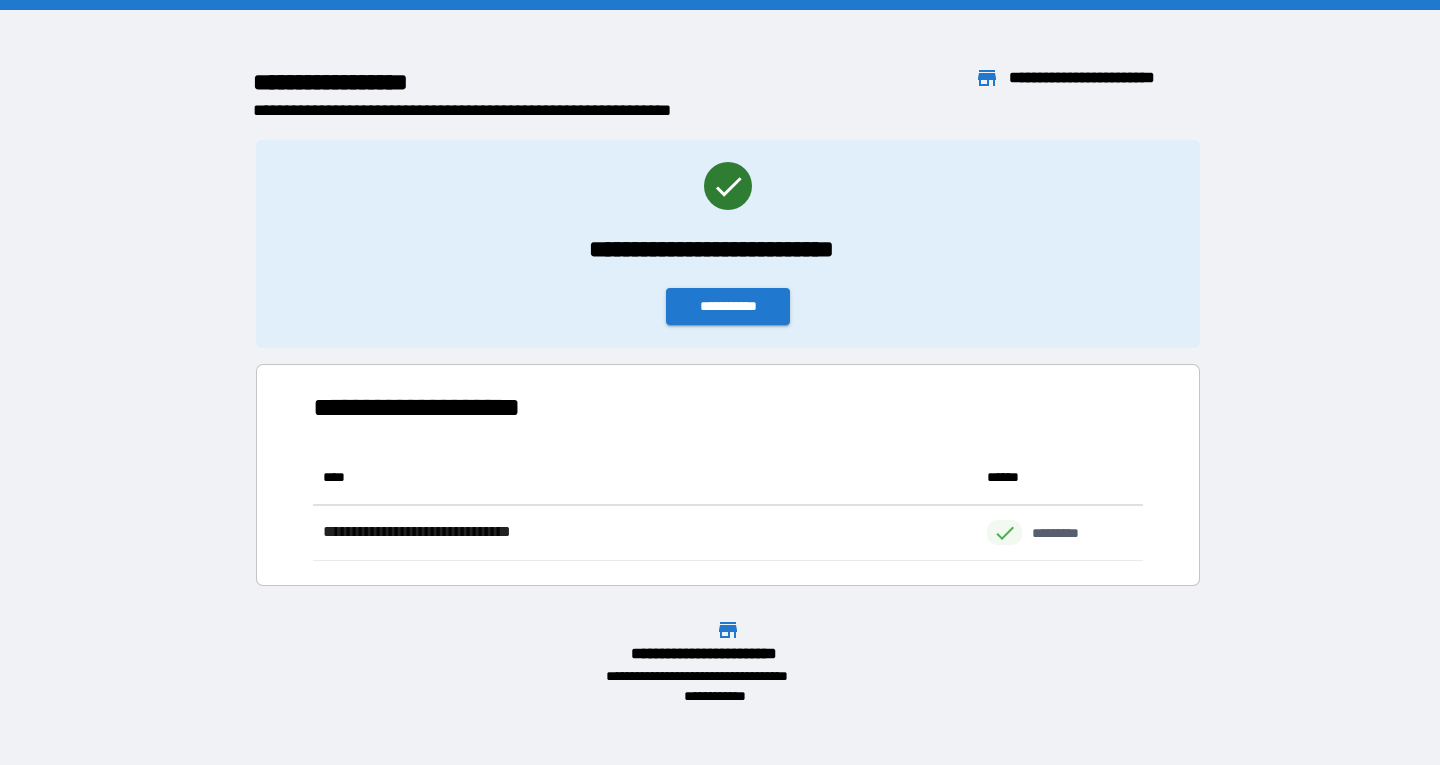 scroll, scrollTop: 16, scrollLeft: 16, axis: both 